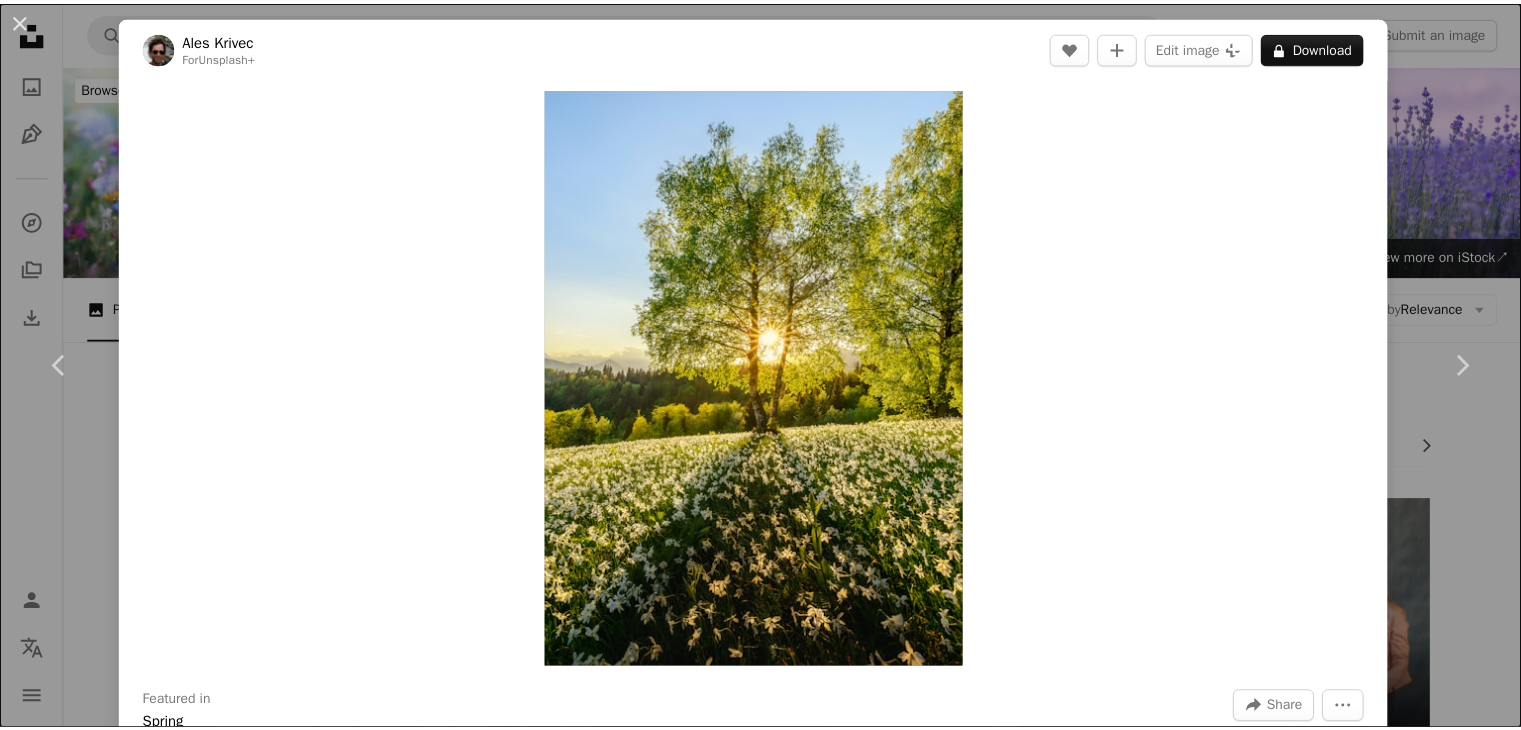 scroll, scrollTop: 2166, scrollLeft: 0, axis: vertical 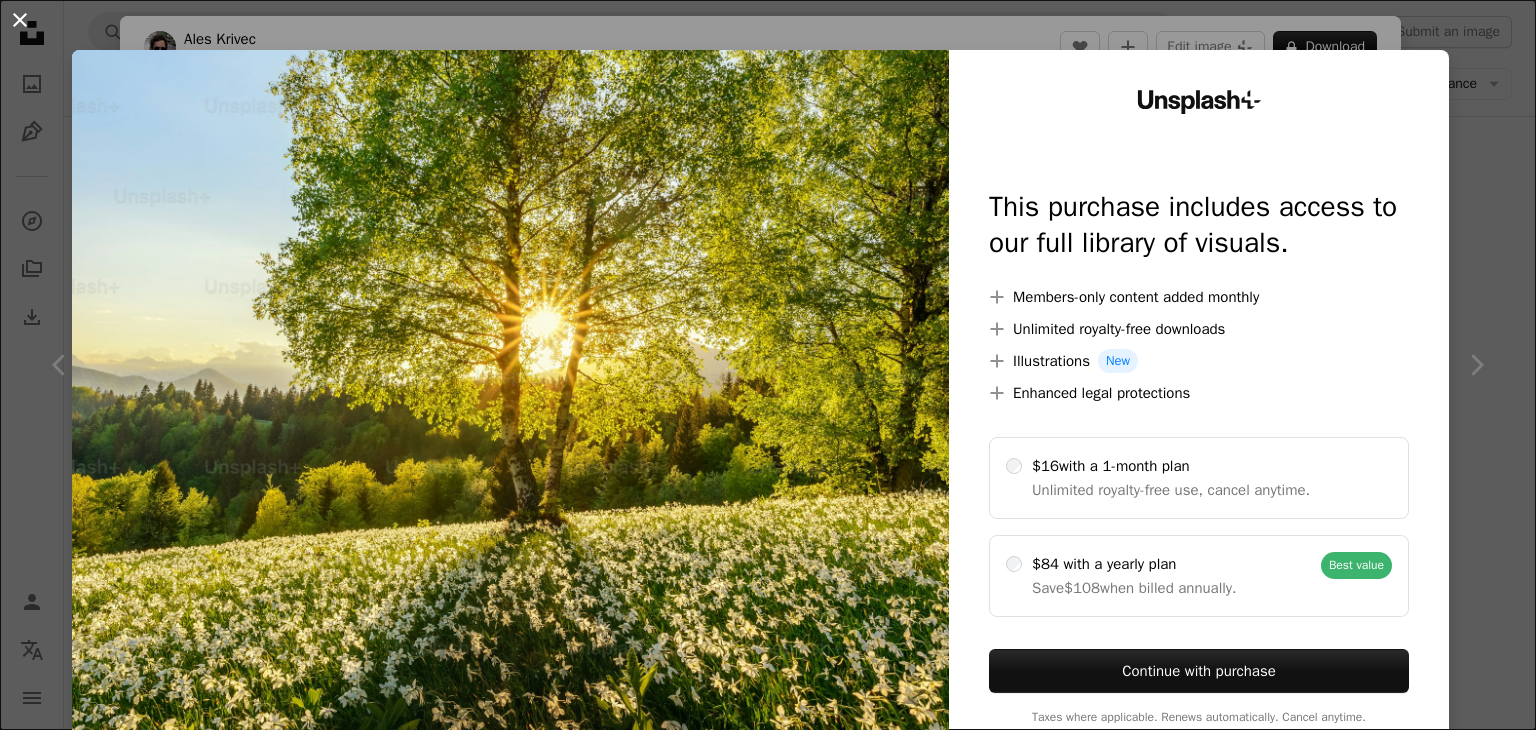 click on "An X shape" at bounding box center (20, 20) 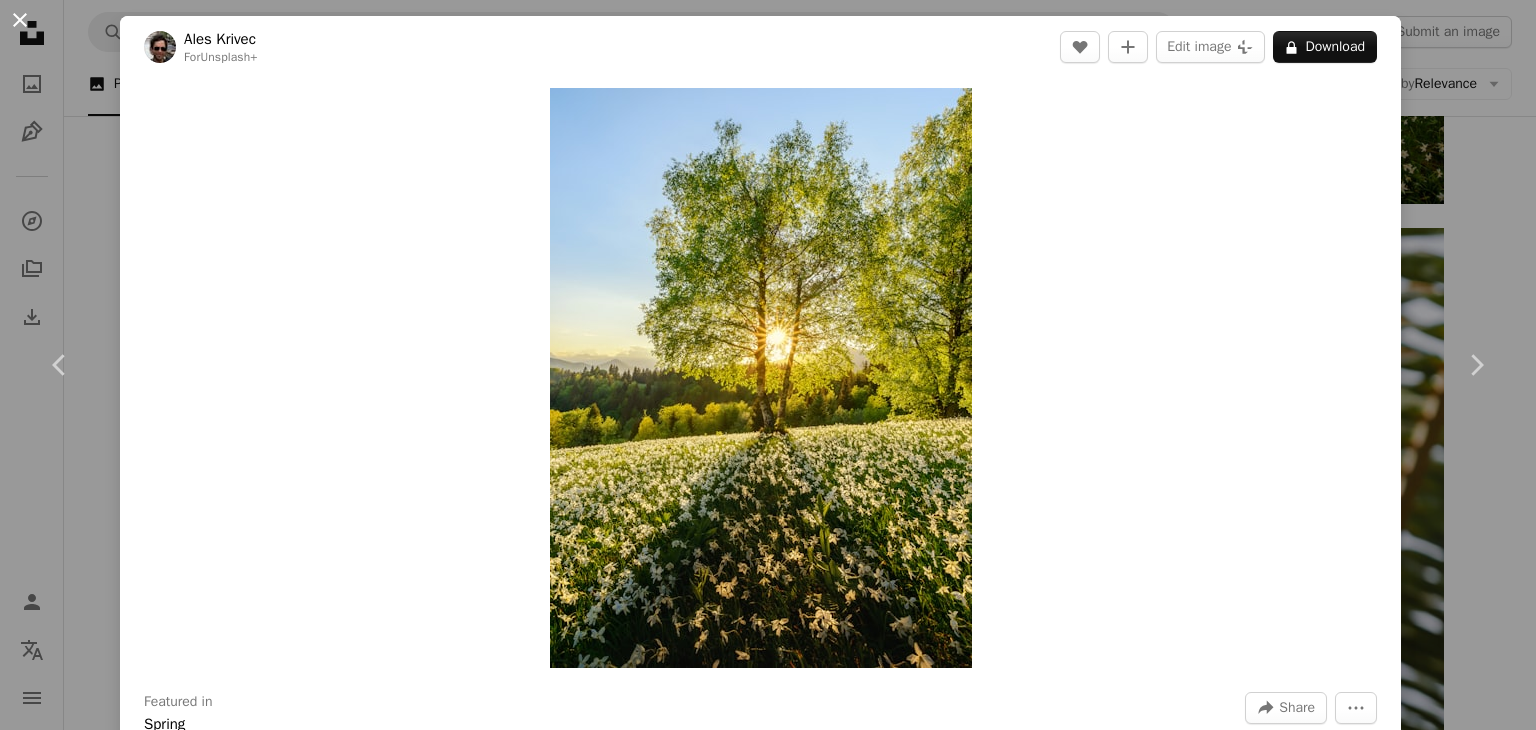 click on "An X shape" at bounding box center [20, 20] 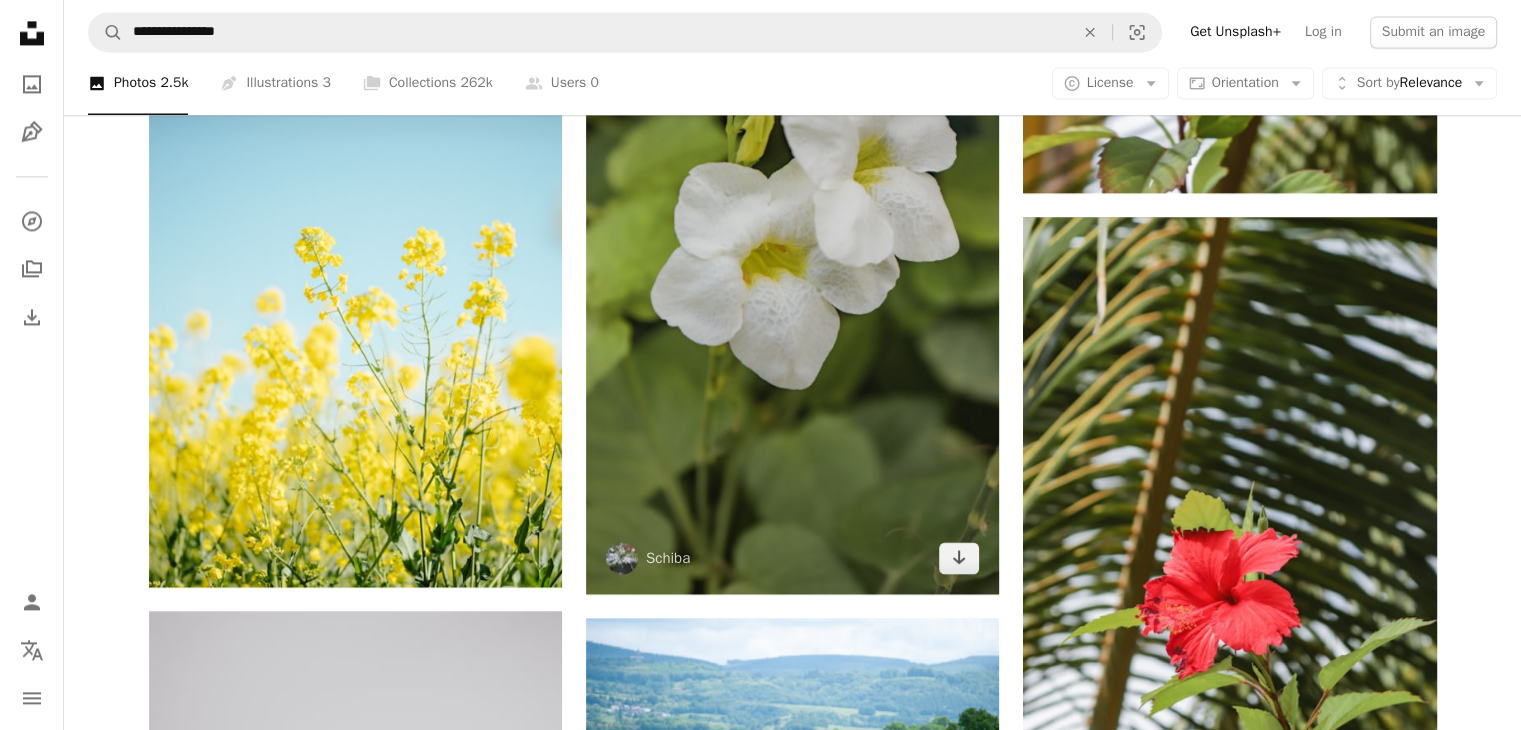 scroll, scrollTop: 3000, scrollLeft: 0, axis: vertical 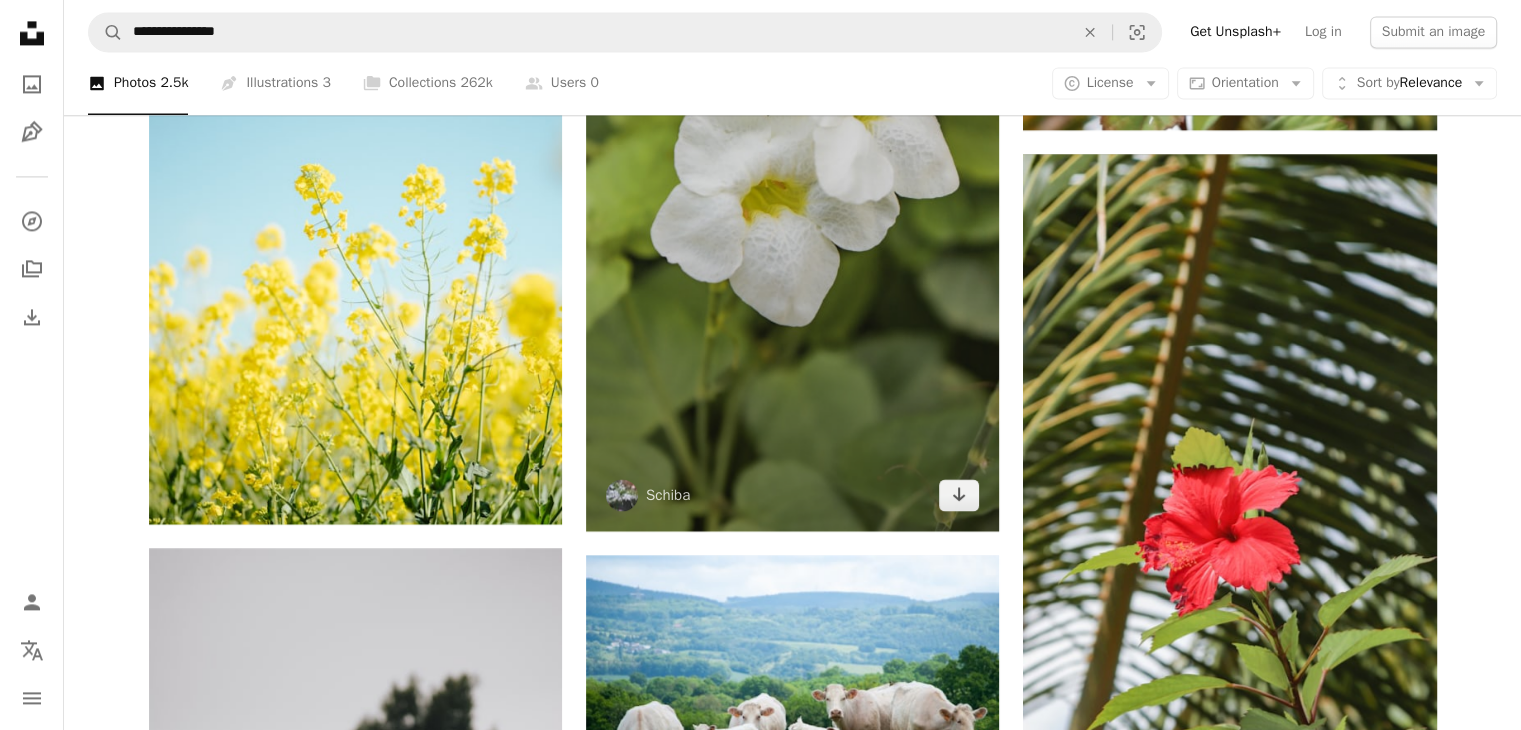 click at bounding box center (792, 162) 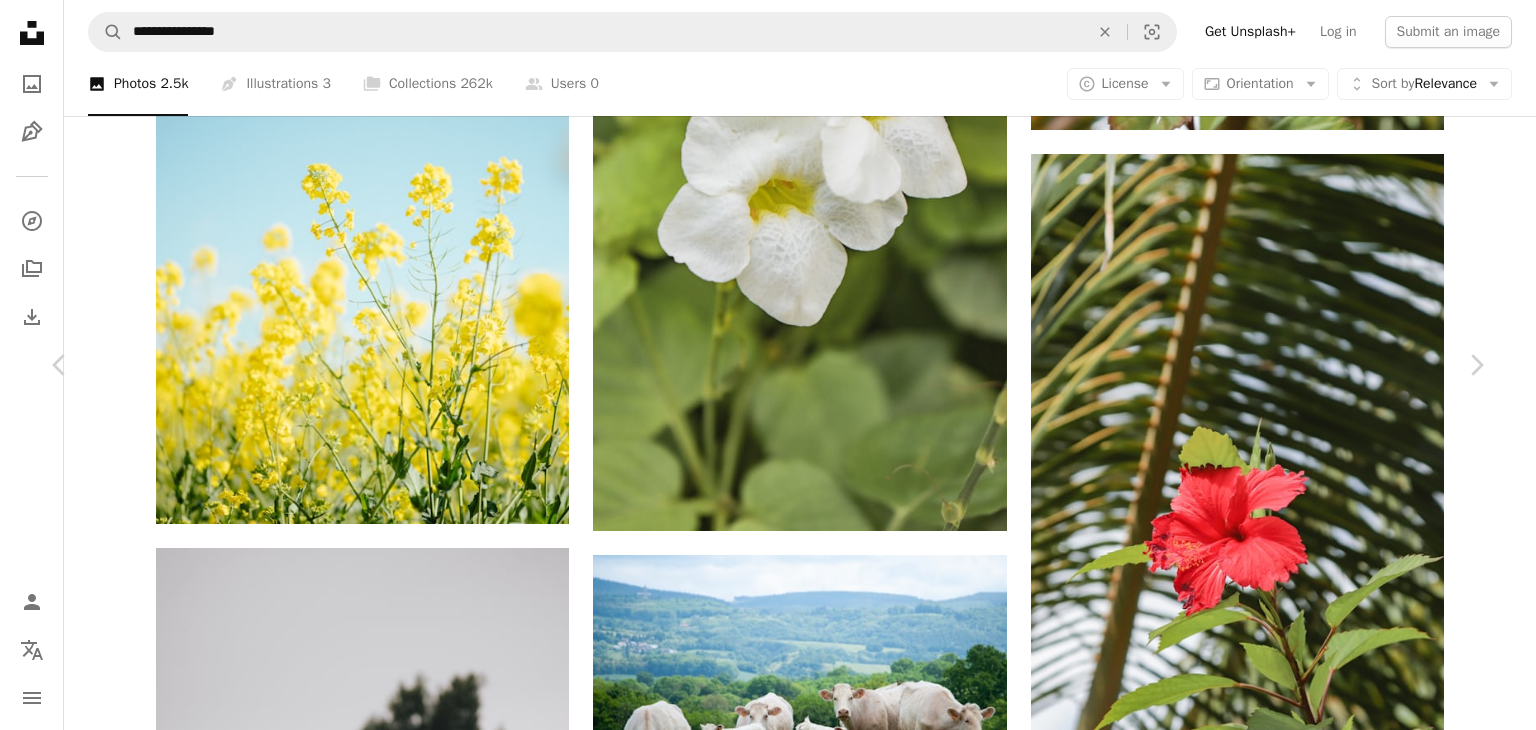 click on "An X shape" at bounding box center (20, 20) 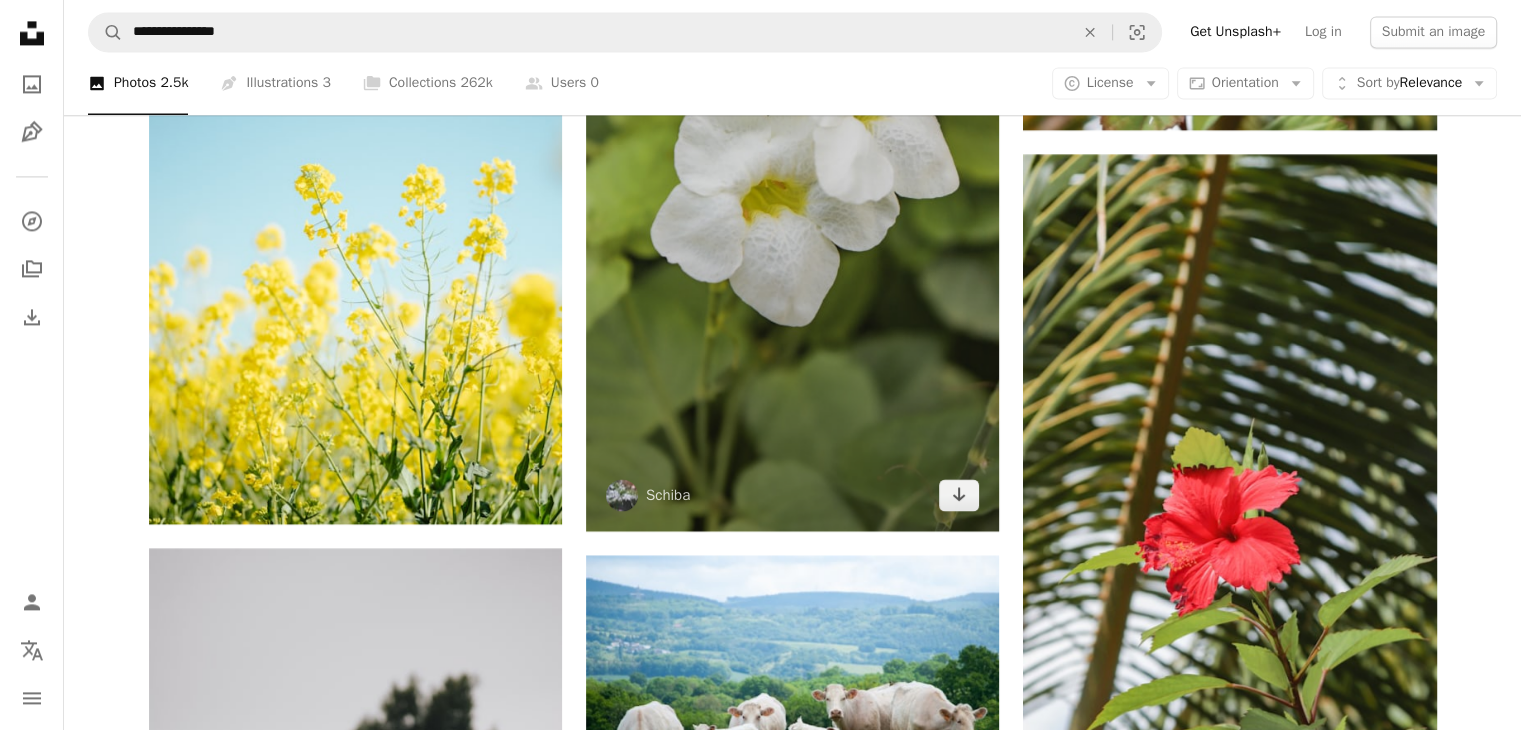 click at bounding box center (792, 162) 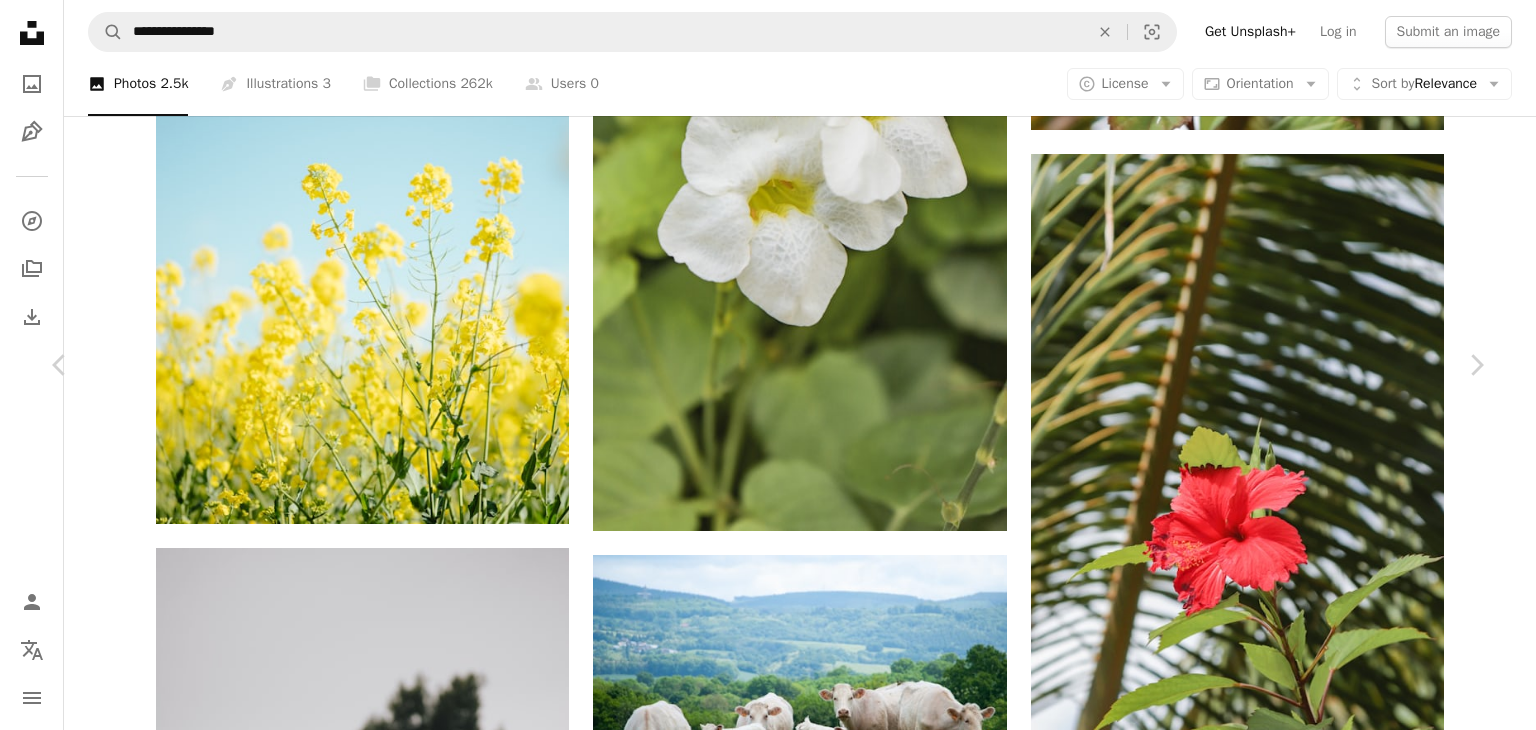 click on "An X shape" at bounding box center [20, 20] 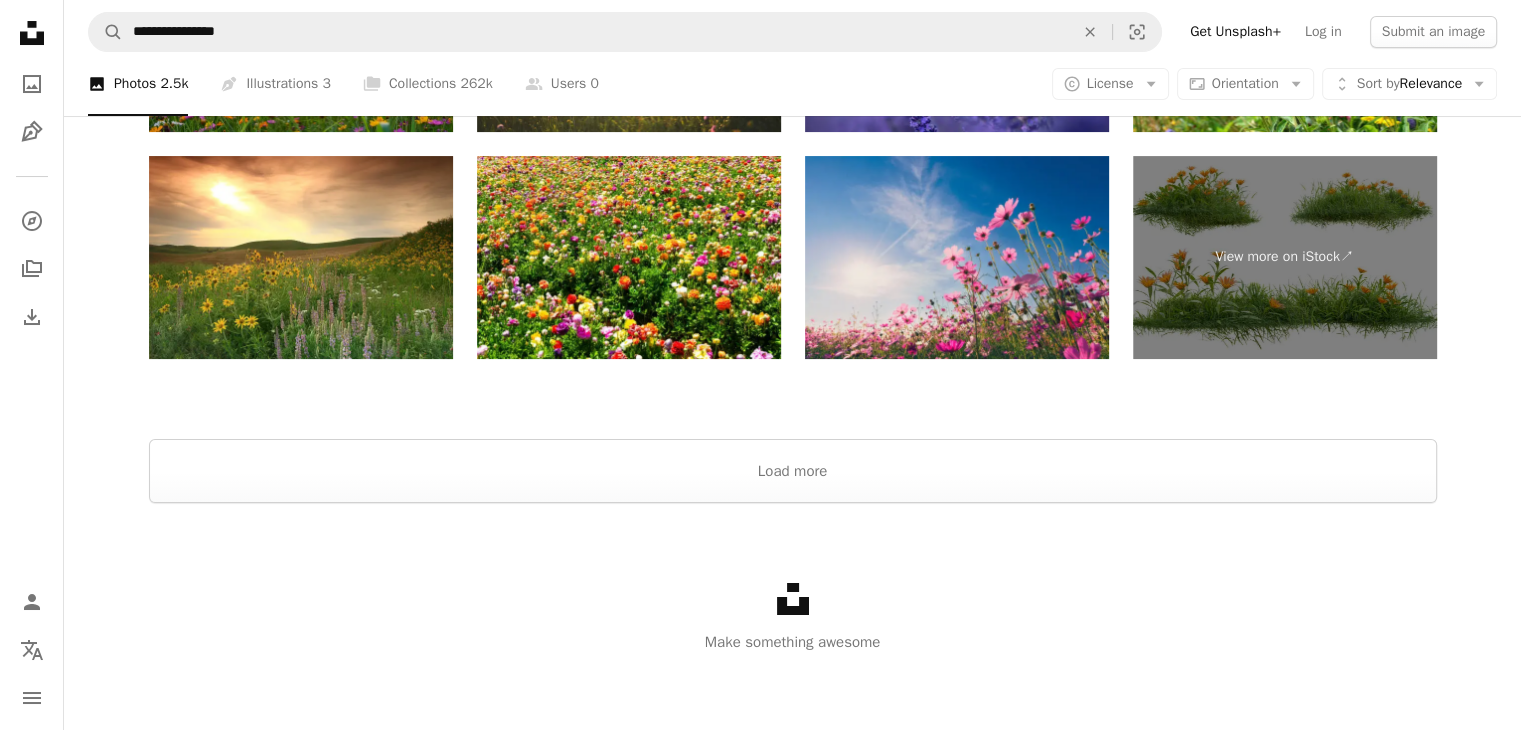 scroll, scrollTop: 7804, scrollLeft: 0, axis: vertical 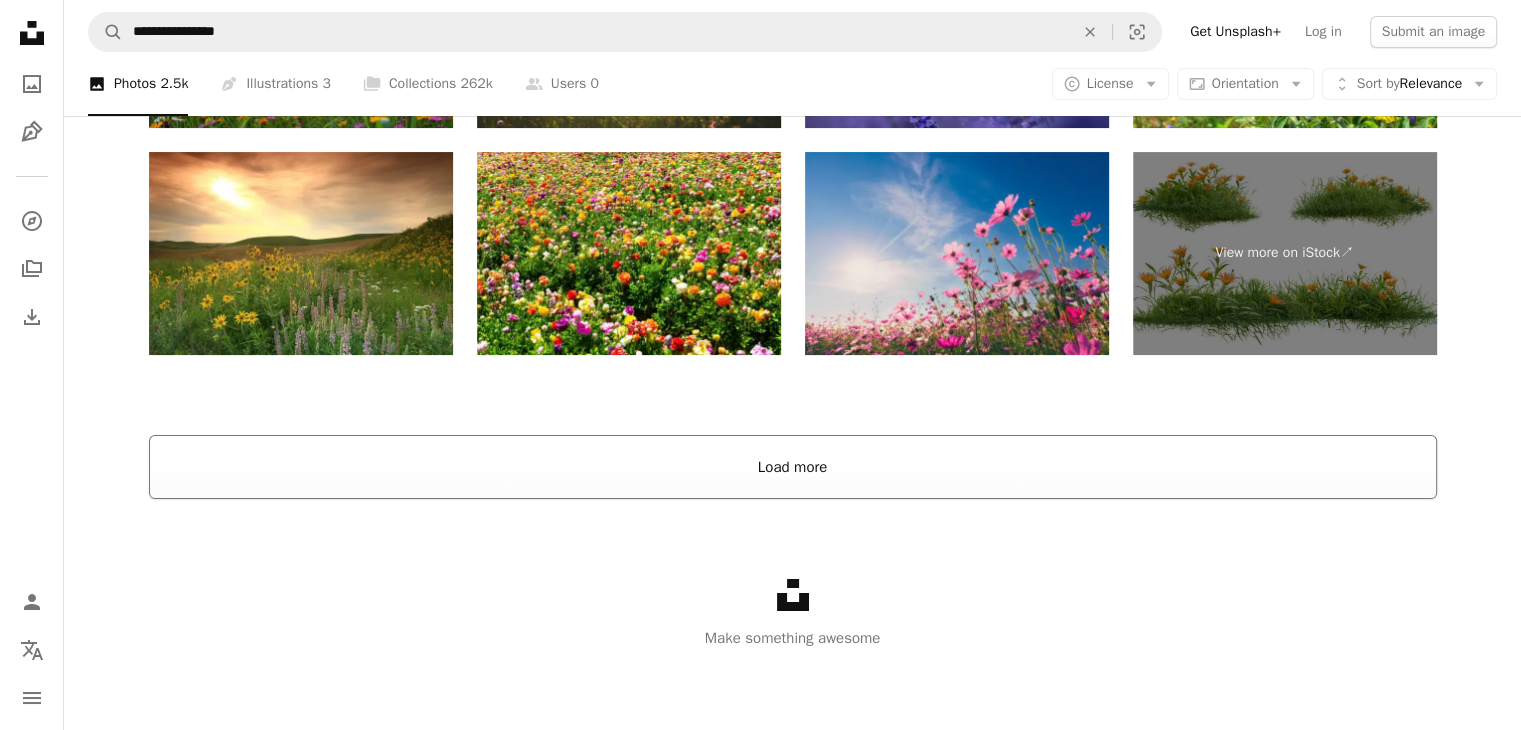 click on "Load more" at bounding box center [793, 467] 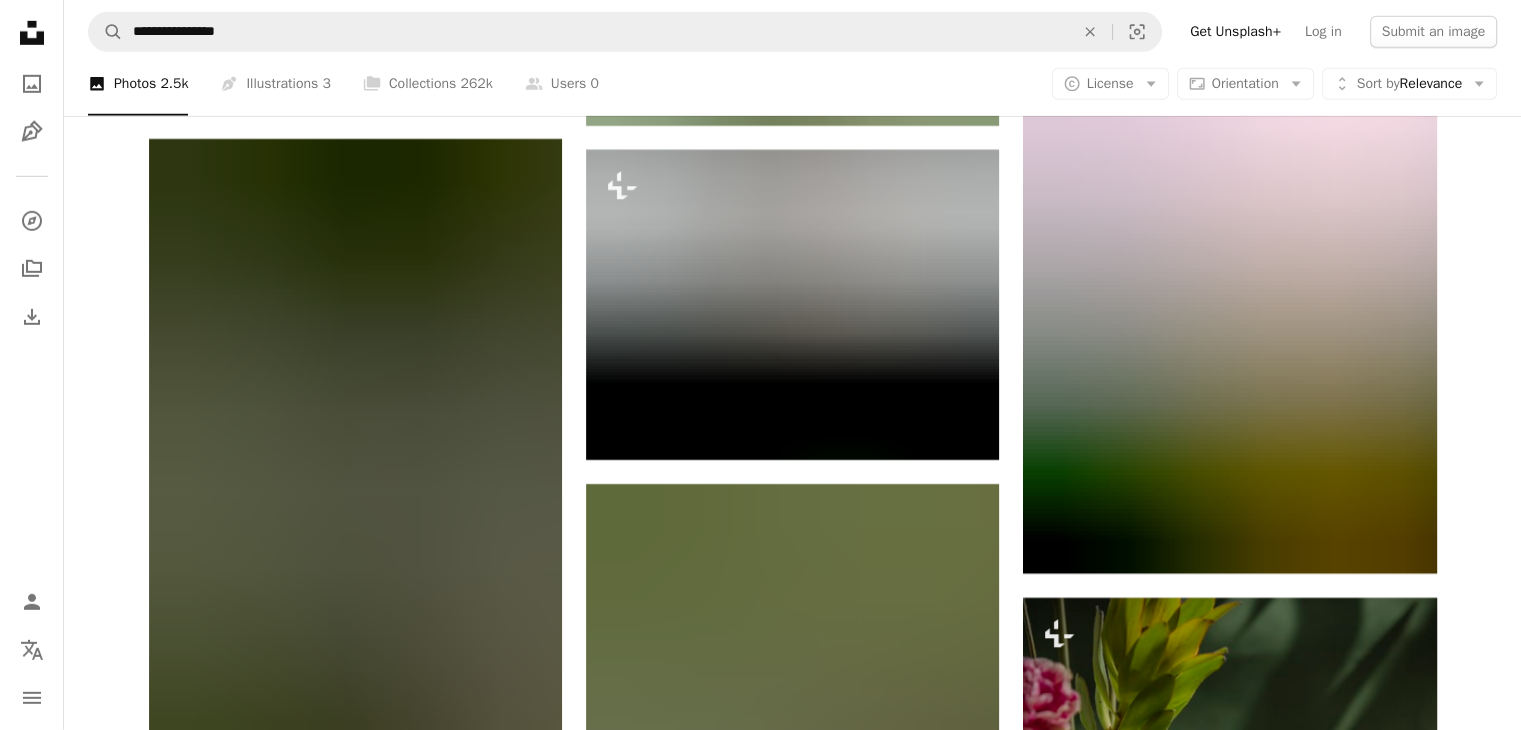 scroll, scrollTop: 36816, scrollLeft: 0, axis: vertical 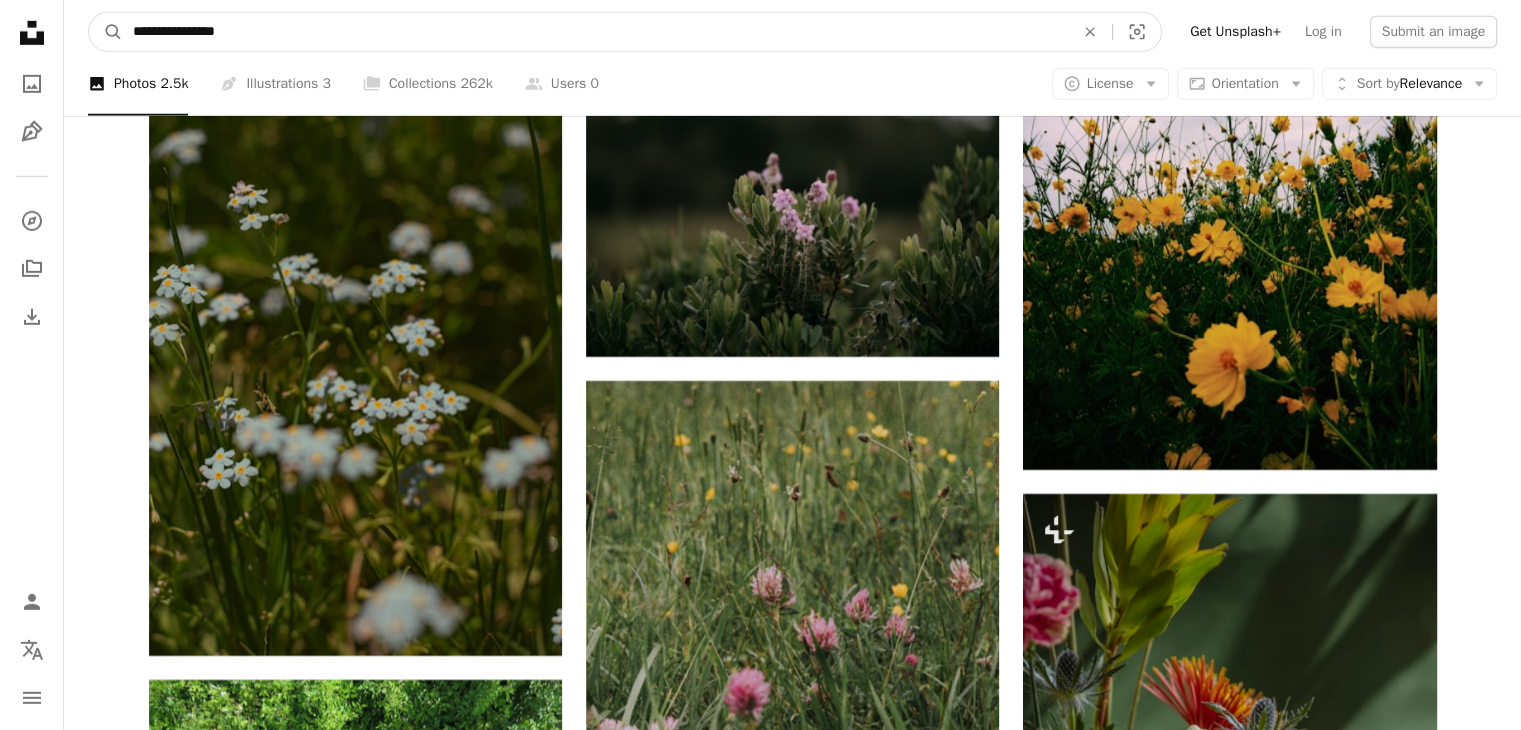 click on "**********" at bounding box center [595, 32] 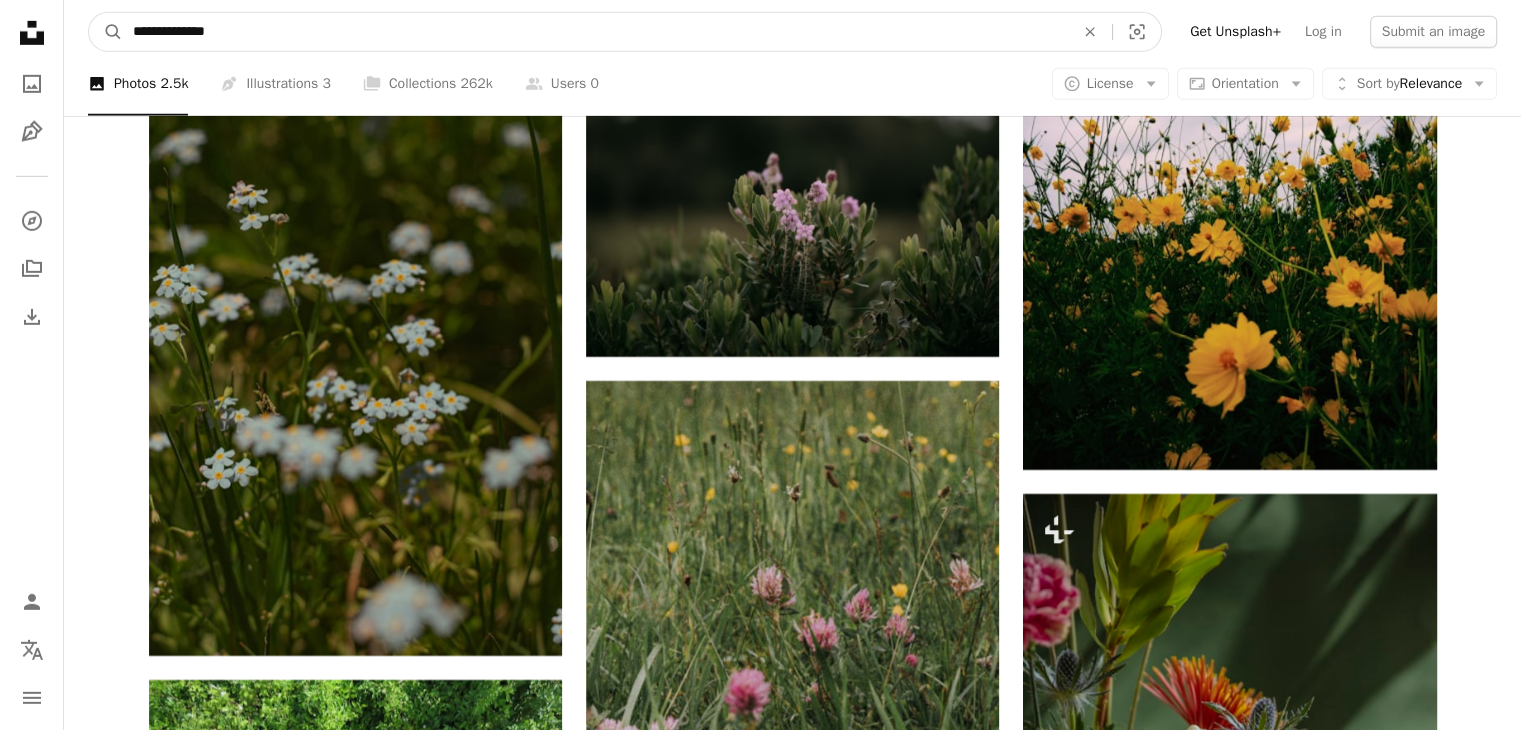 type on "**********" 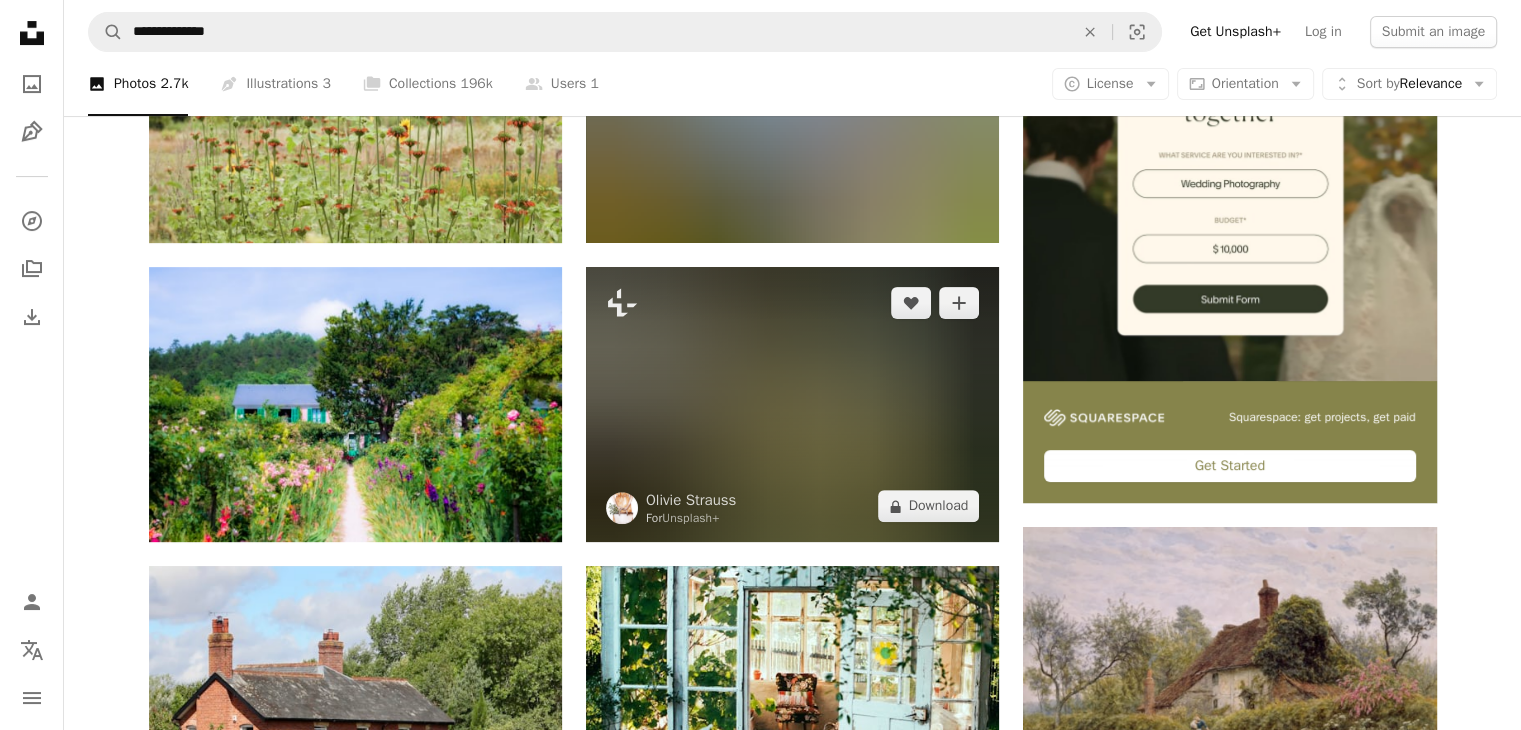 scroll, scrollTop: 667, scrollLeft: 0, axis: vertical 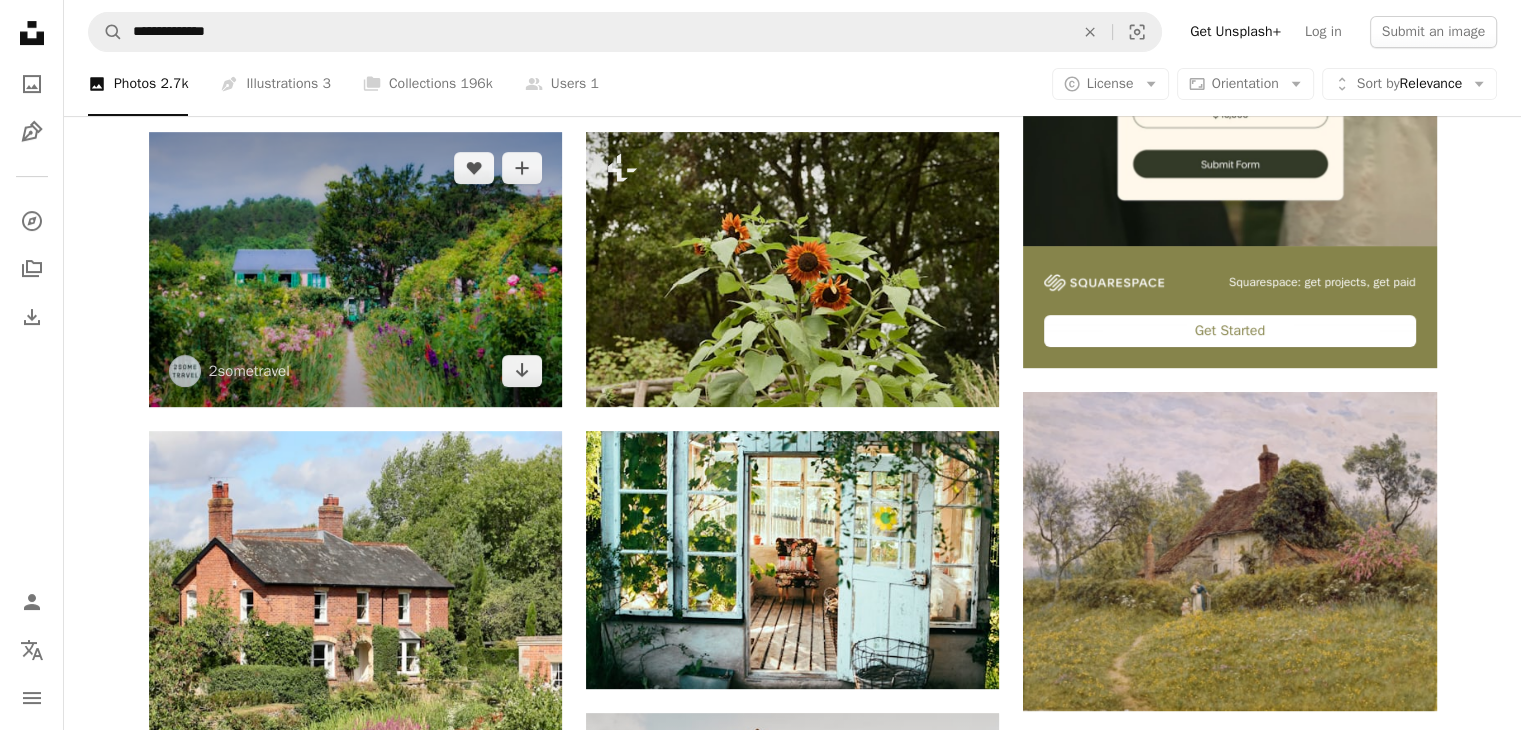 click at bounding box center [355, 269] 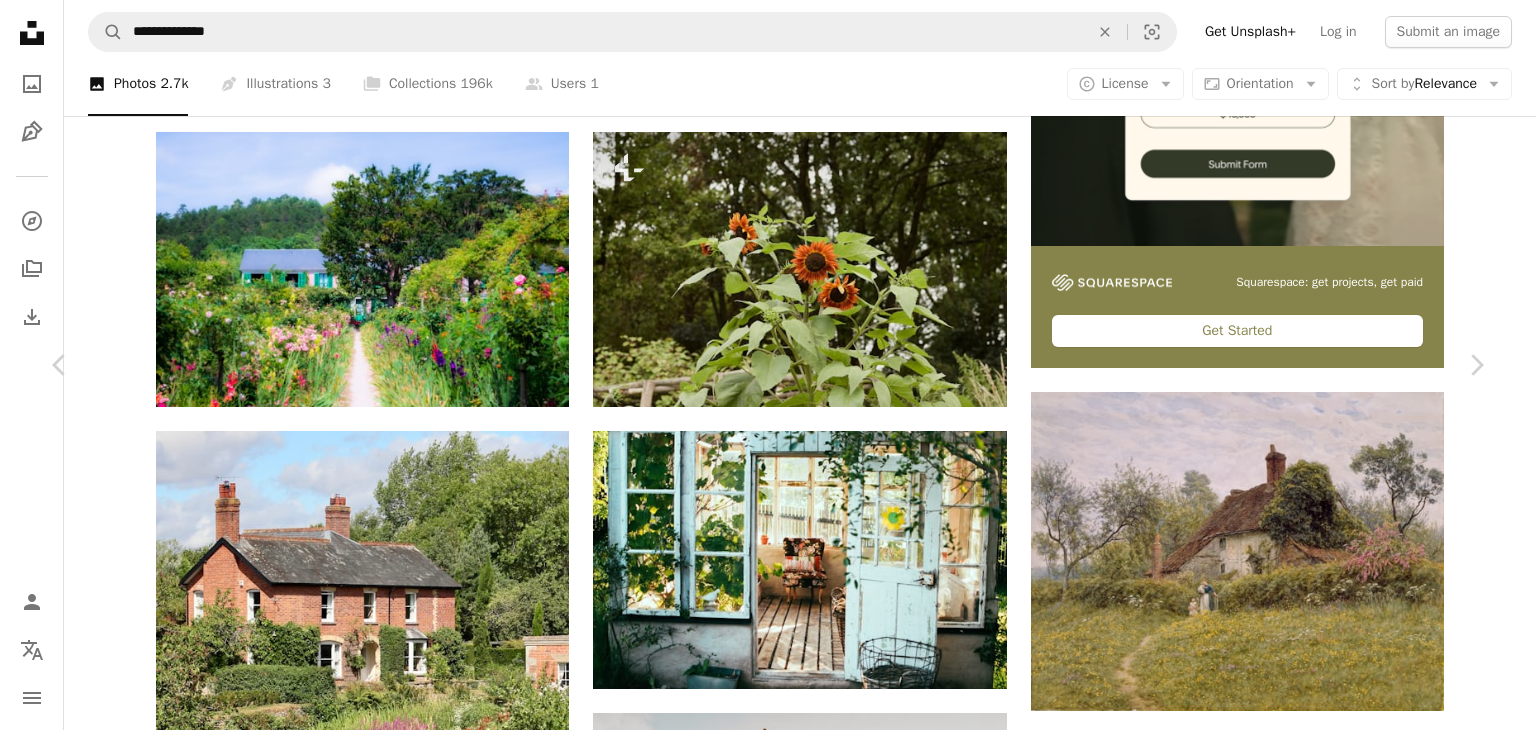 click on "An X shape" at bounding box center (20, 20) 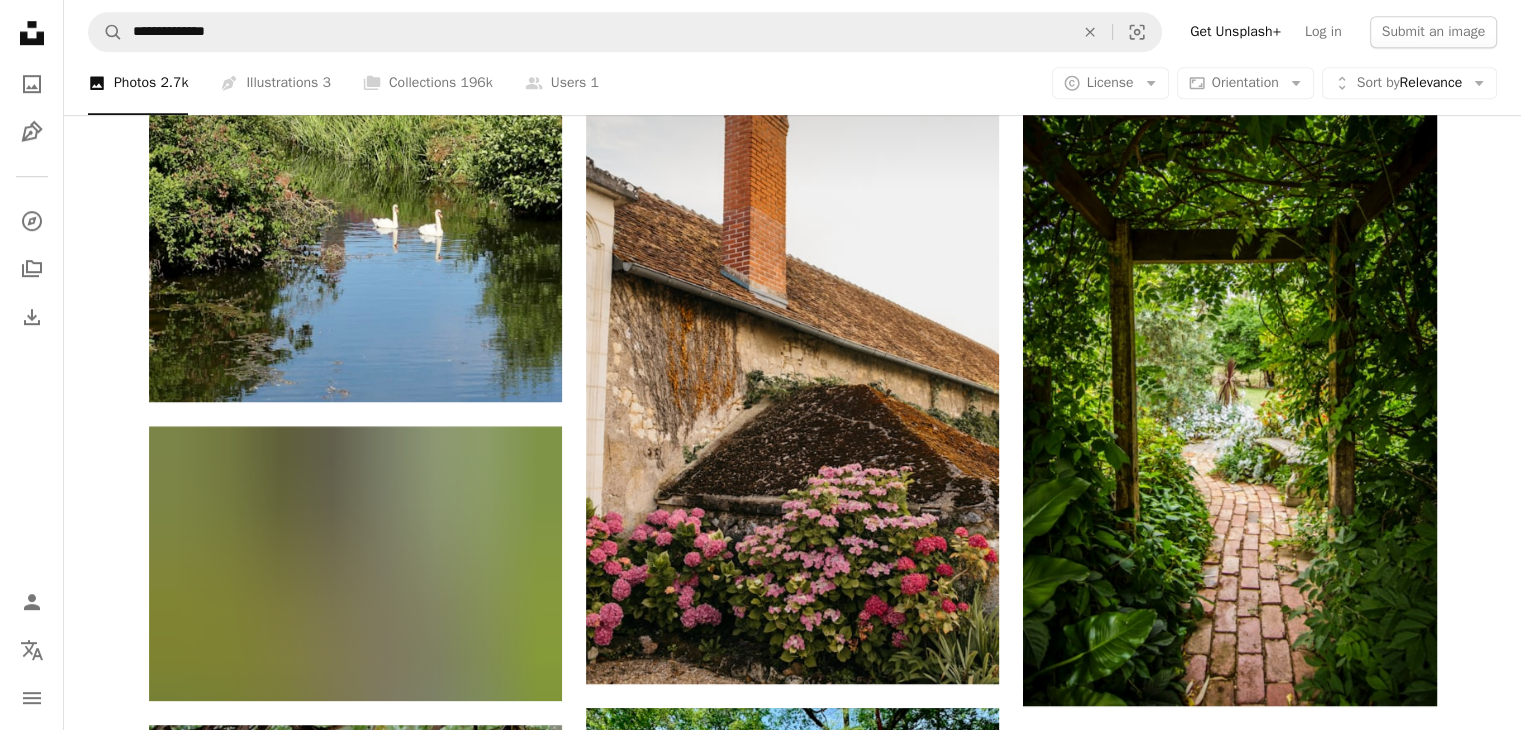 scroll, scrollTop: 1333, scrollLeft: 0, axis: vertical 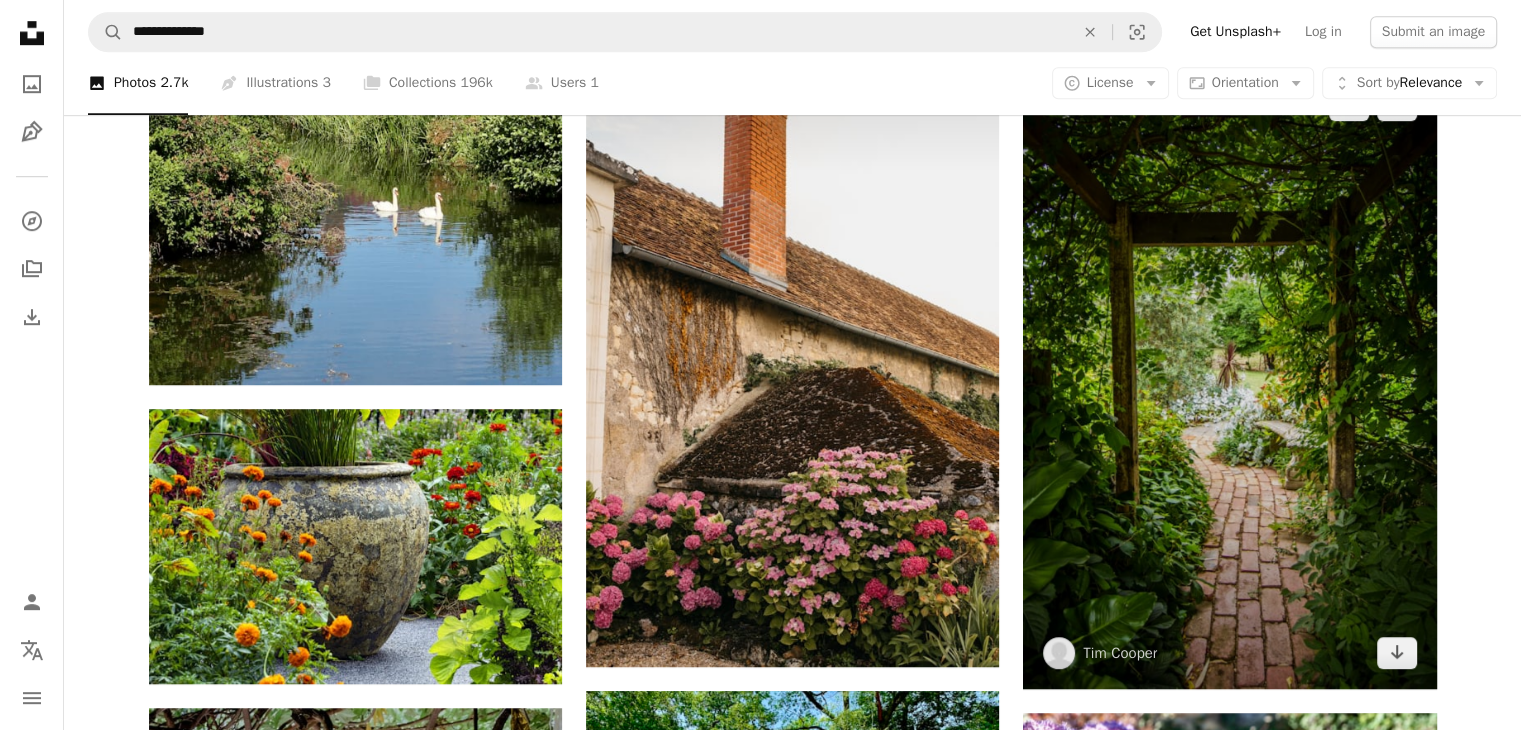 click at bounding box center [1229, 379] 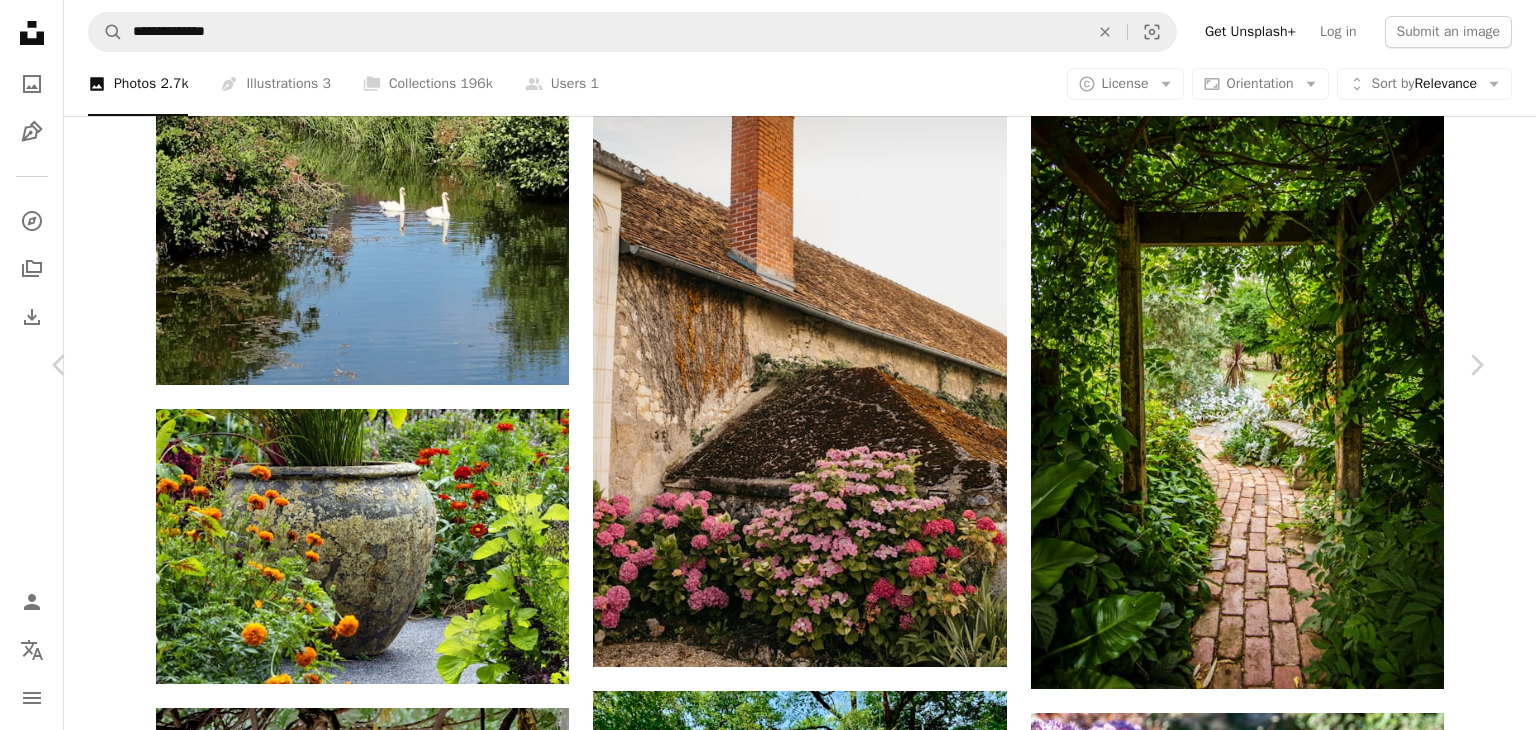 click on "An X shape" at bounding box center [20, 20] 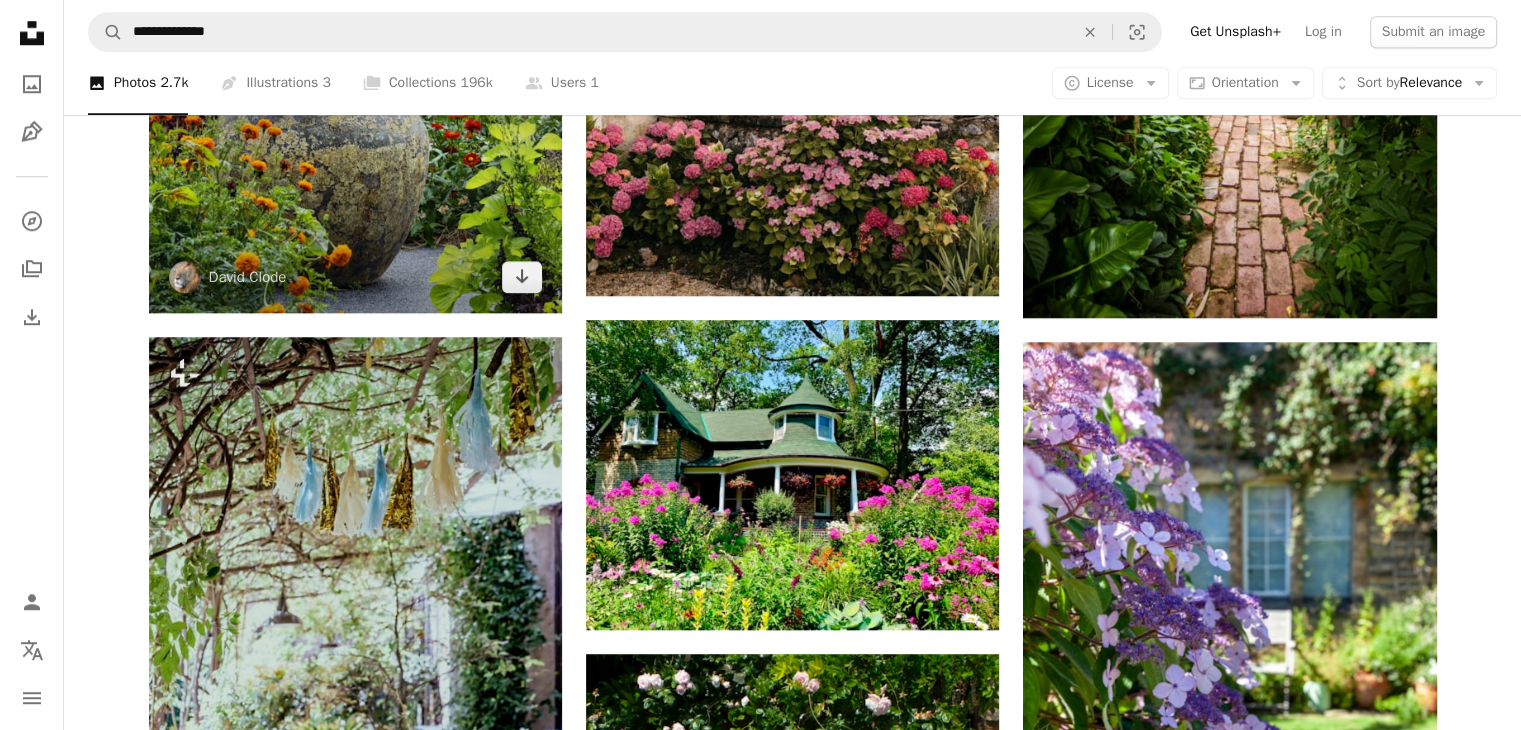 scroll, scrollTop: 1667, scrollLeft: 0, axis: vertical 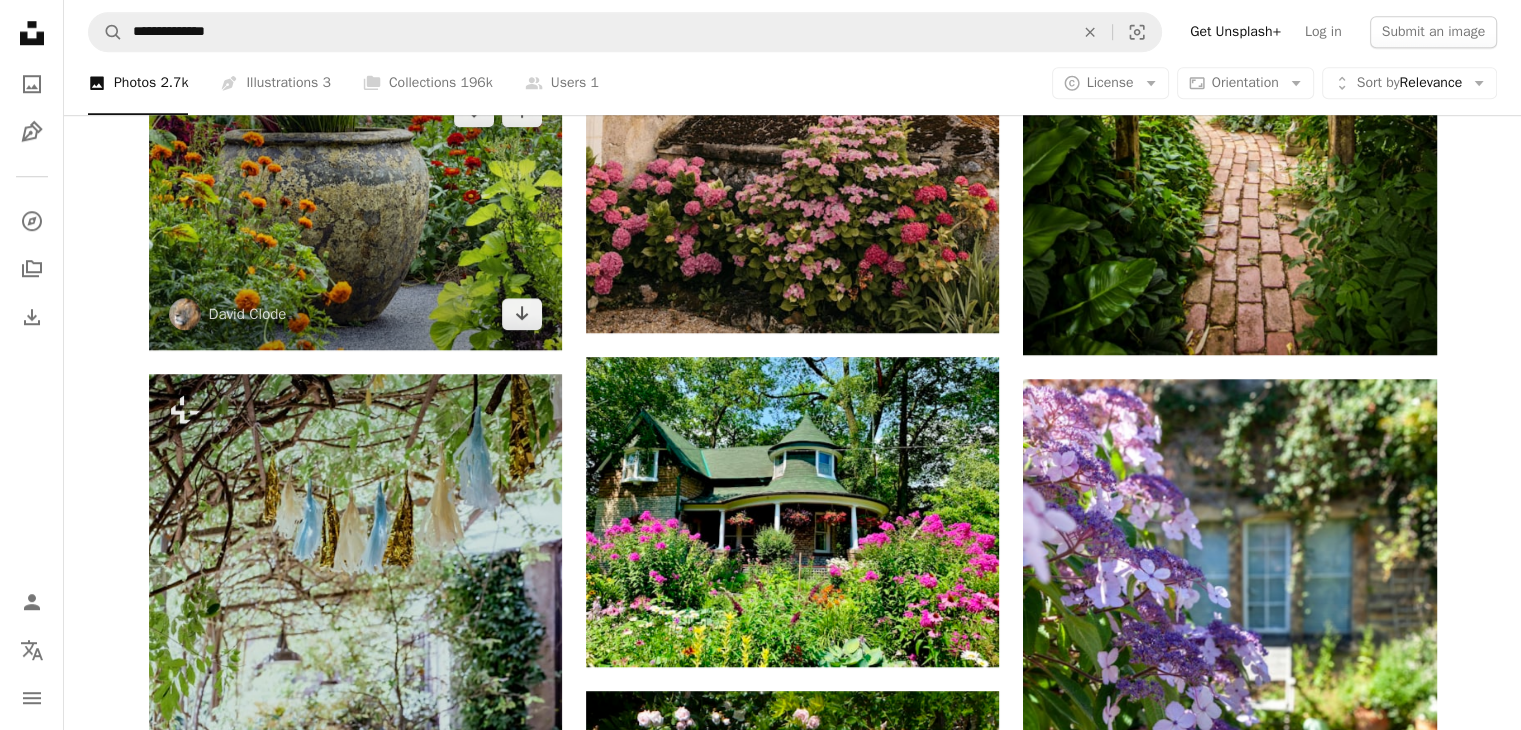 click at bounding box center (355, 212) 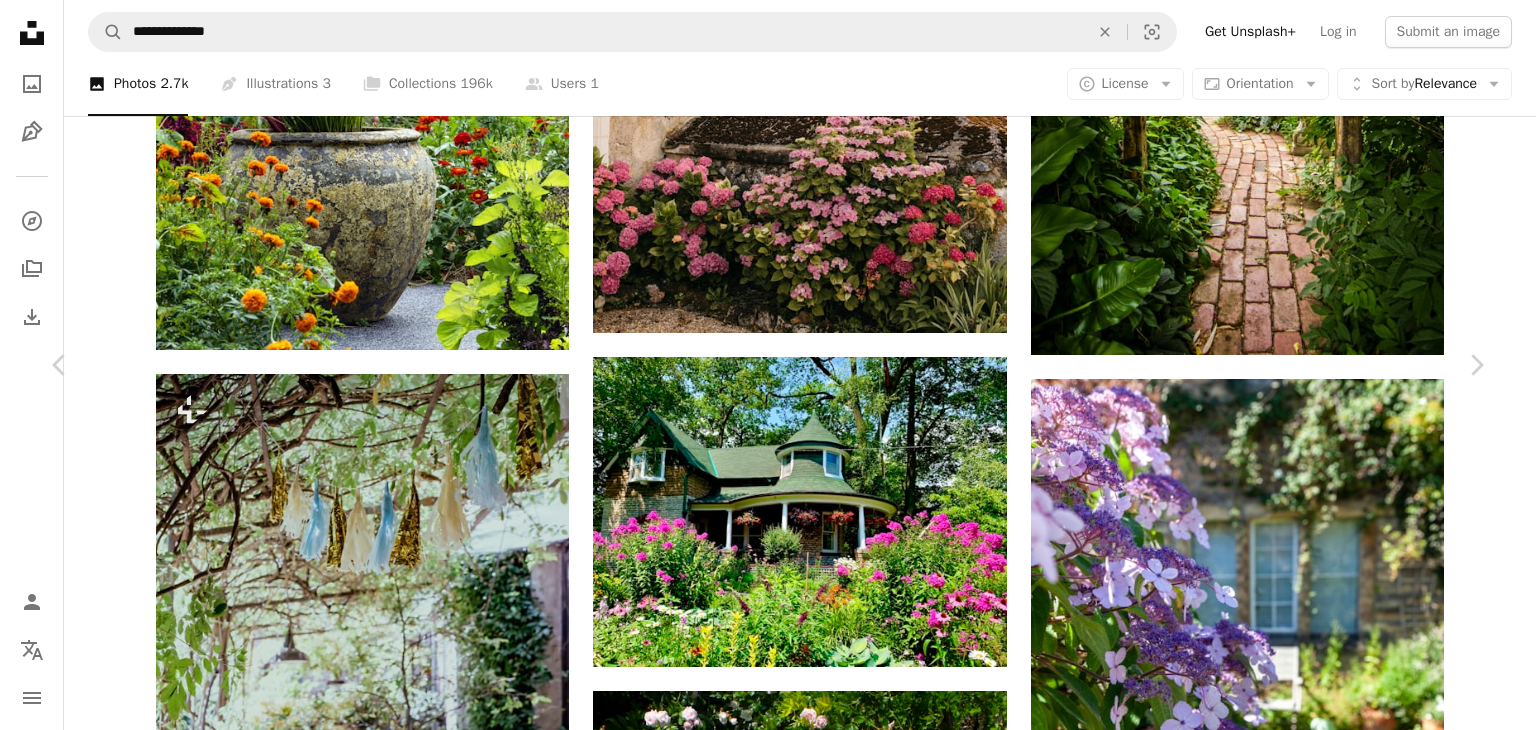 click on "An X shape" at bounding box center (20, 20) 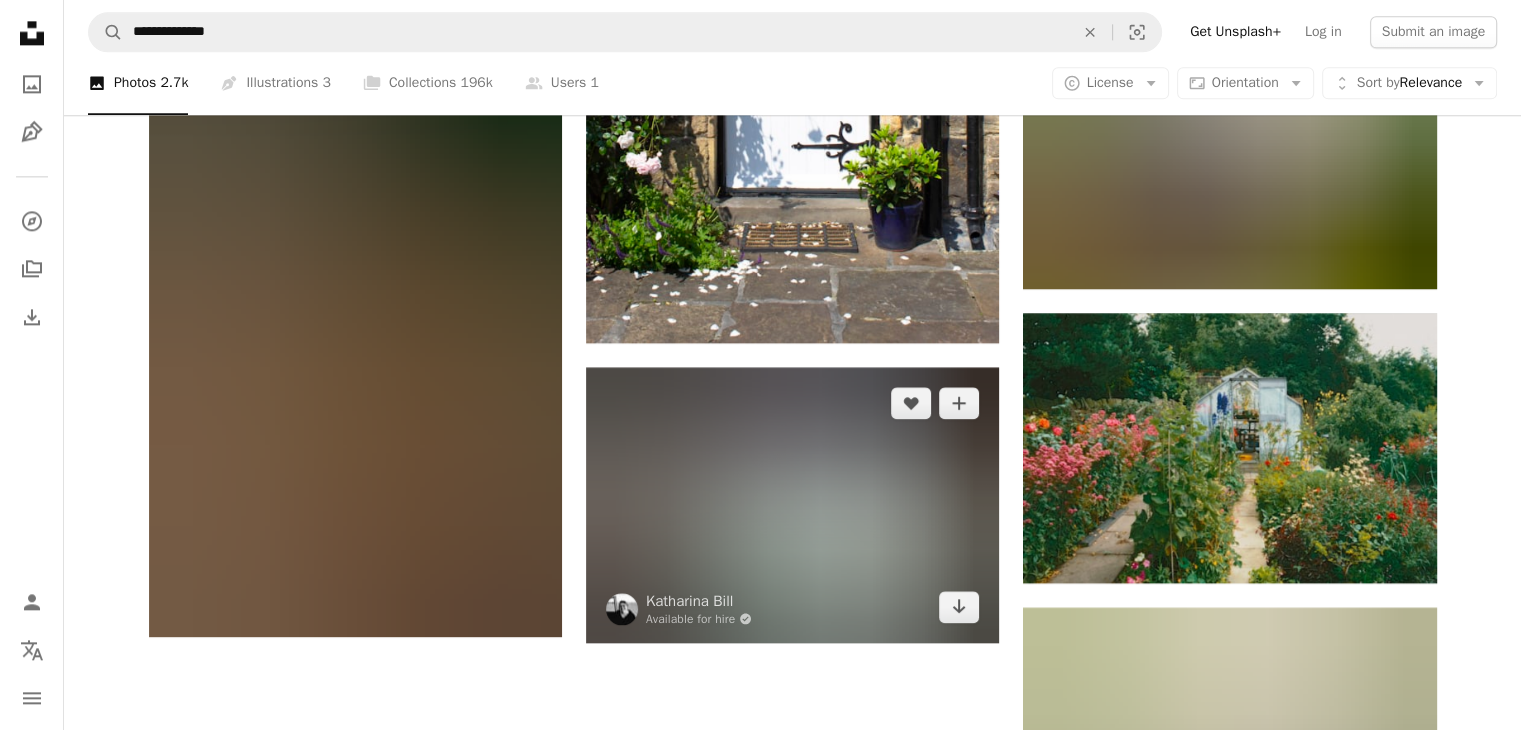 scroll, scrollTop: 2833, scrollLeft: 0, axis: vertical 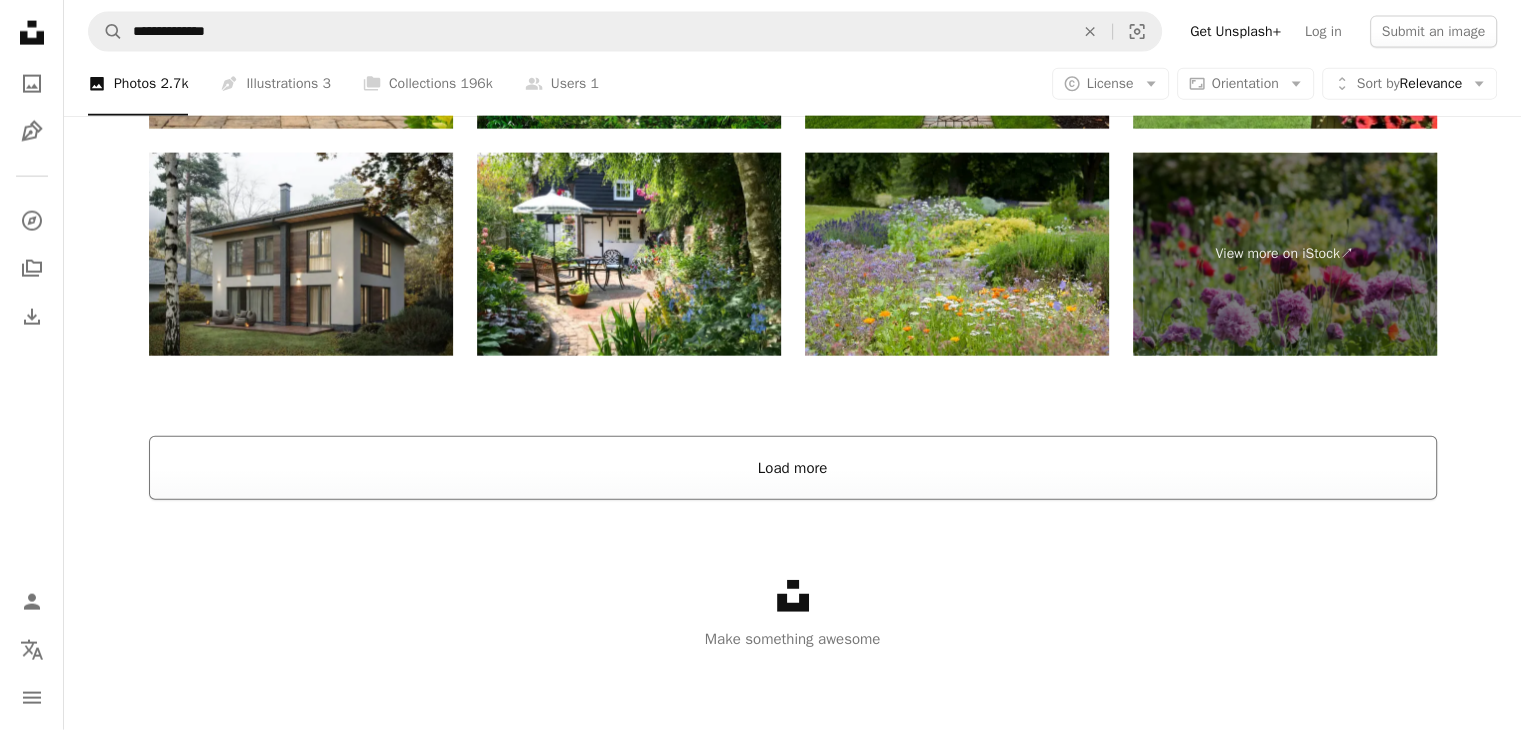 click on "Load more" at bounding box center [793, 468] 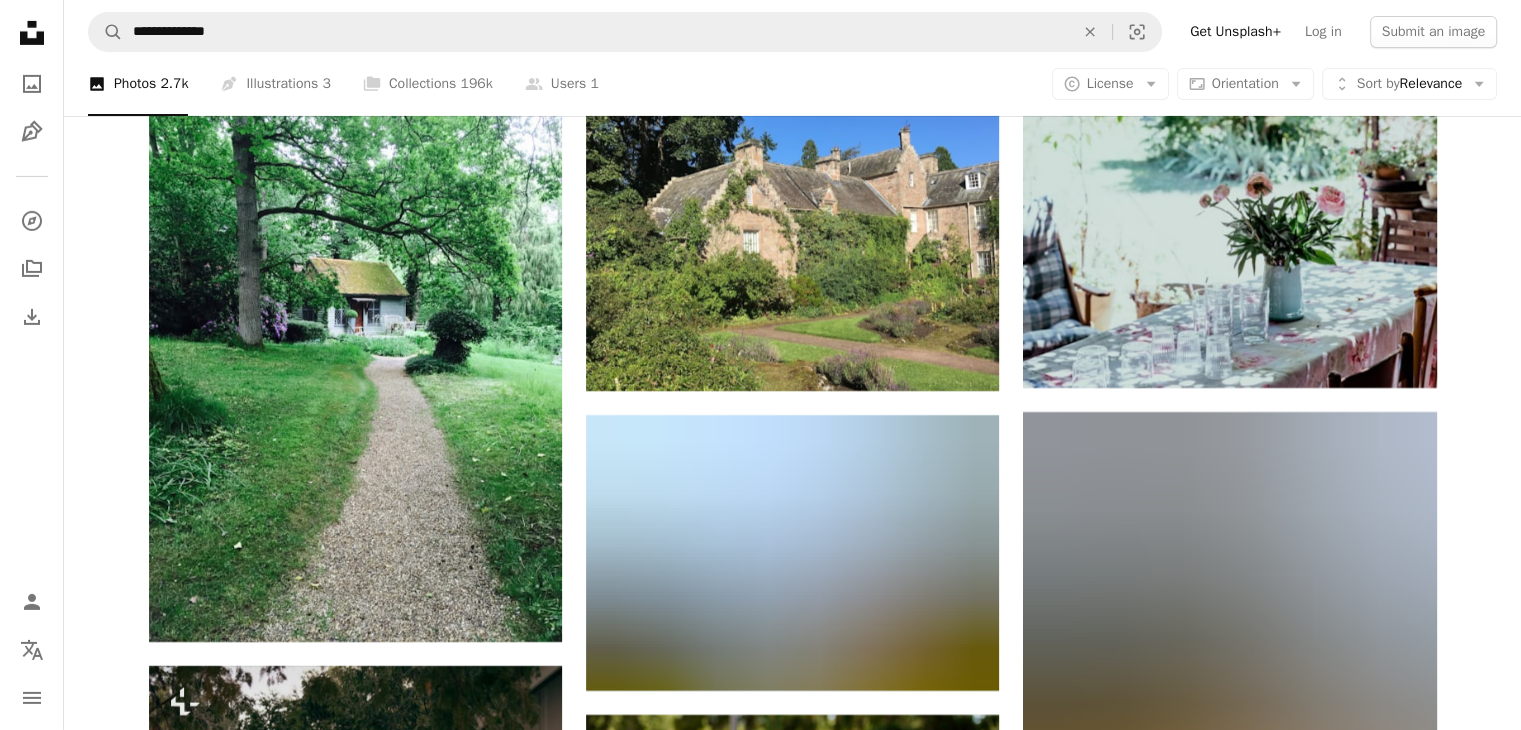scroll, scrollTop: 6868, scrollLeft: 0, axis: vertical 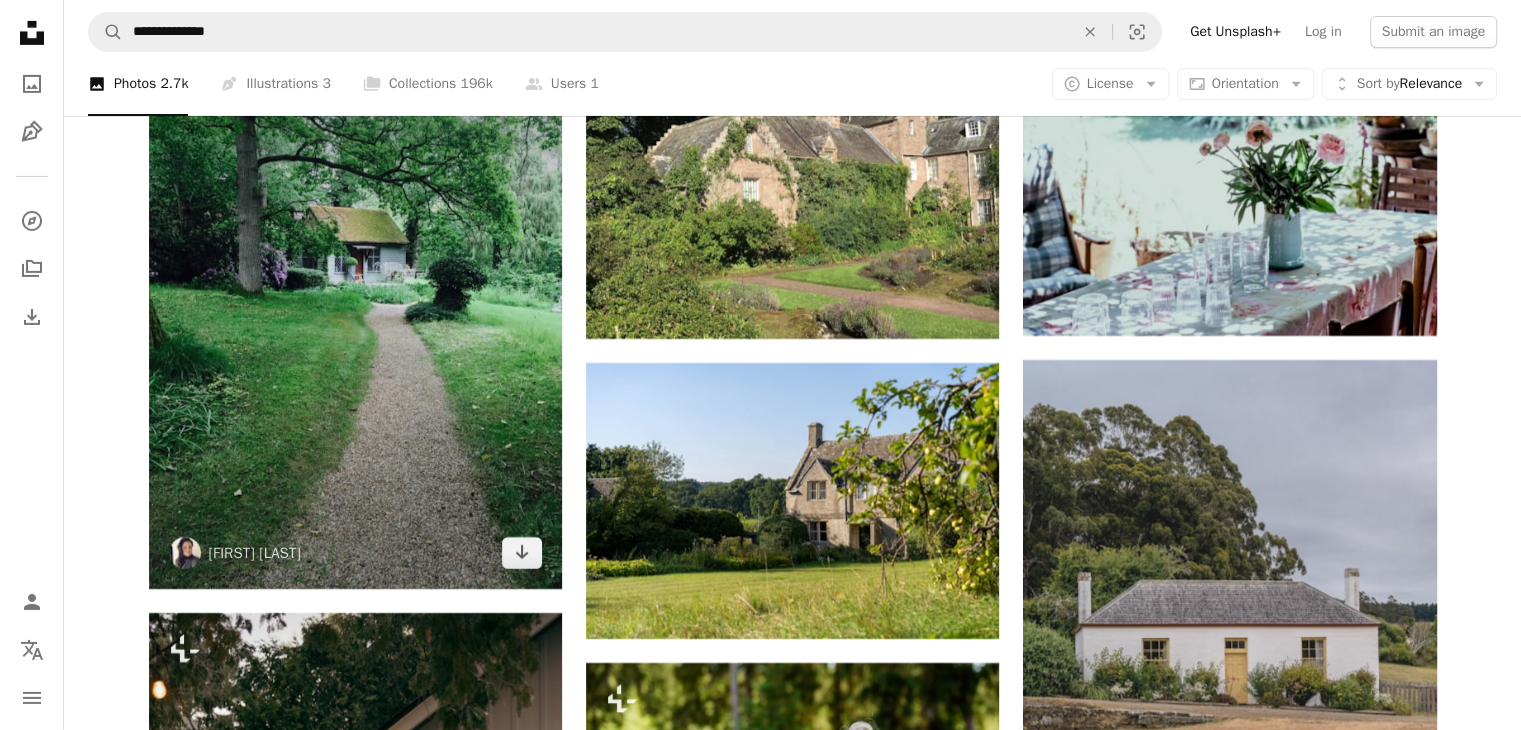 click at bounding box center (355, 313) 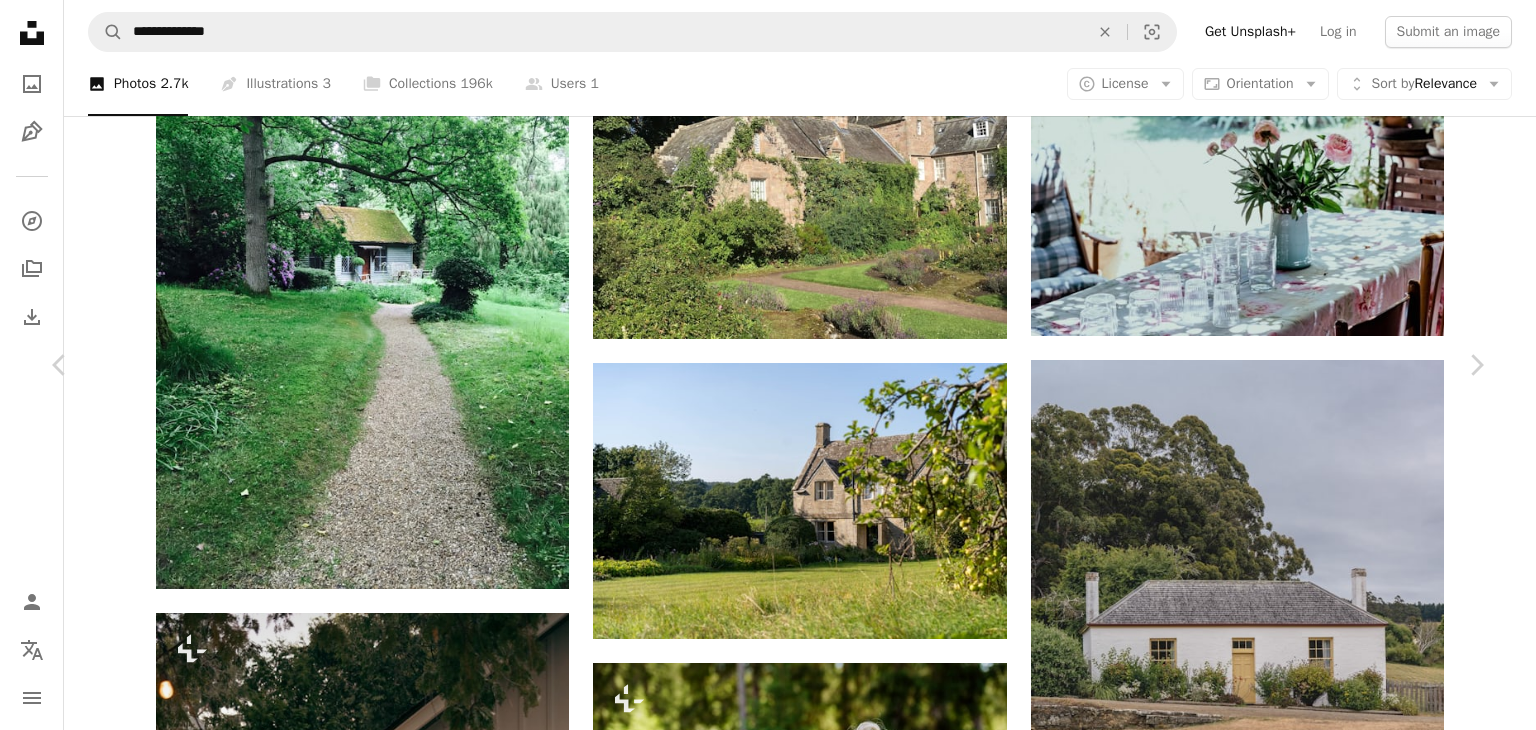click on "An X shape" at bounding box center [20, 20] 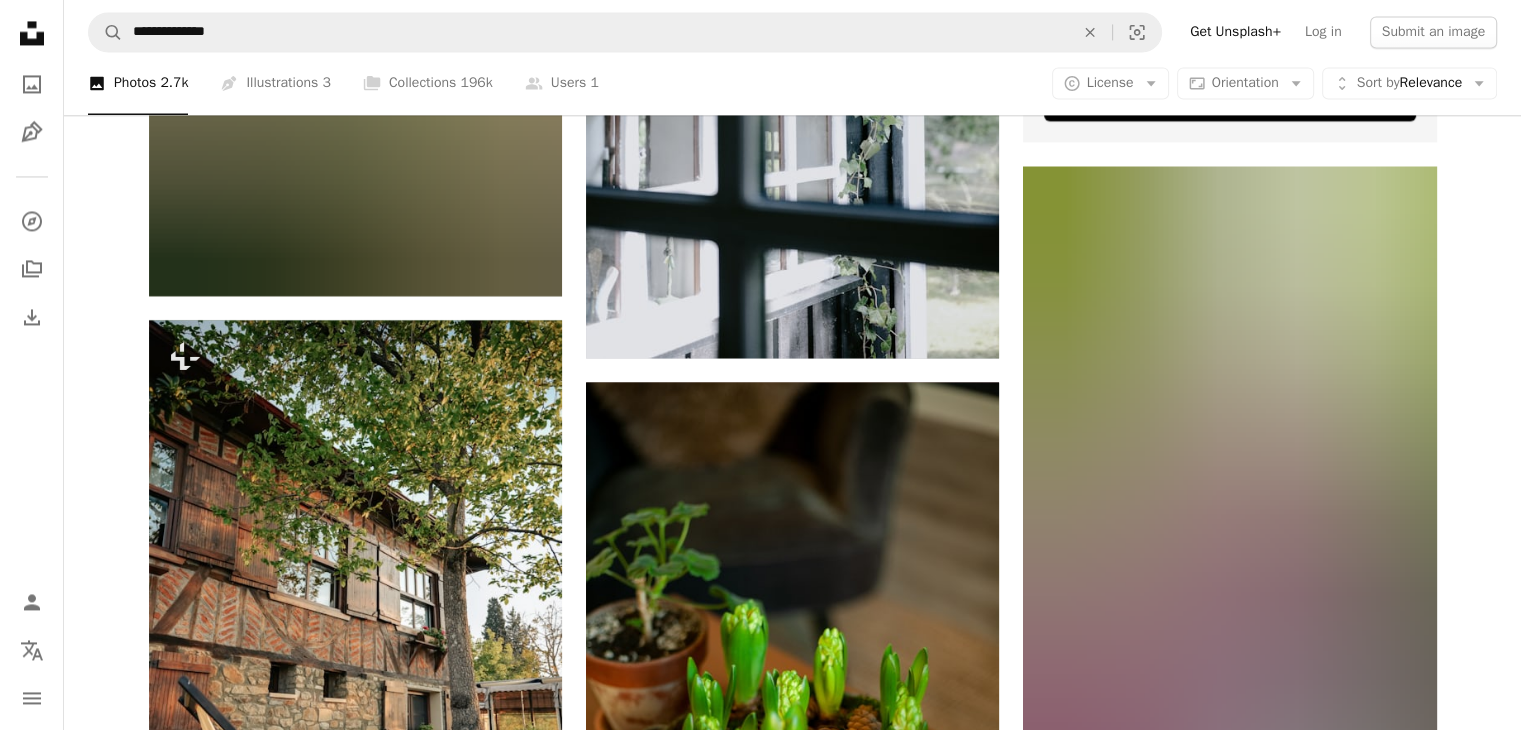 scroll, scrollTop: 11035, scrollLeft: 0, axis: vertical 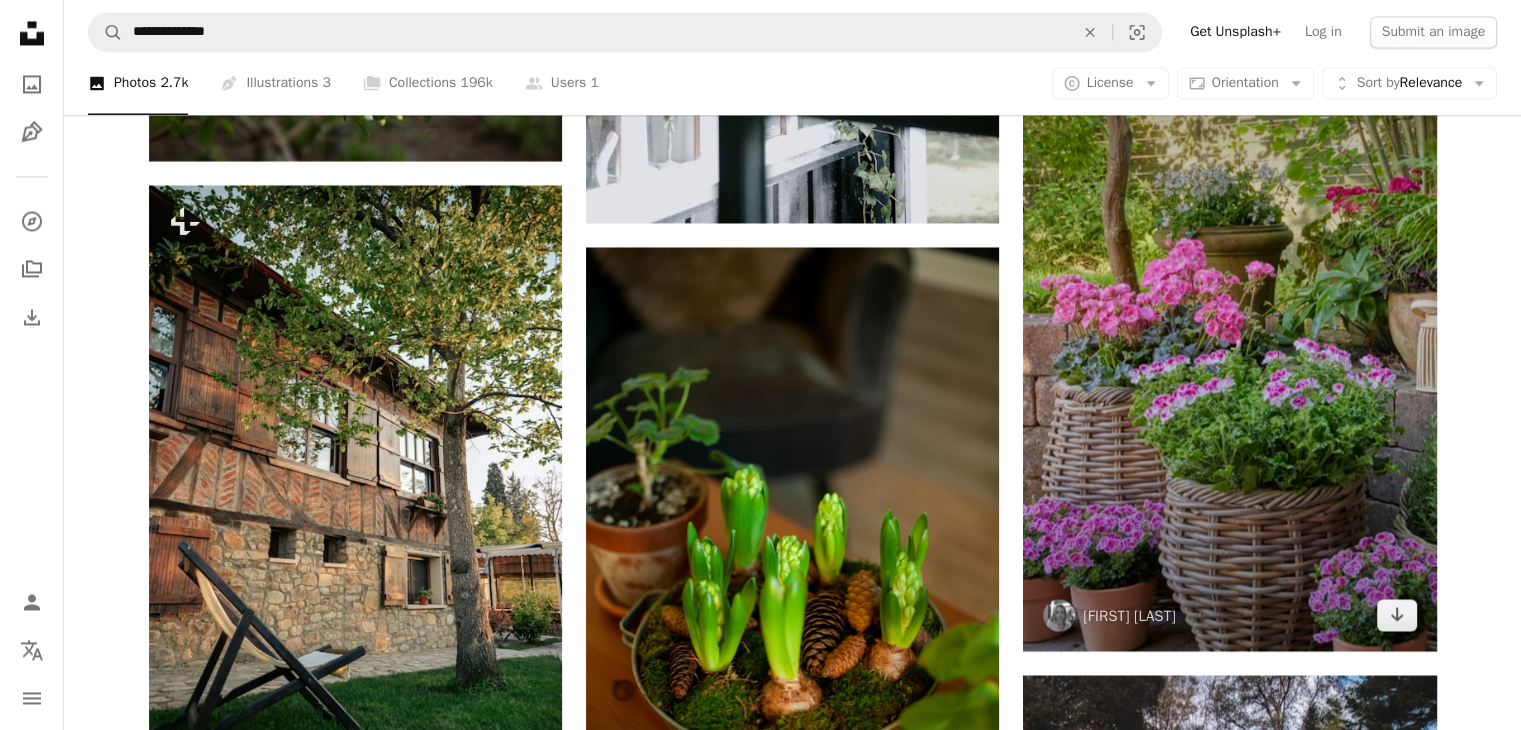 click at bounding box center [1229, 341] 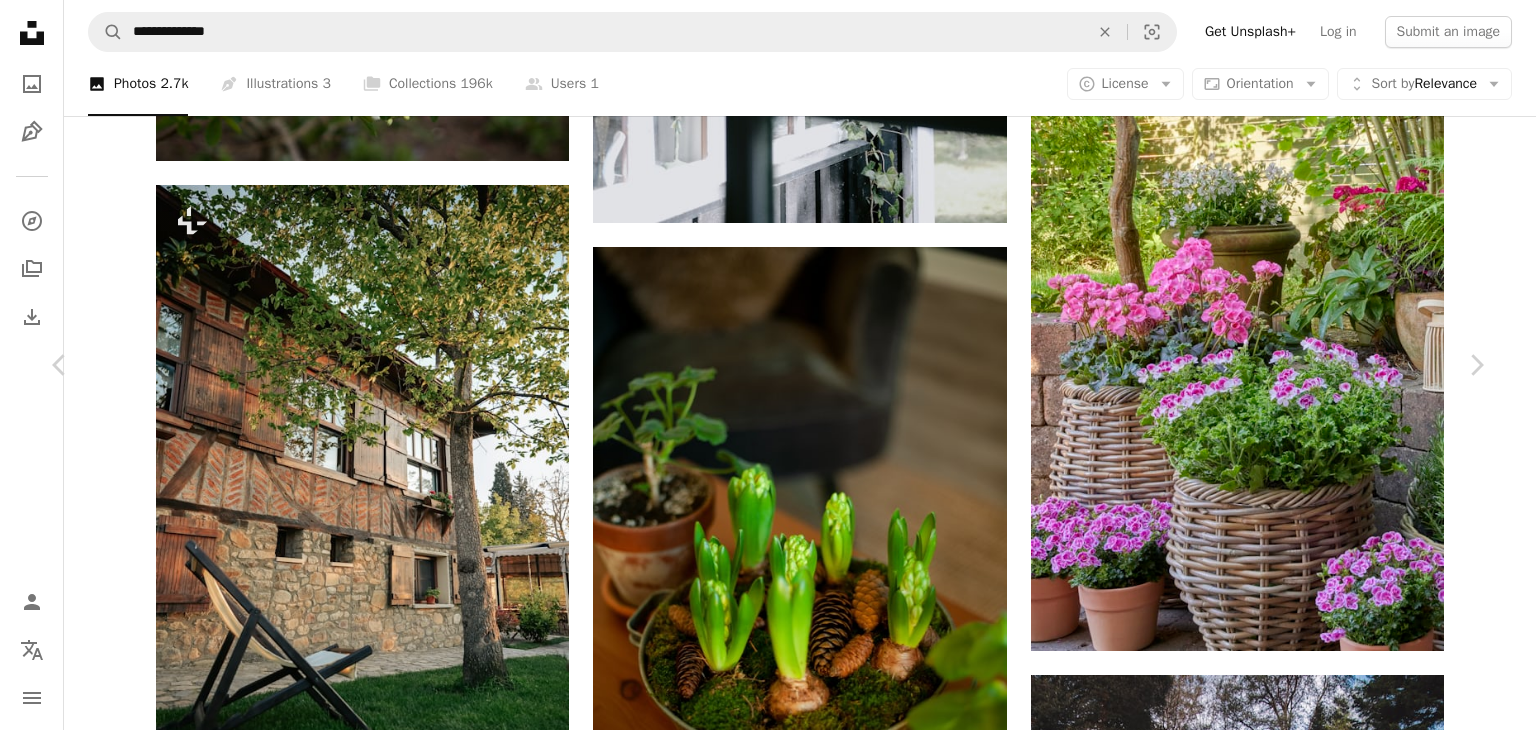 click on "An X shape" at bounding box center [20, 20] 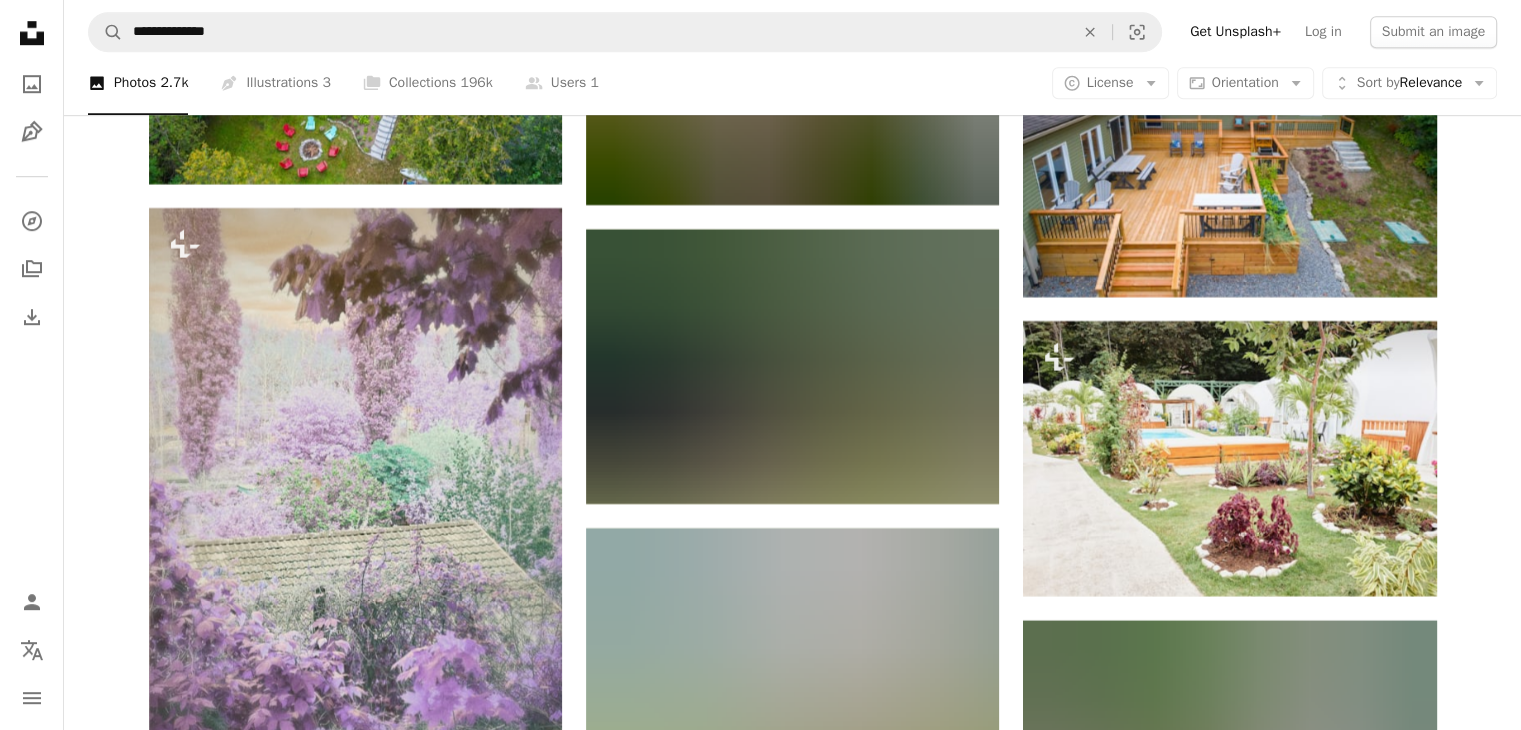 scroll, scrollTop: 16868, scrollLeft: 0, axis: vertical 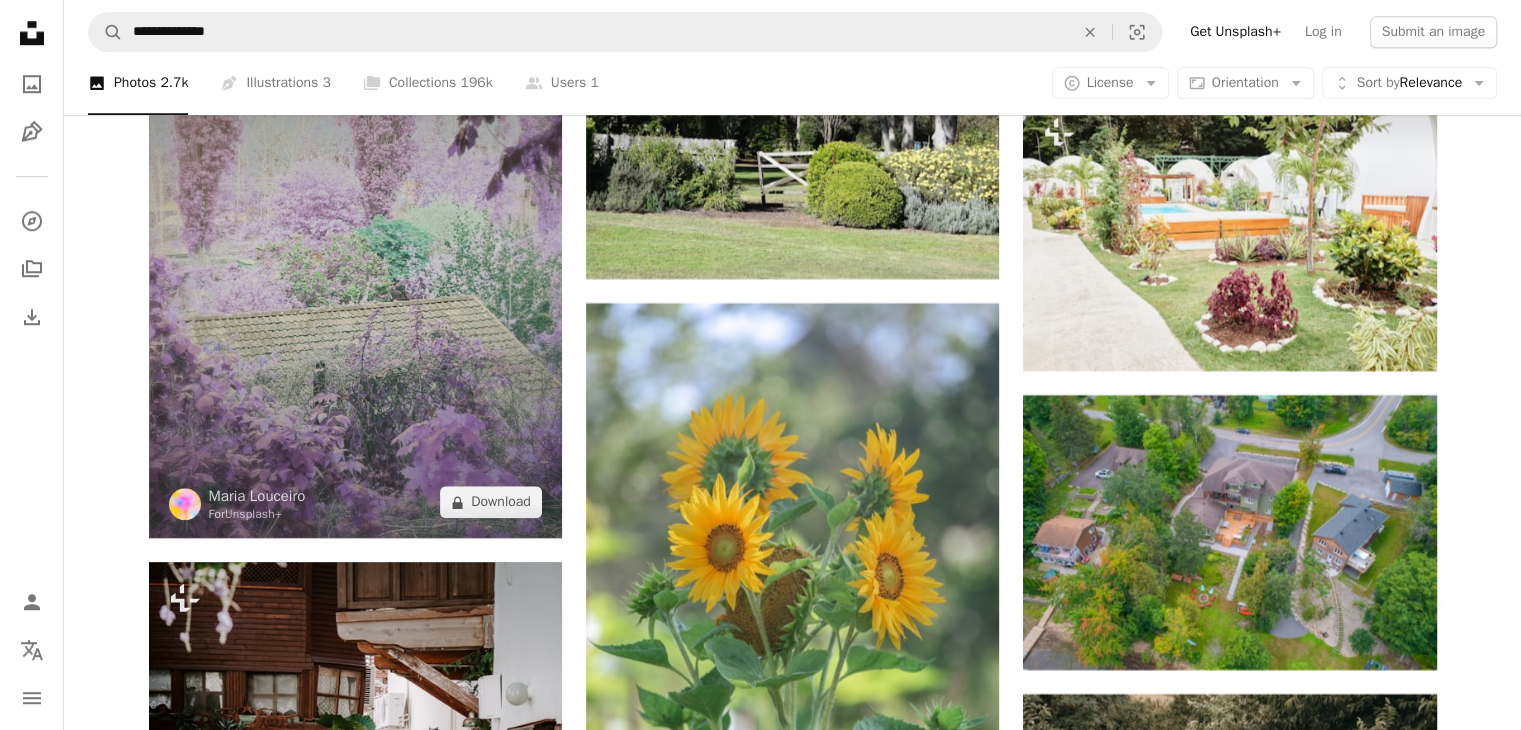 click at bounding box center [355, 261] 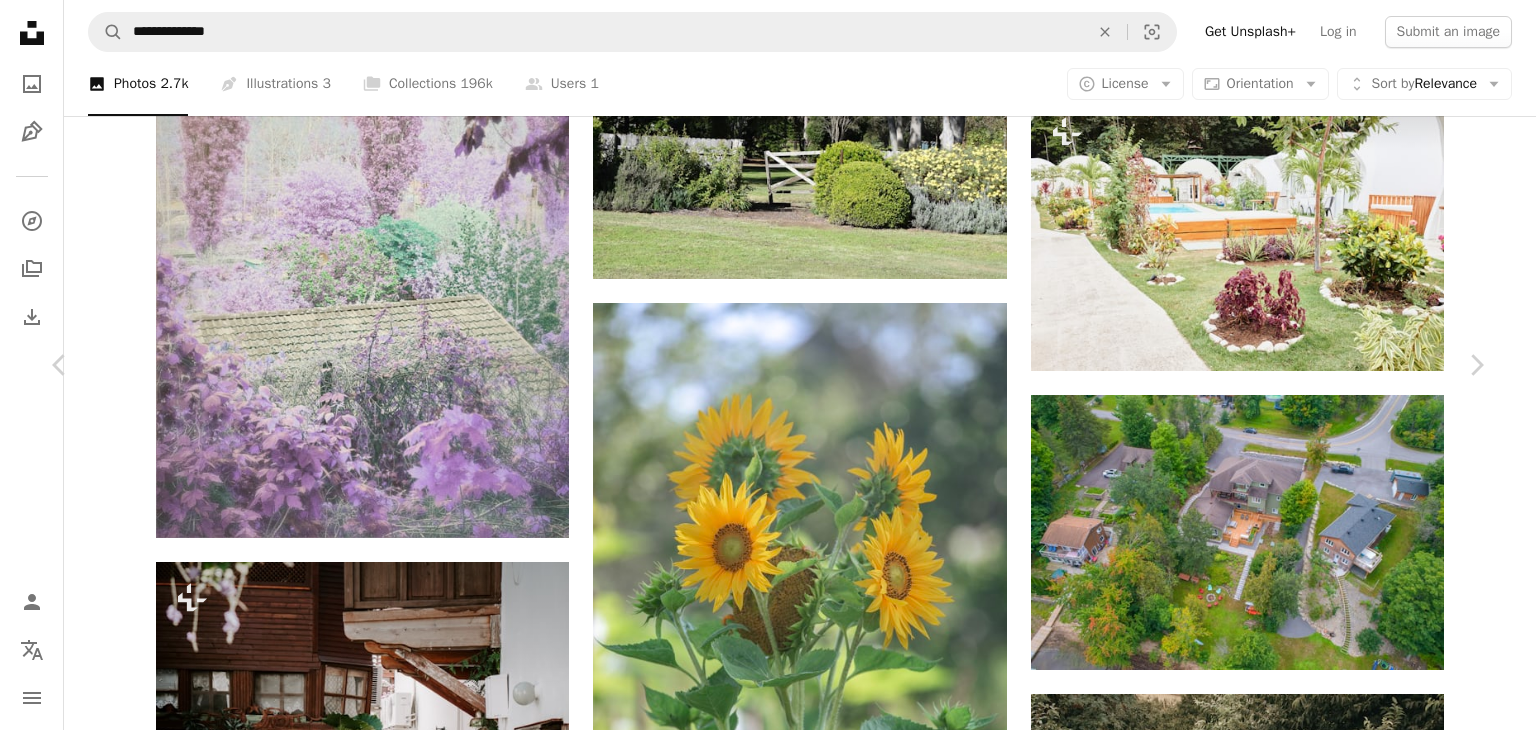 click on "An X shape" at bounding box center [20, 20] 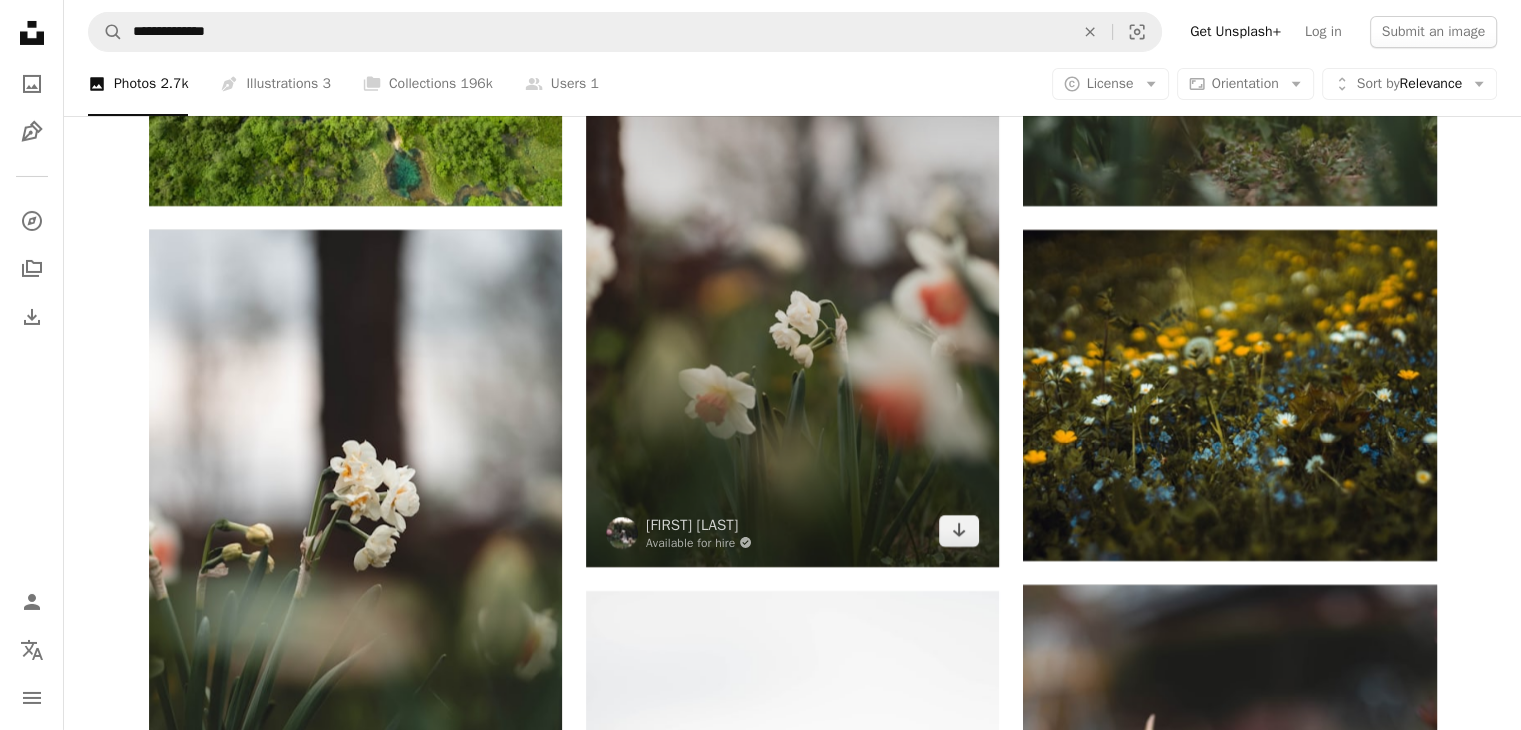 scroll, scrollTop: 30035, scrollLeft: 0, axis: vertical 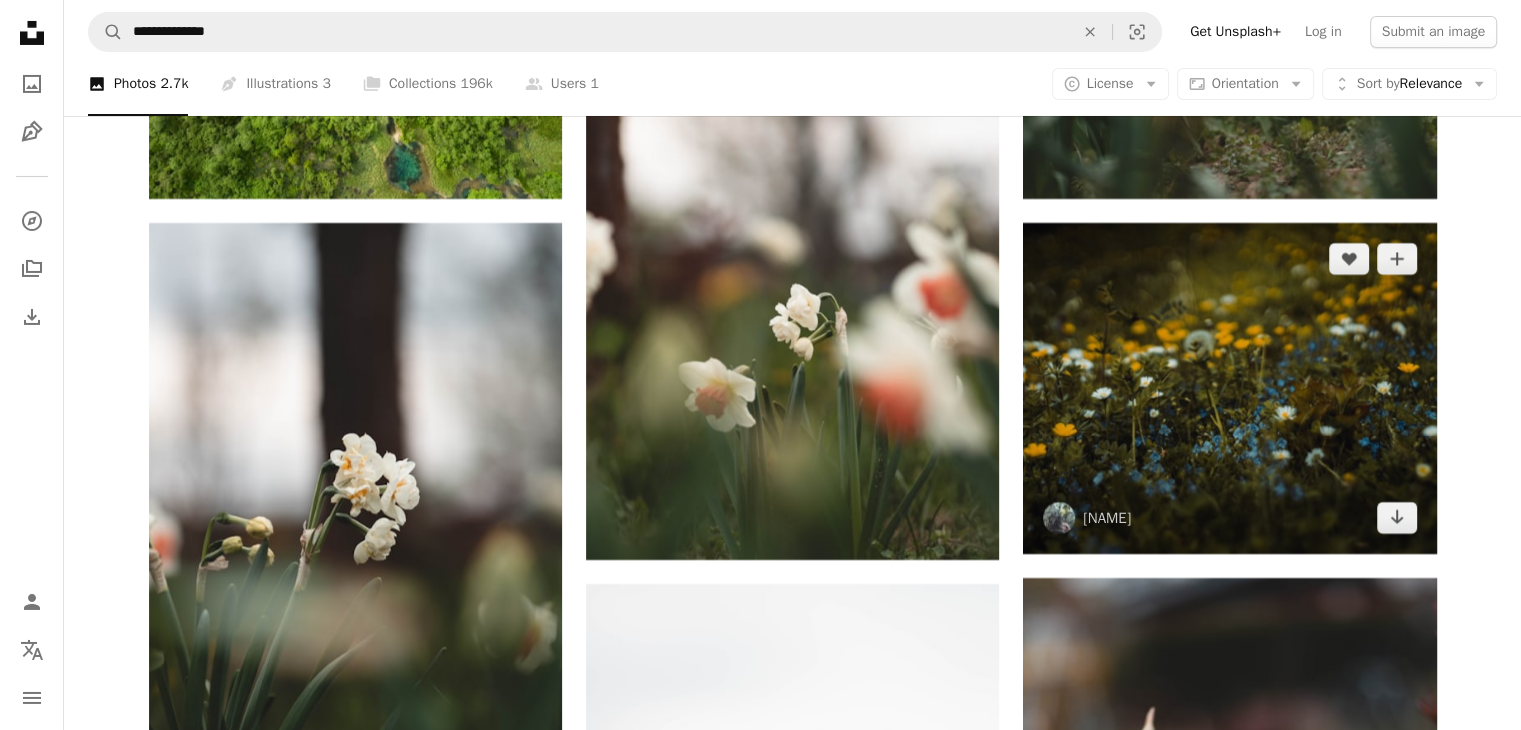 click at bounding box center (1229, 388) 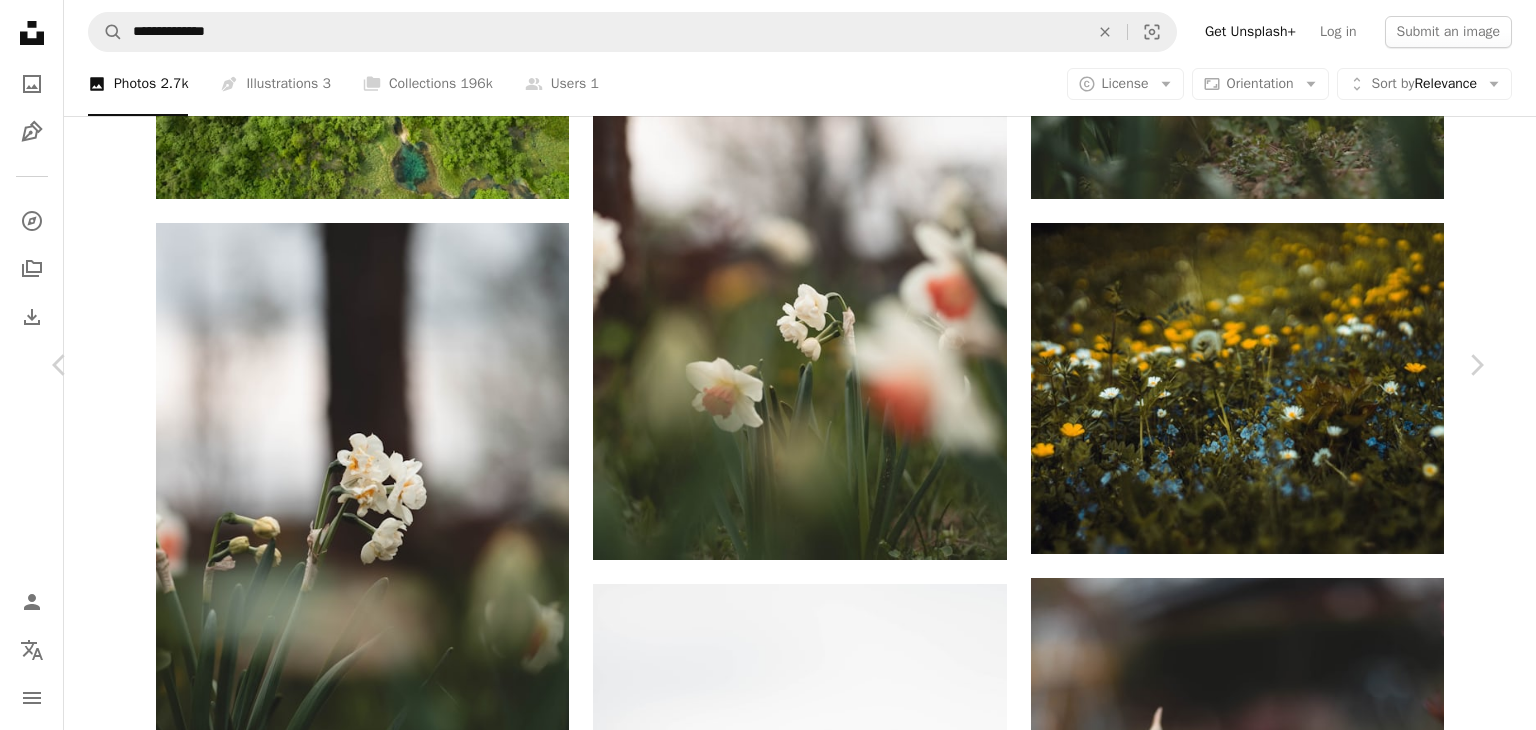 click on "An X shape" at bounding box center (20, 20) 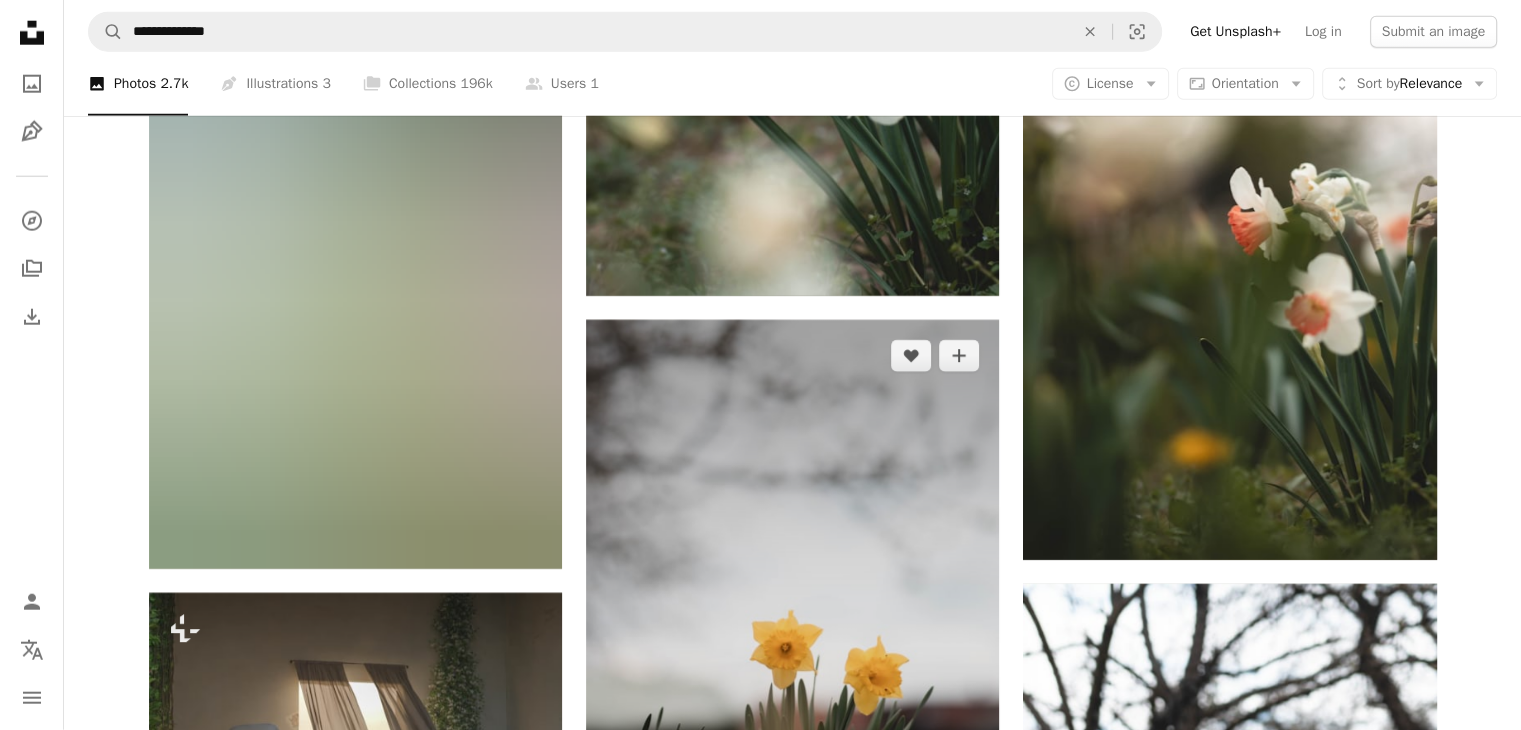 scroll, scrollTop: 35701, scrollLeft: 0, axis: vertical 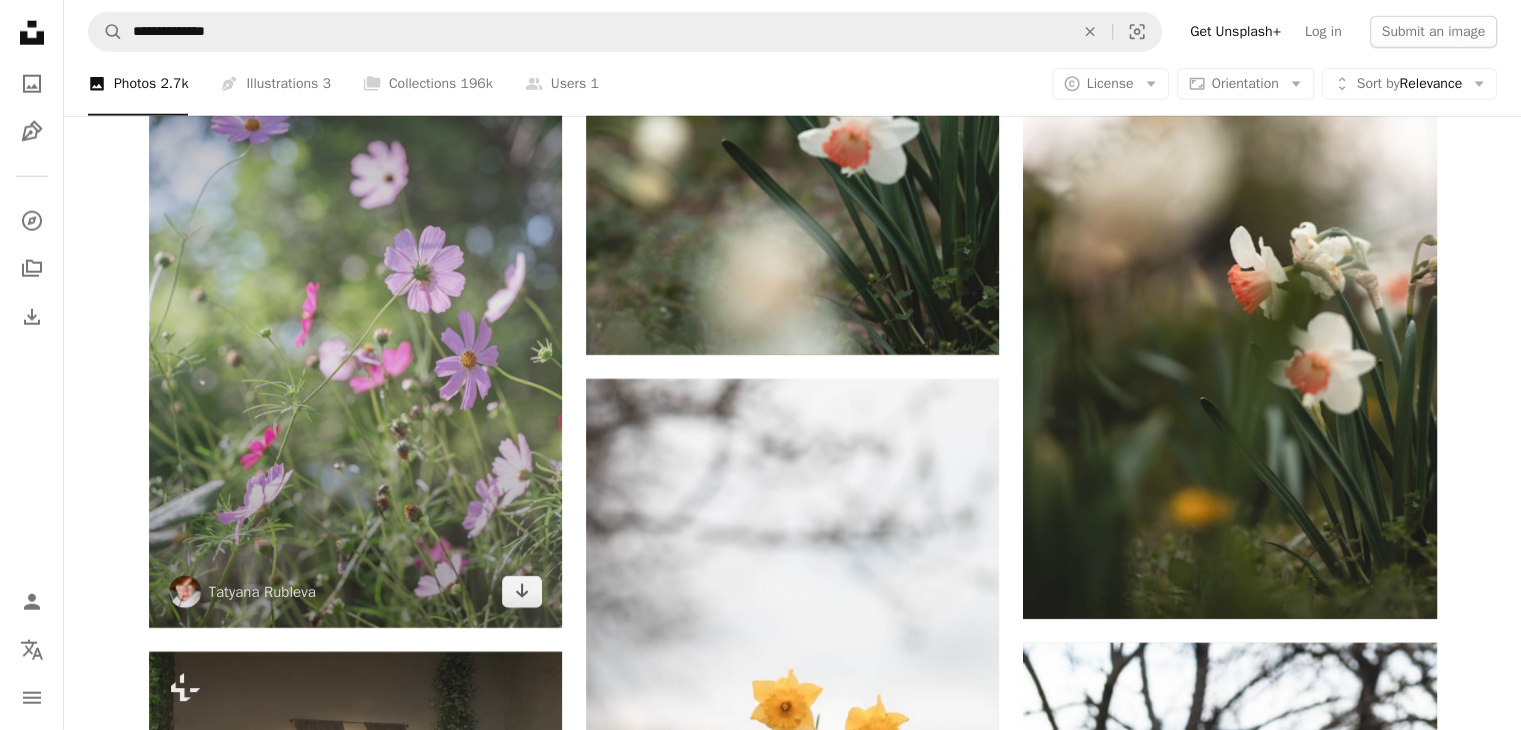 click at bounding box center (355, 318) 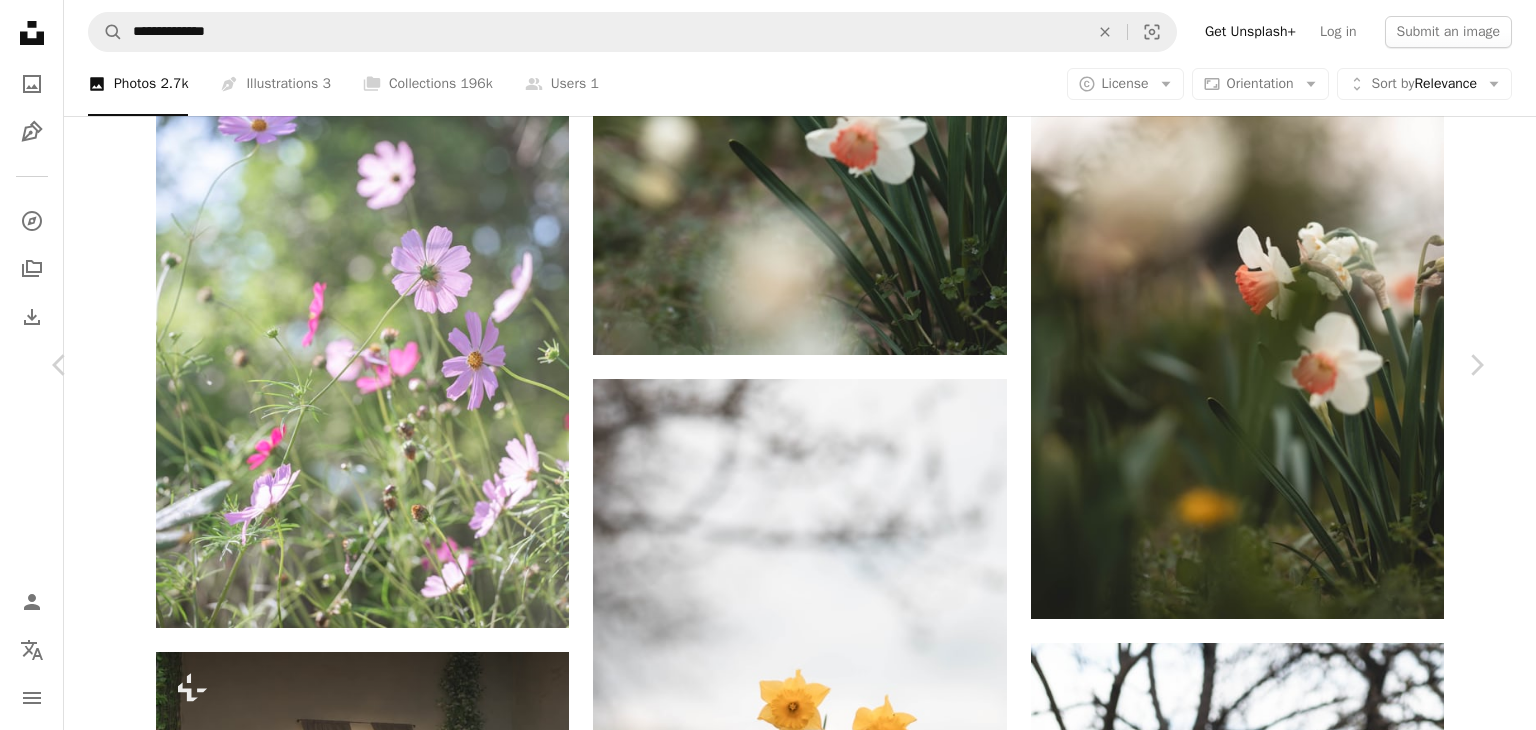 click on "An X shape" at bounding box center [20, 20] 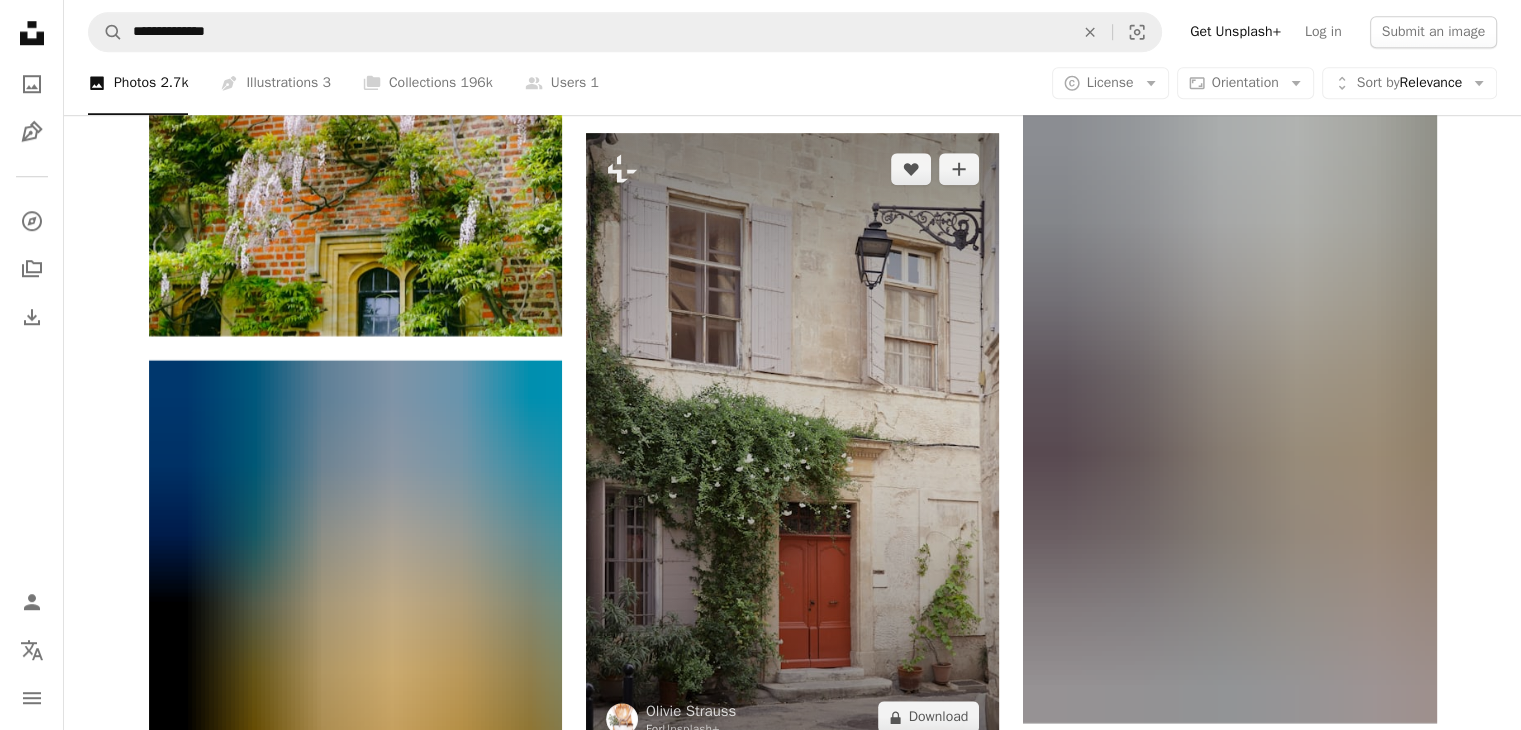 scroll, scrollTop: 39535, scrollLeft: 0, axis: vertical 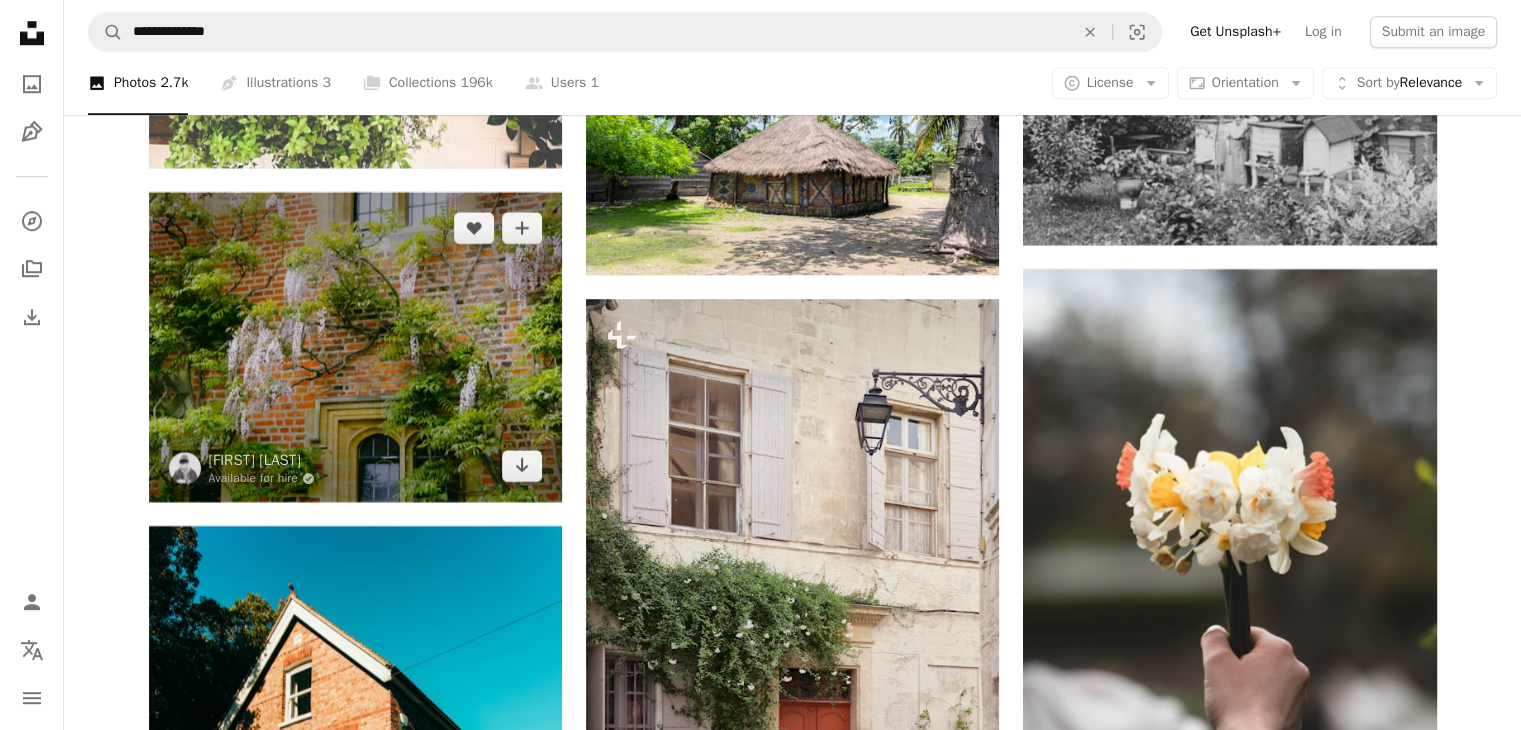 click at bounding box center (355, 347) 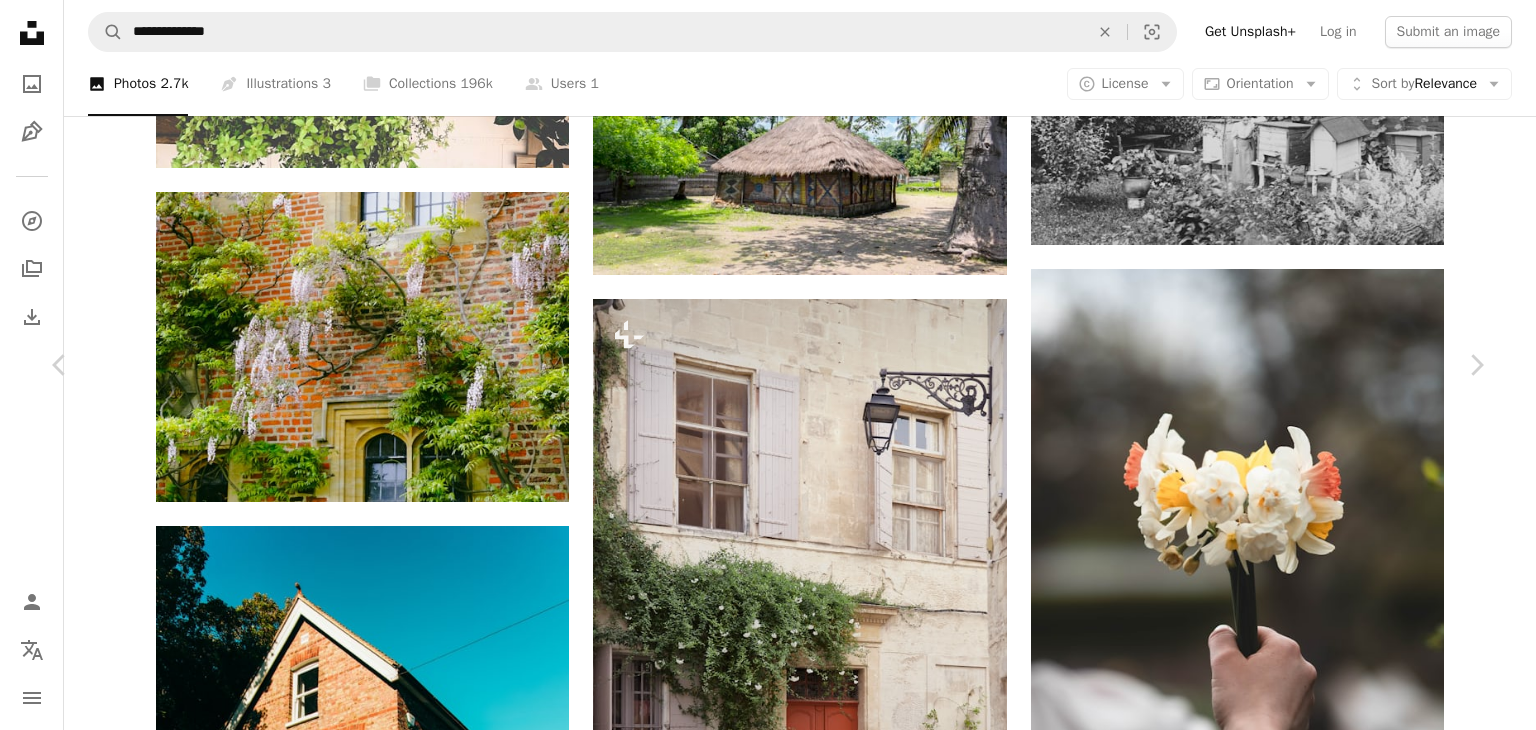 click on "An X shape" at bounding box center (20, 20) 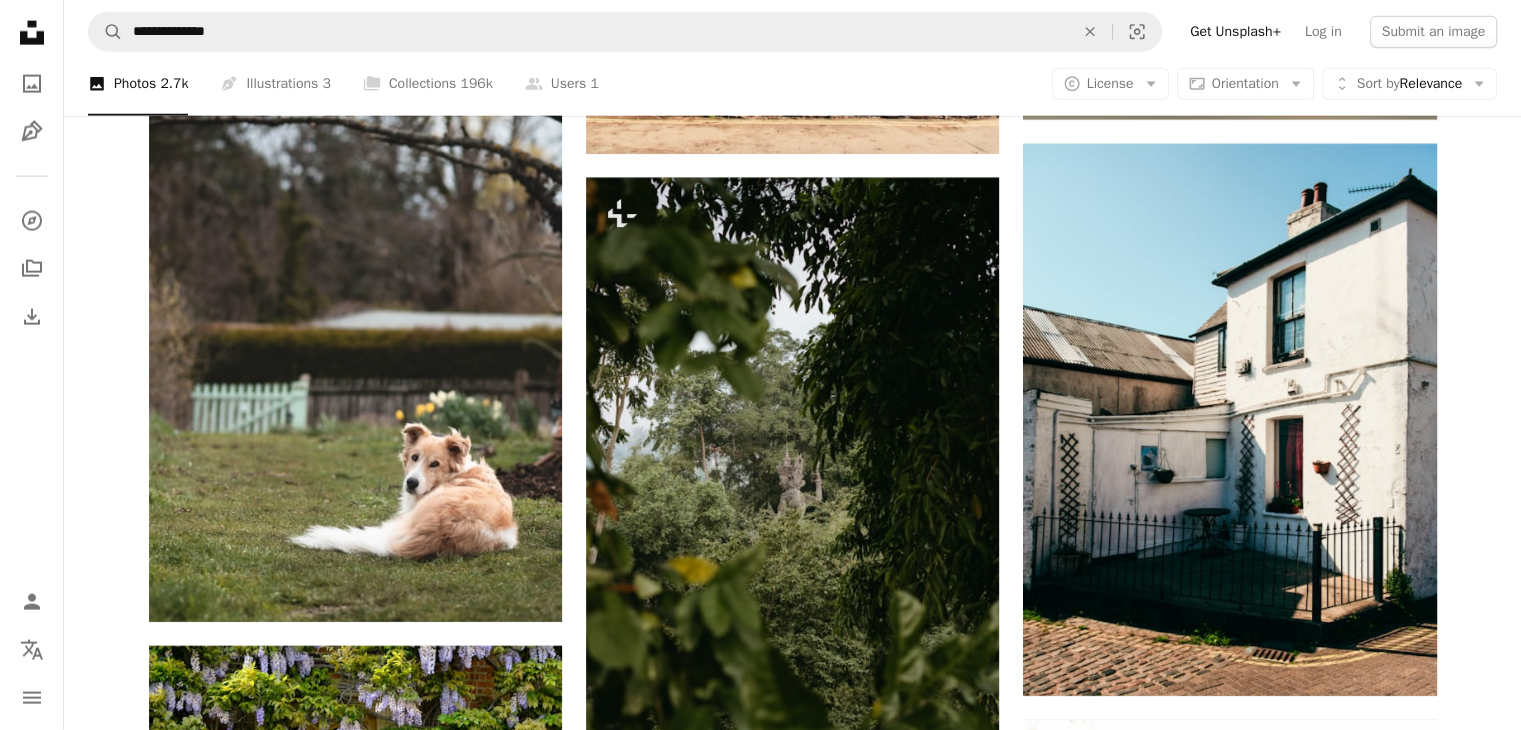 scroll, scrollTop: 42868, scrollLeft: 0, axis: vertical 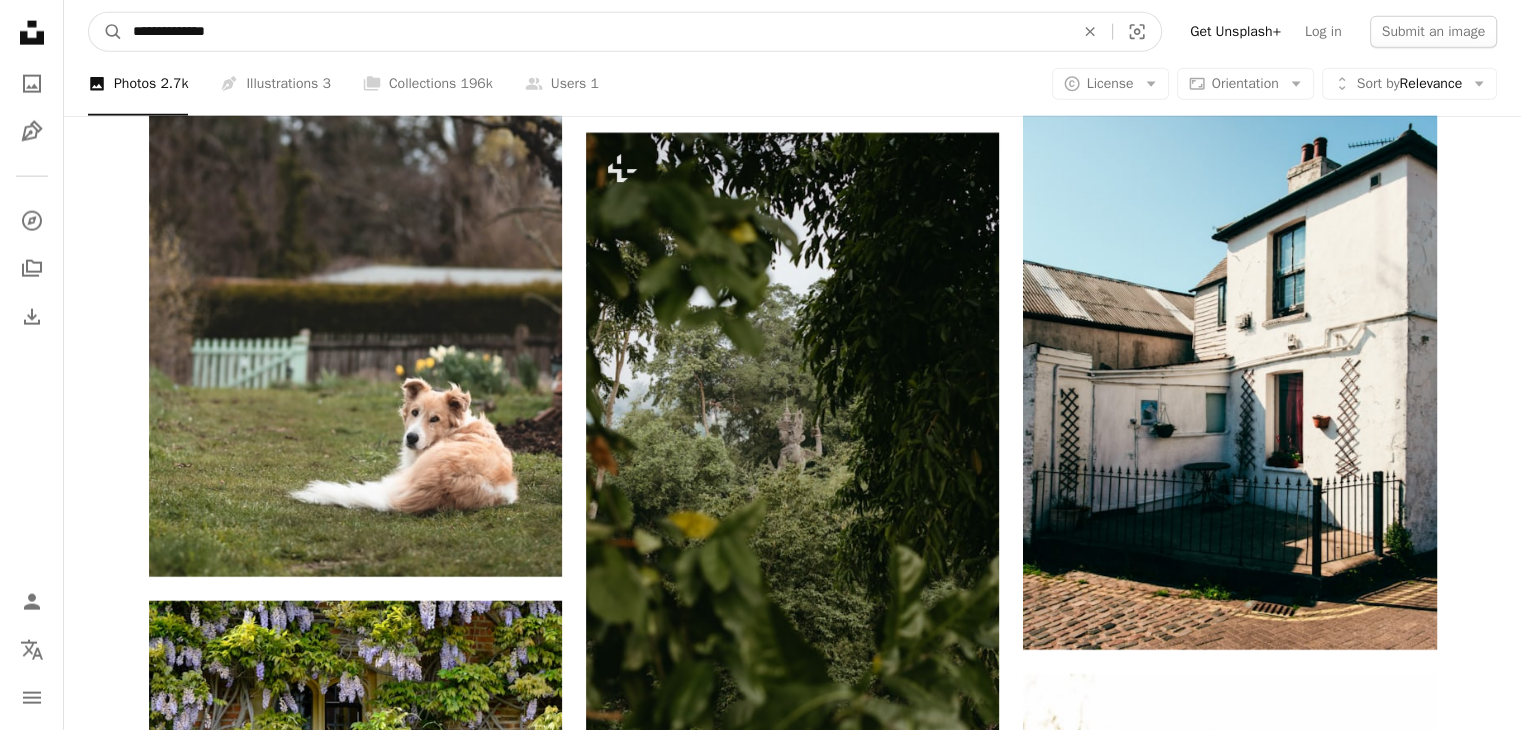 click on "**********" at bounding box center [595, 32] 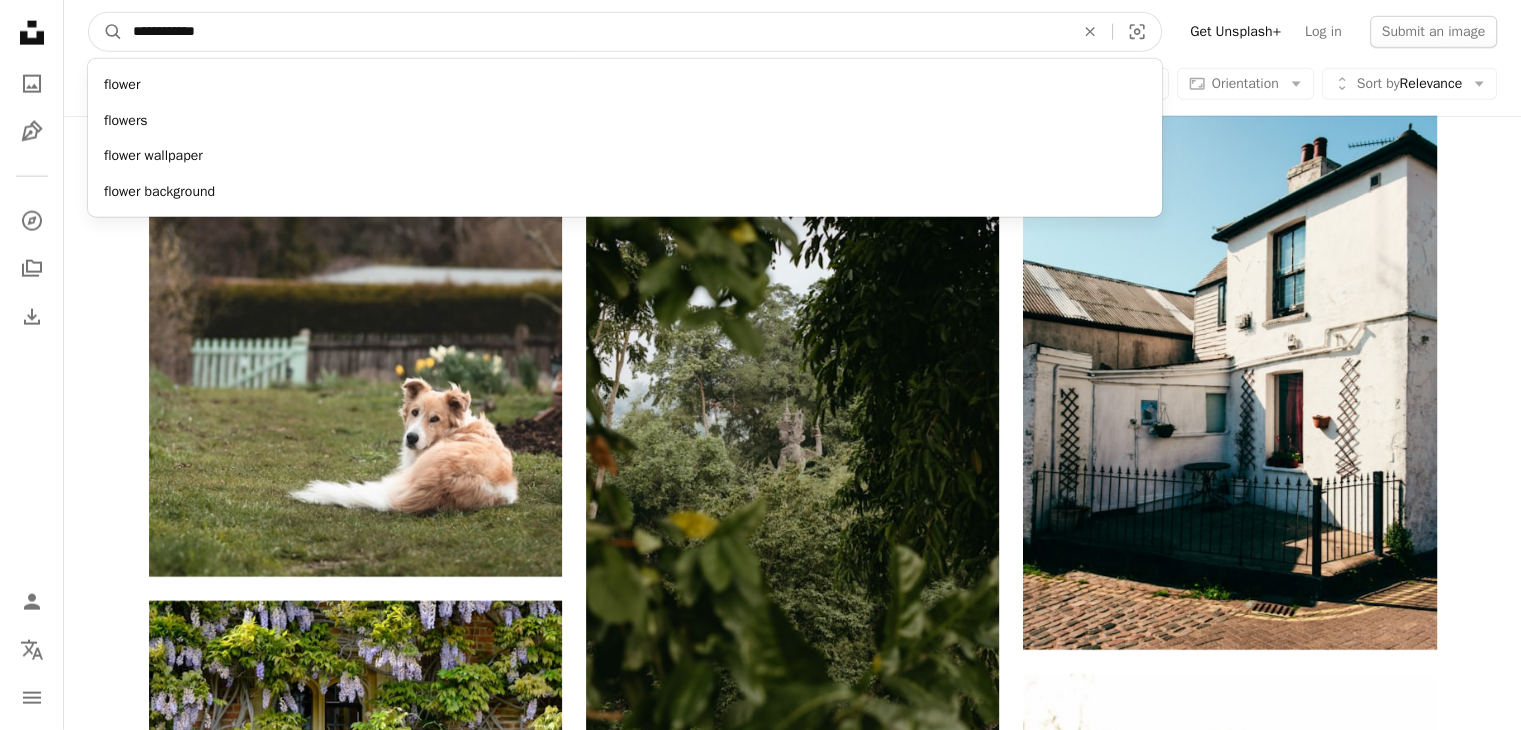 type on "**********" 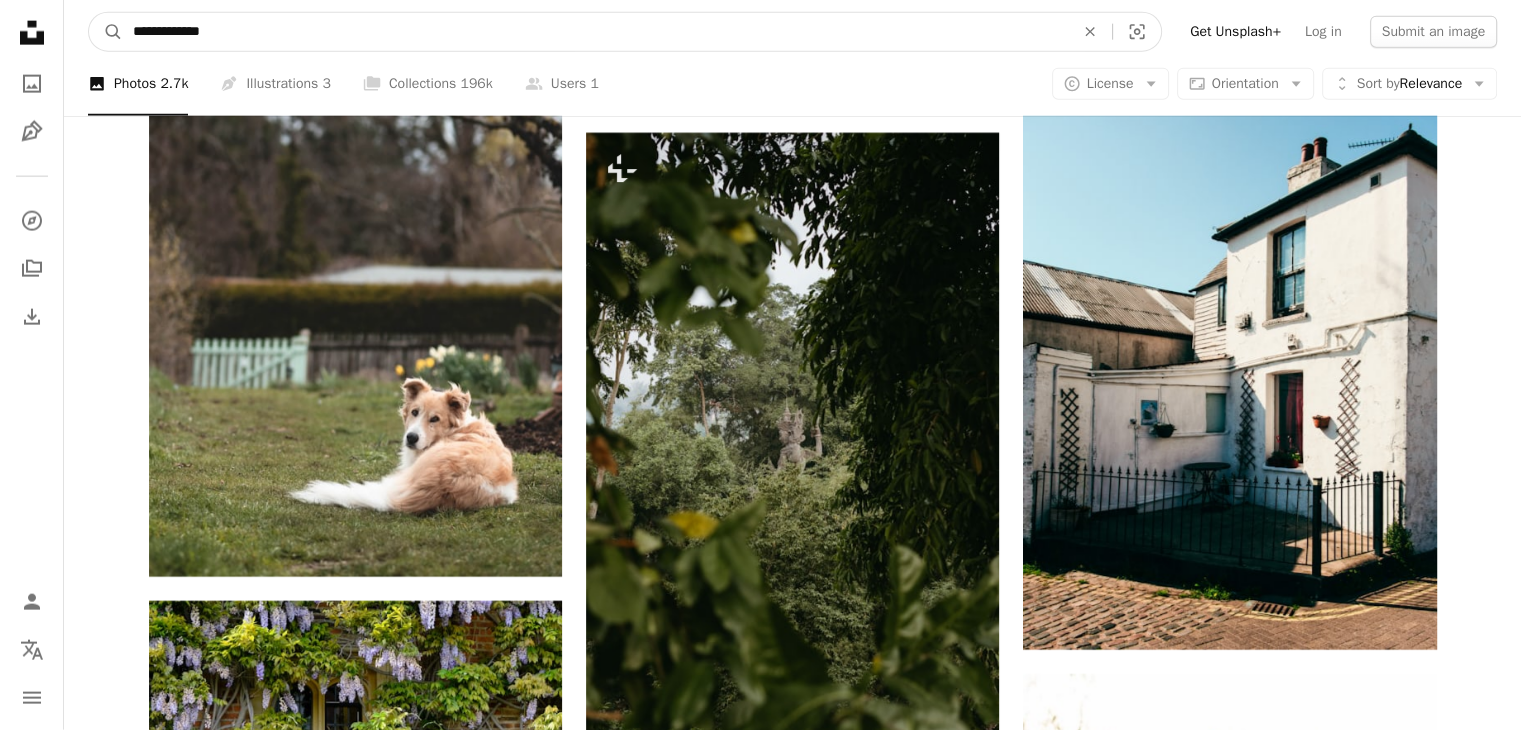 click on "A magnifying glass" at bounding box center [106, 32] 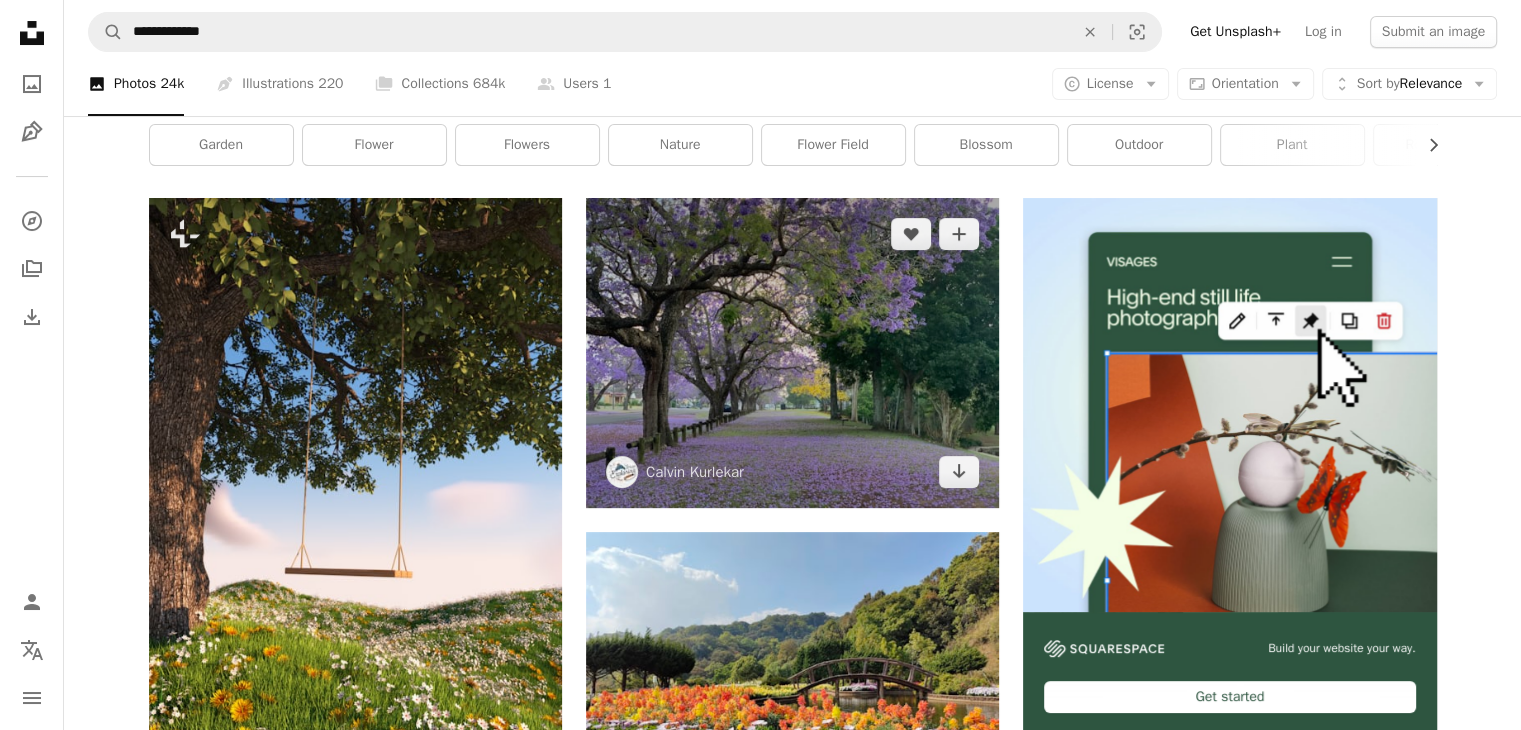 scroll, scrollTop: 333, scrollLeft: 0, axis: vertical 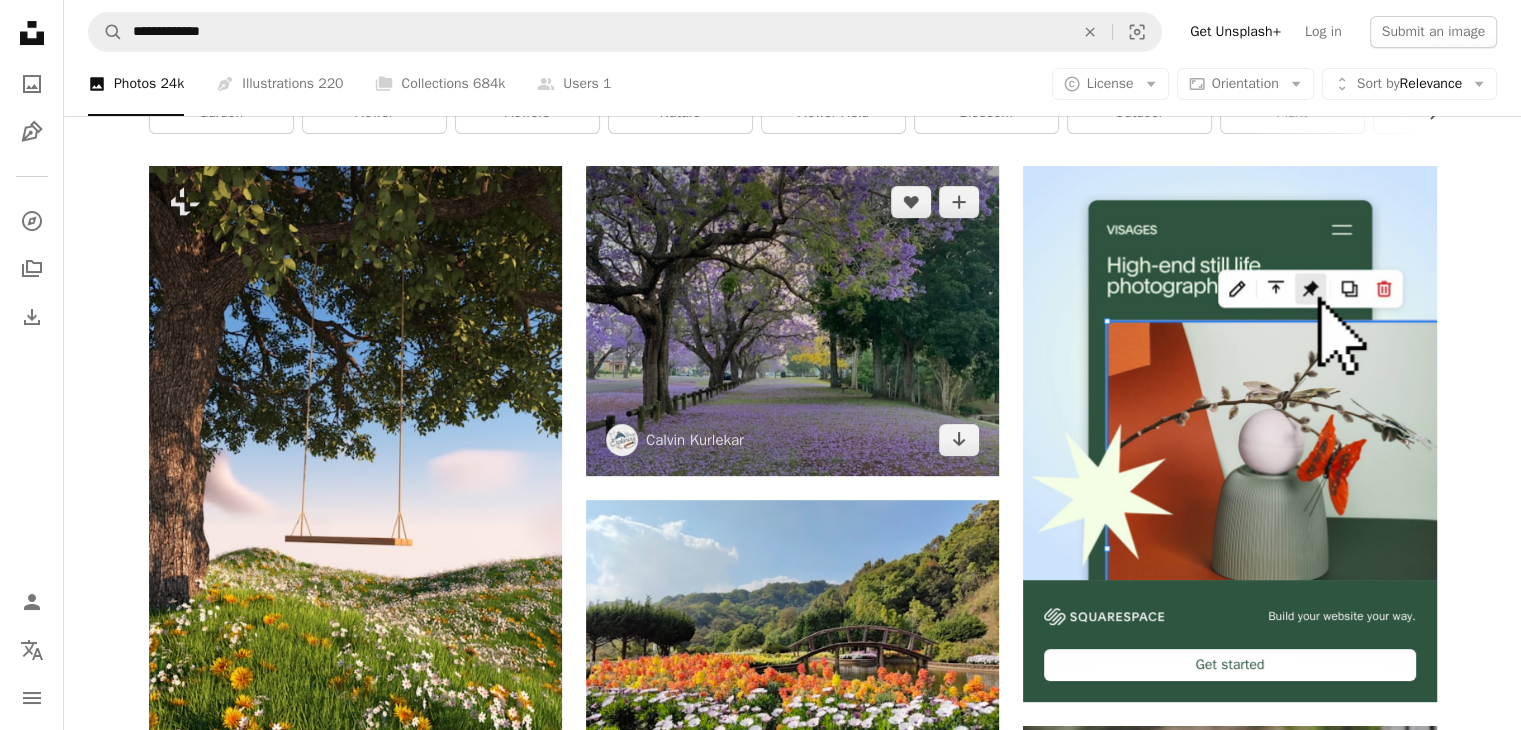 click at bounding box center (792, 321) 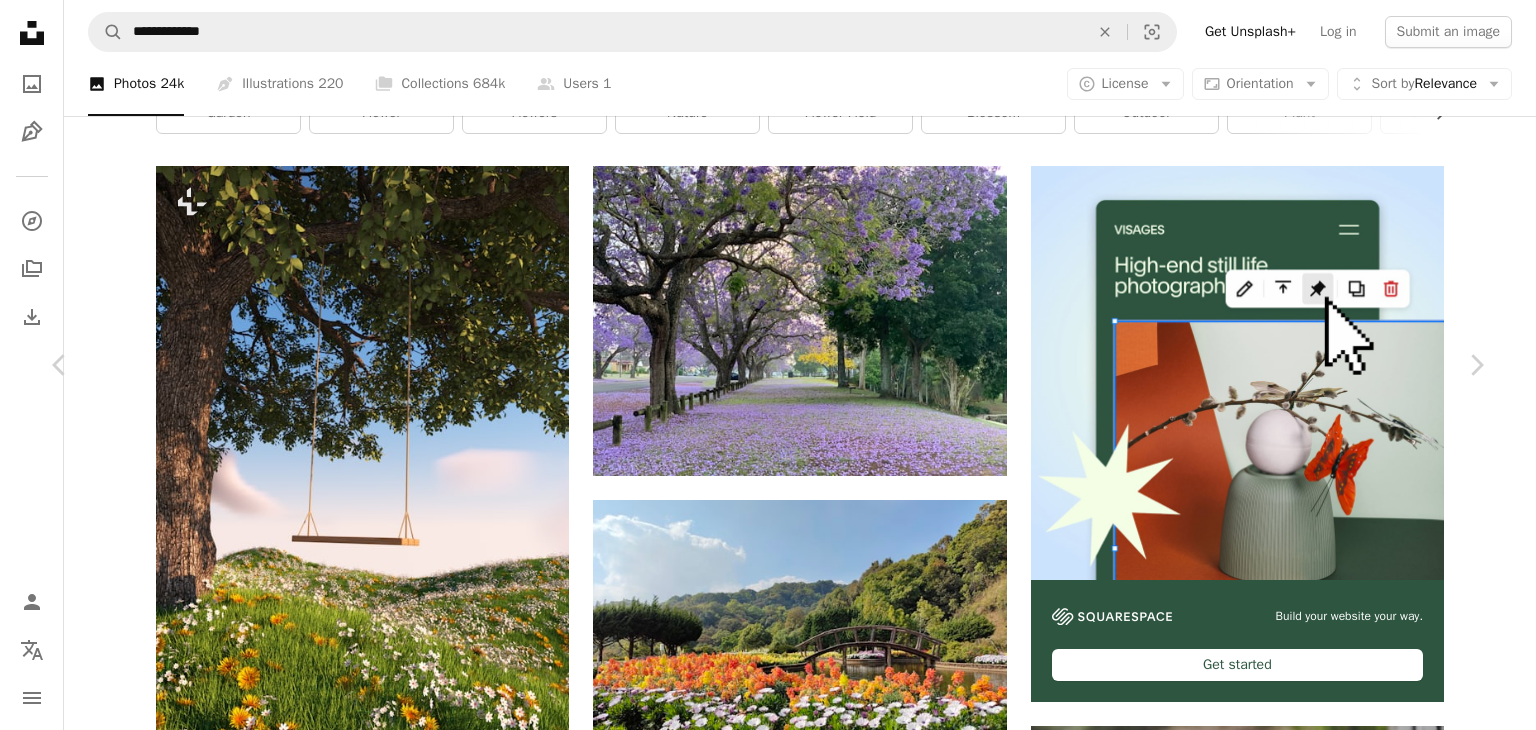 click on "Download free" at bounding box center [1287, 4753] 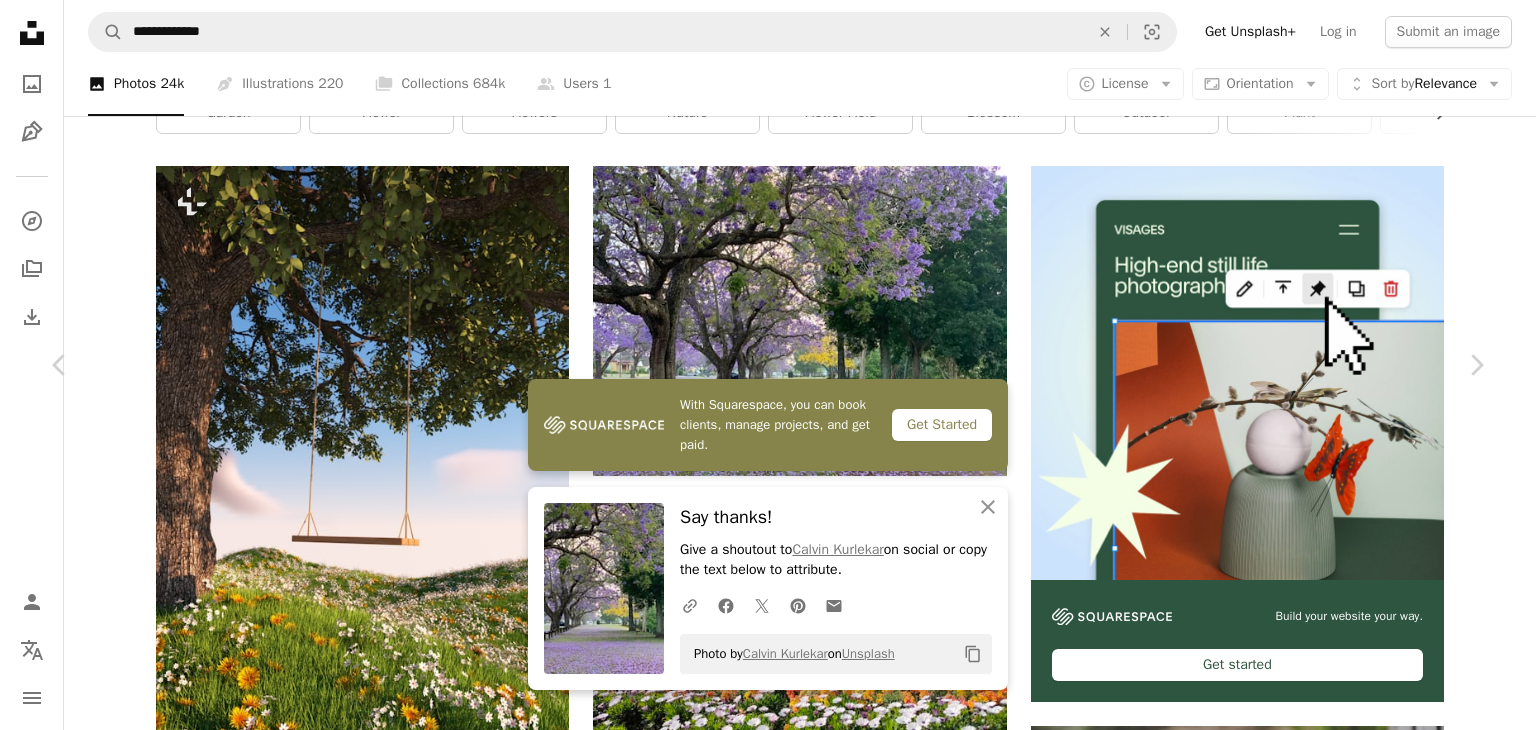 click on "An X shape" at bounding box center [20, 20] 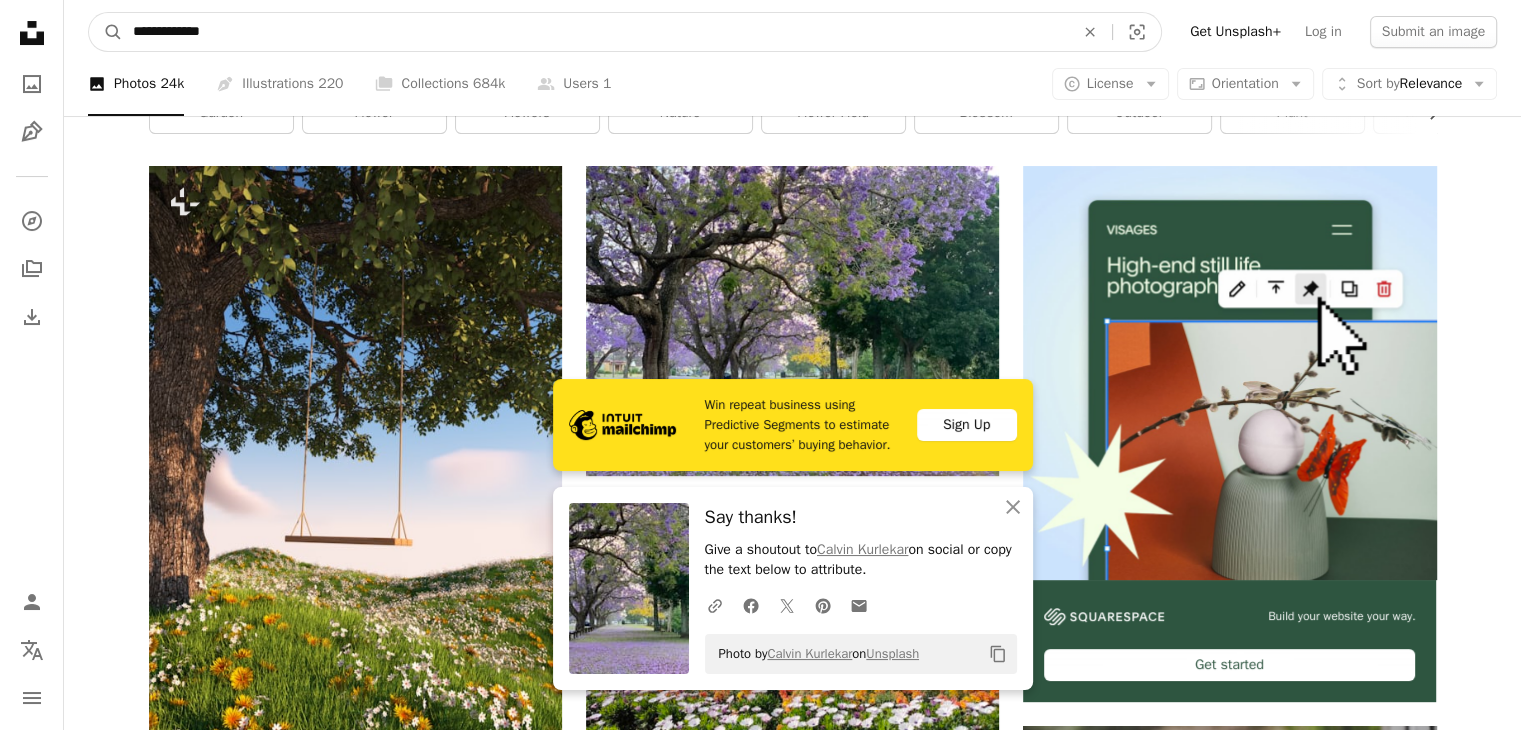 click on "**********" at bounding box center [595, 32] 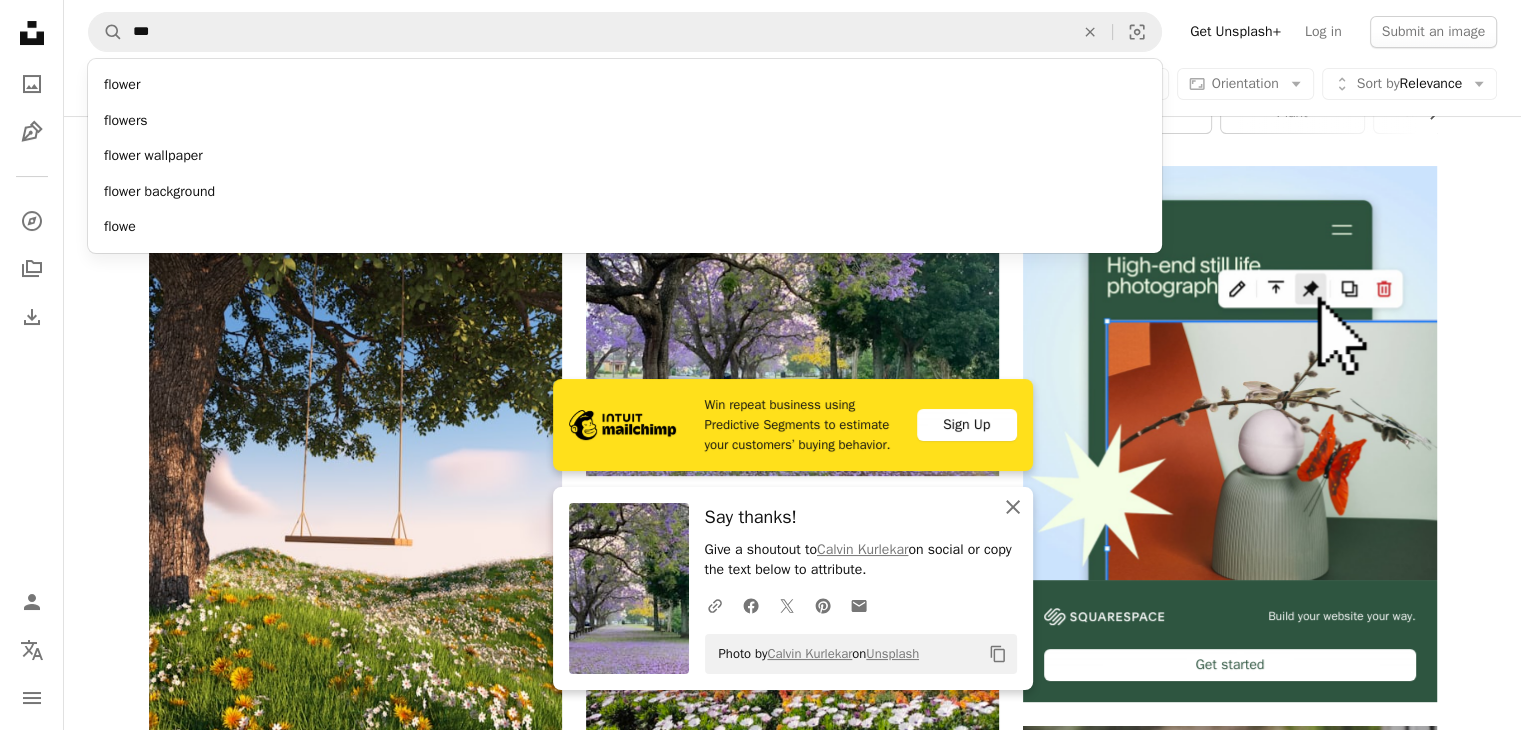 click on "An X shape" 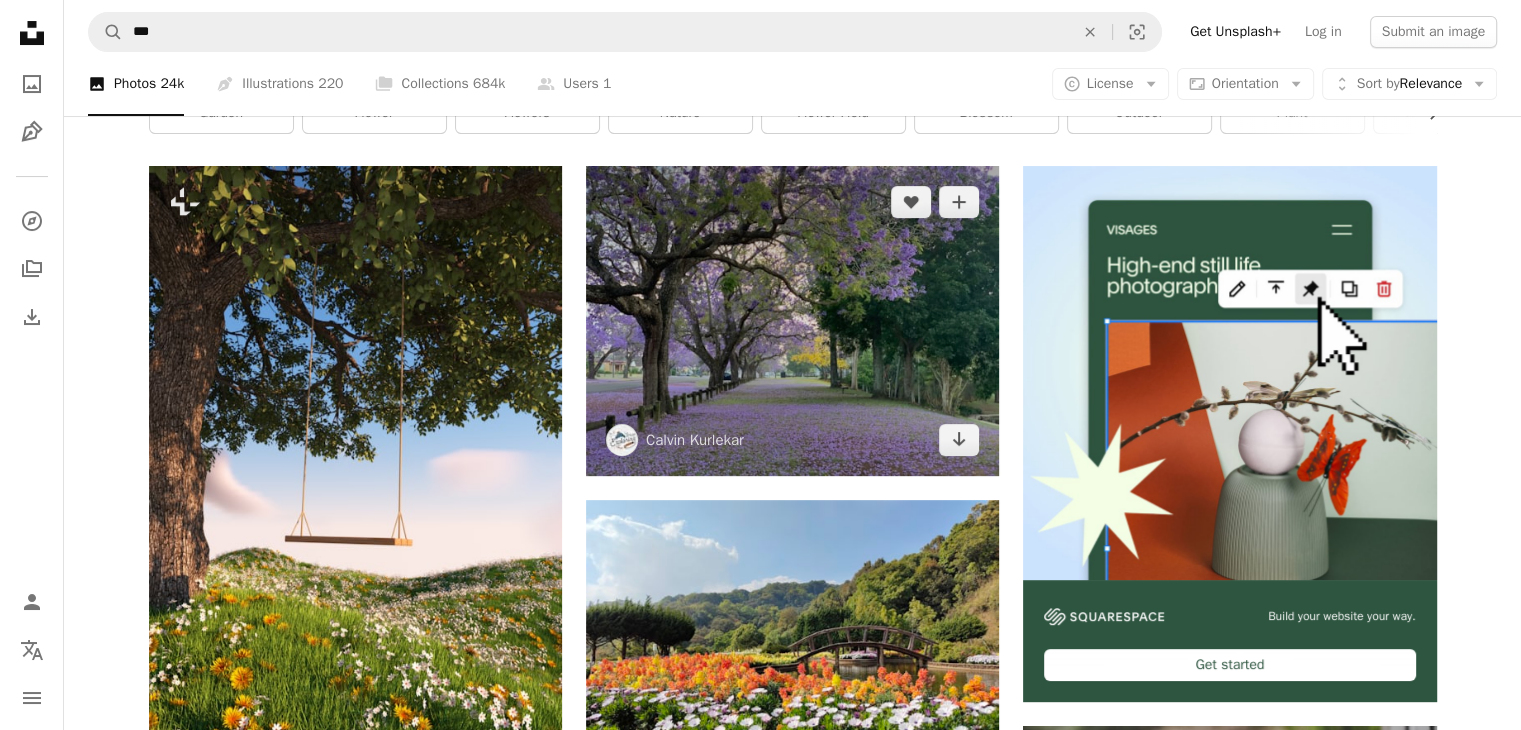 click at bounding box center (792, 321) 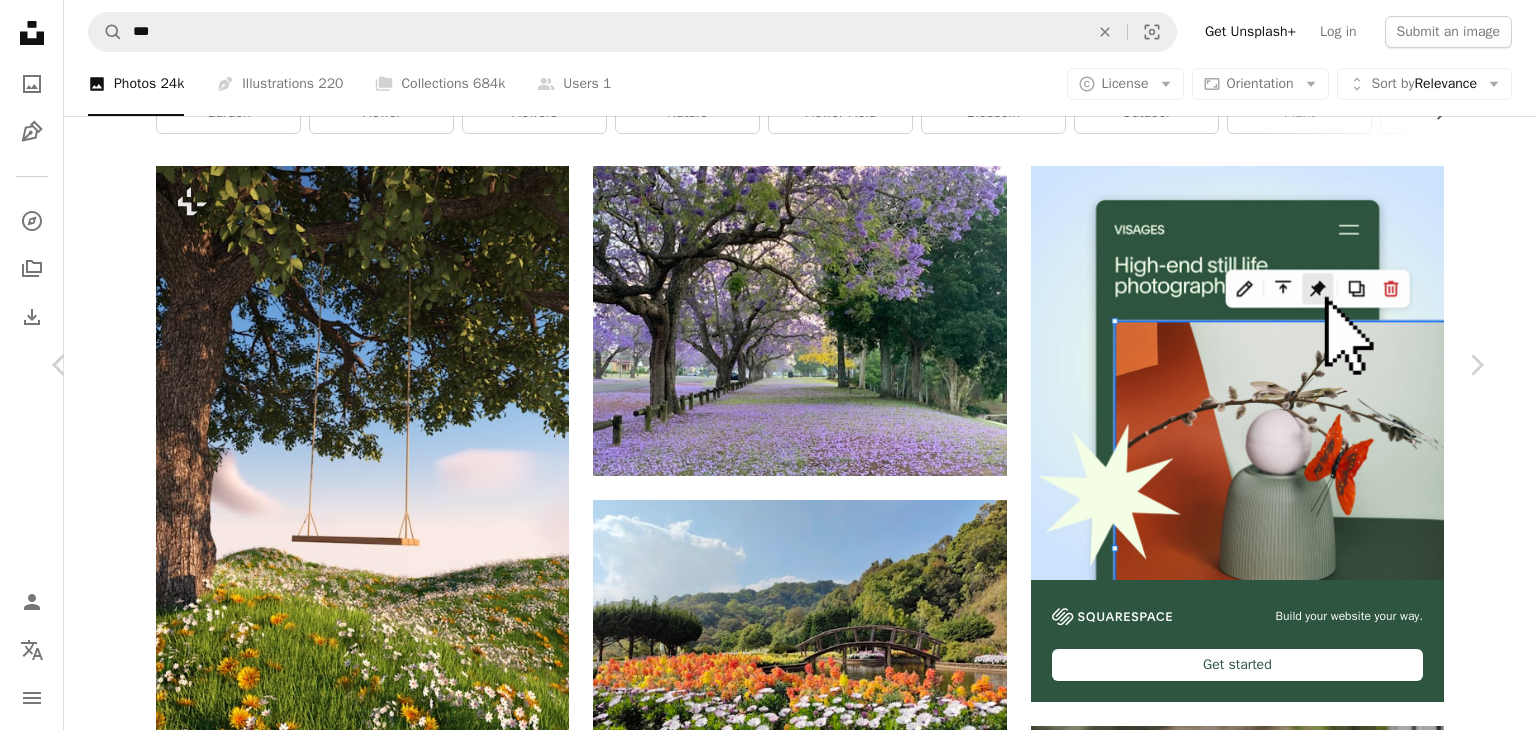 click on "An X shape" at bounding box center (20, 20) 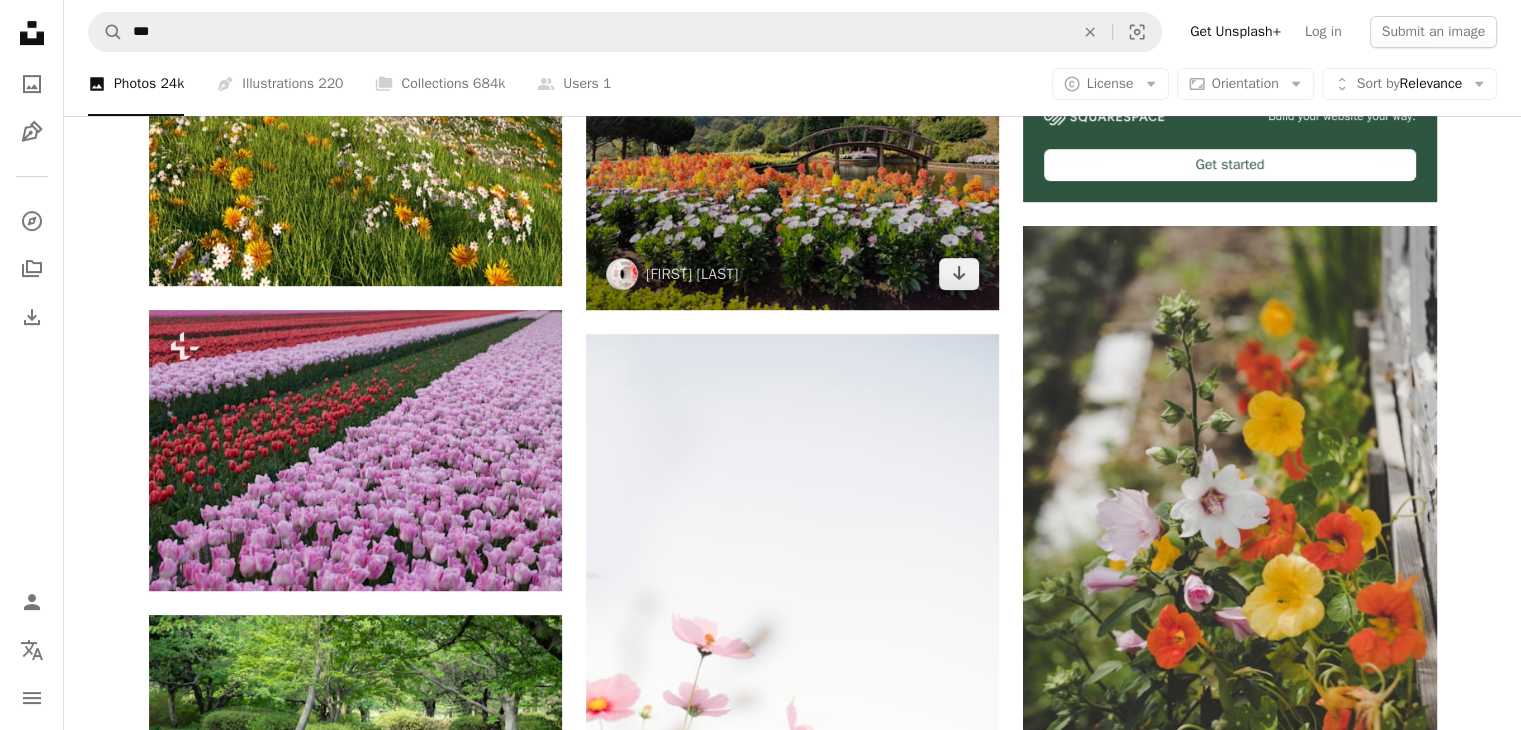 scroll, scrollTop: 666, scrollLeft: 0, axis: vertical 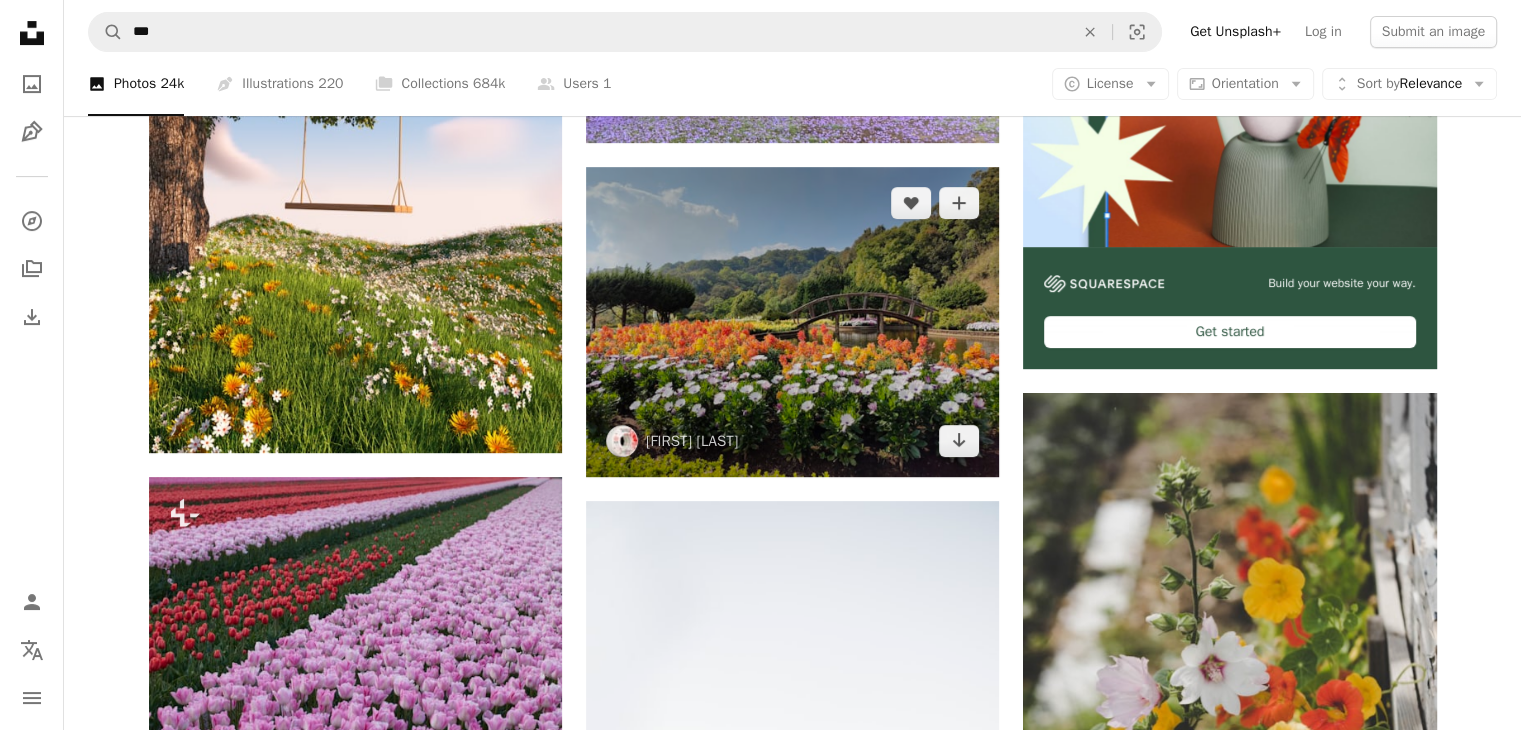 click at bounding box center (792, 322) 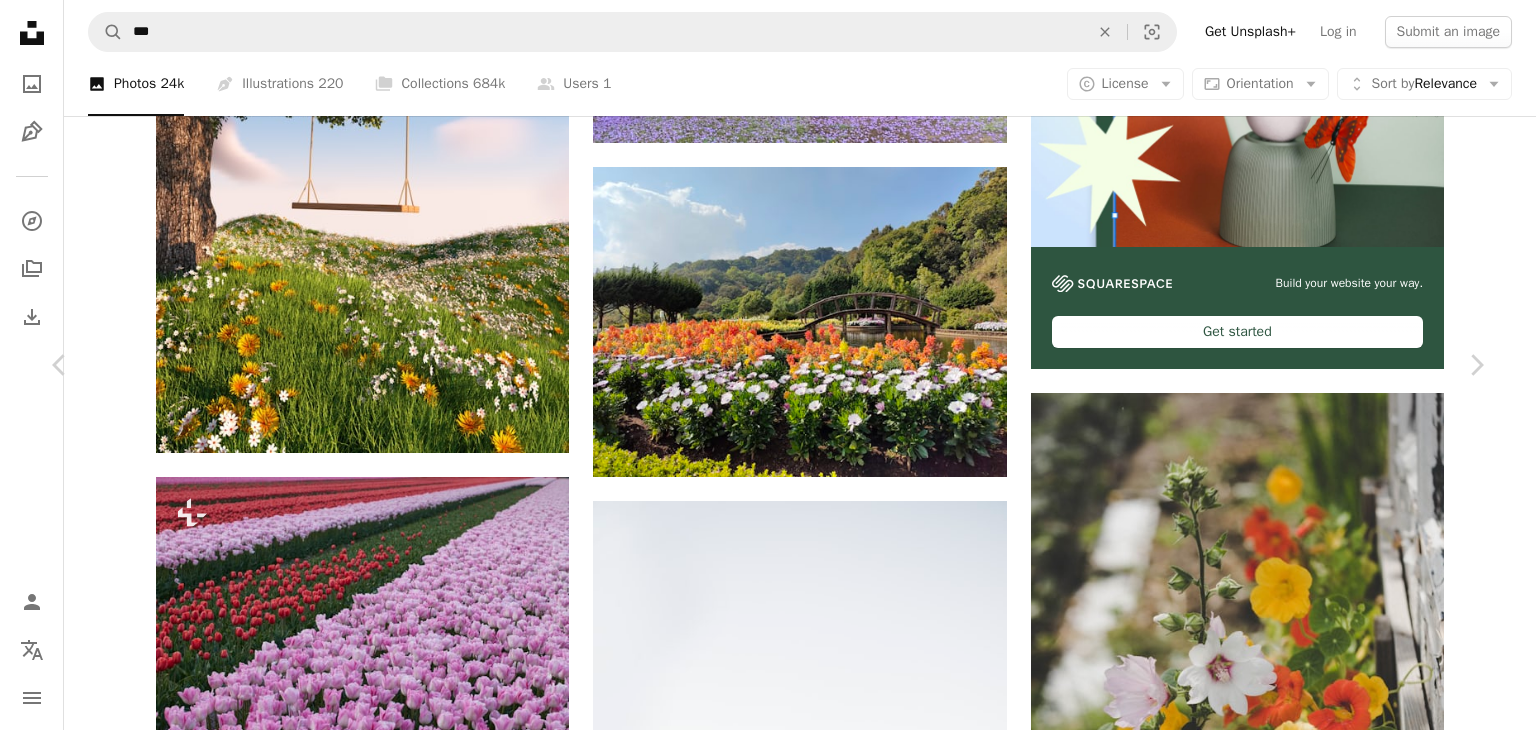 click on "An X shape" at bounding box center [20, 20] 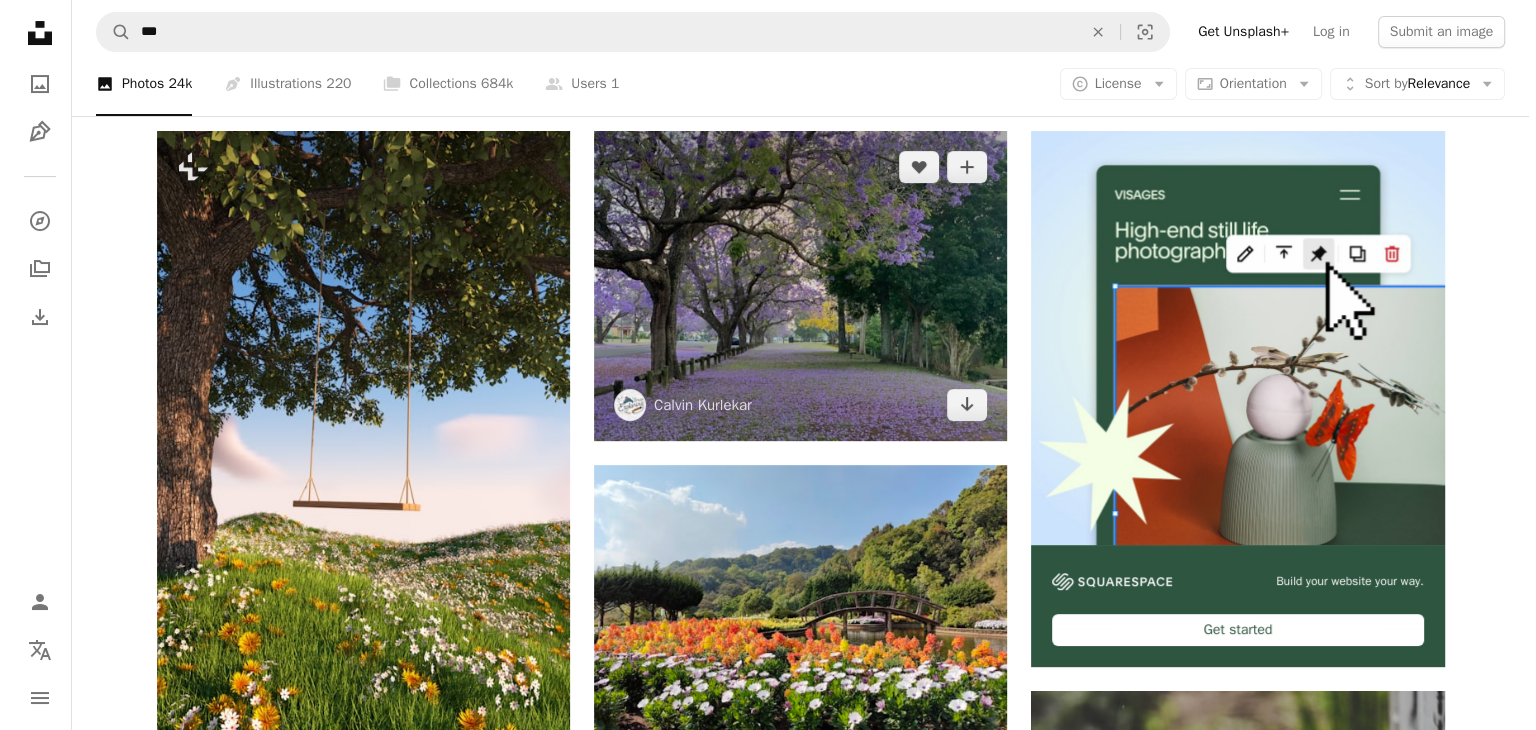 scroll, scrollTop: 333, scrollLeft: 0, axis: vertical 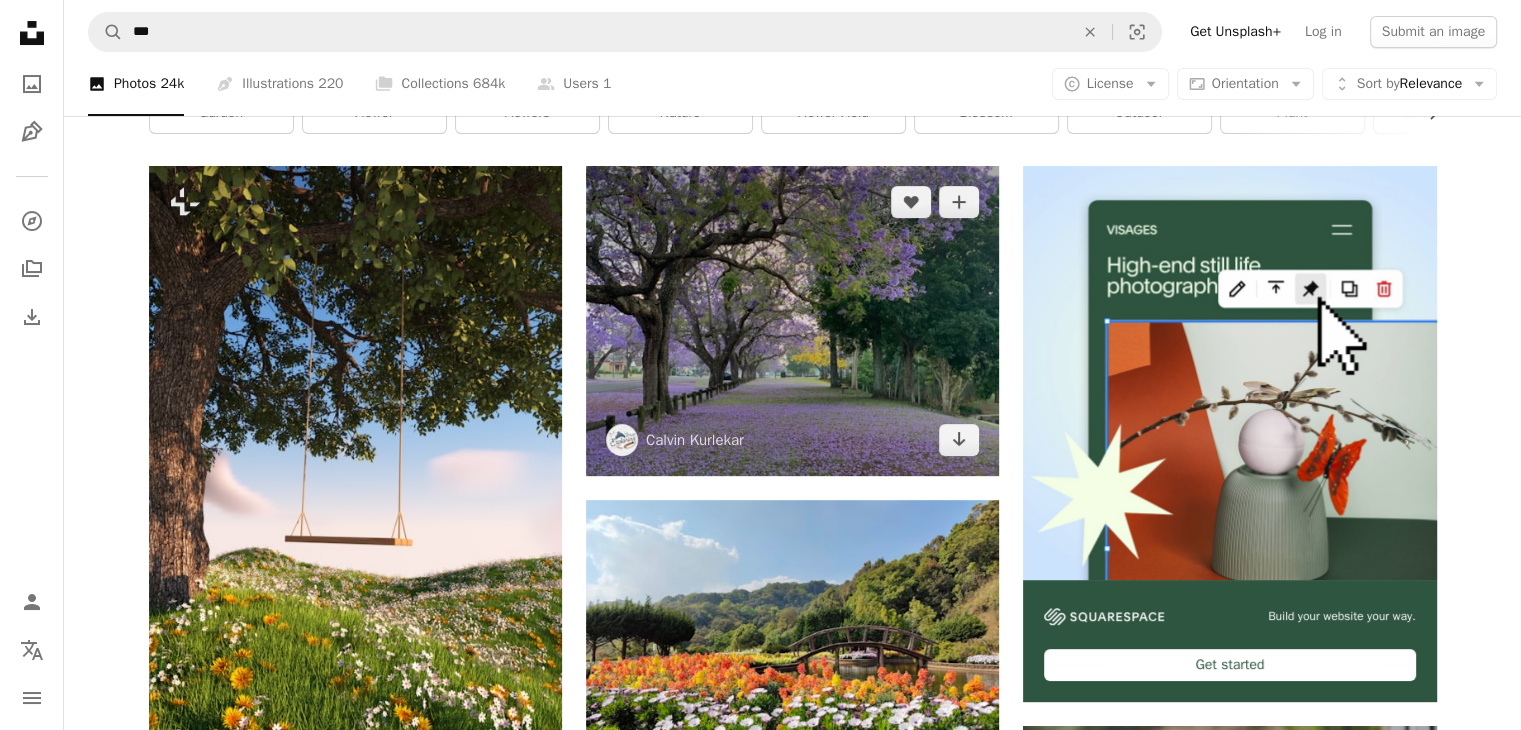 click at bounding box center [792, 321] 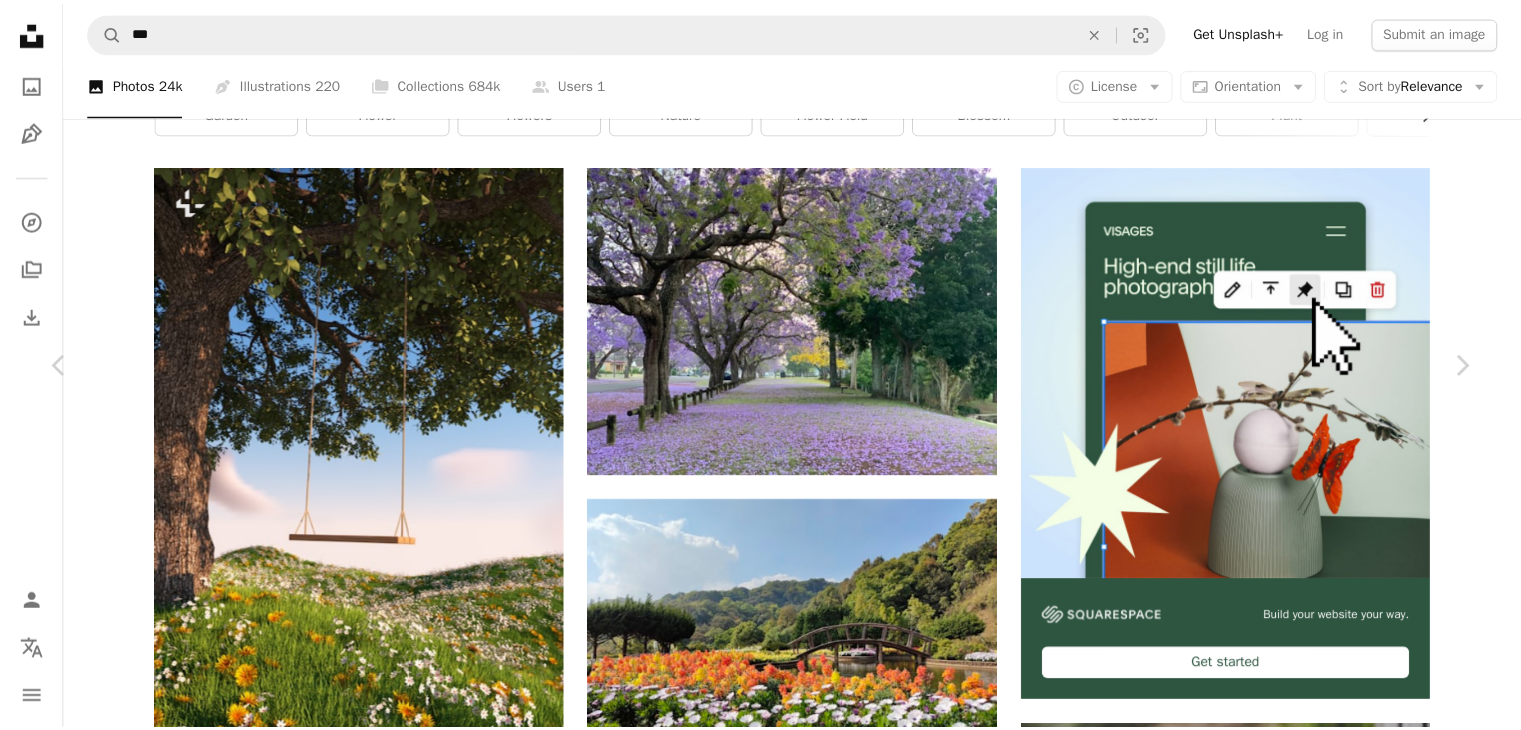 scroll, scrollTop: 166, scrollLeft: 0, axis: vertical 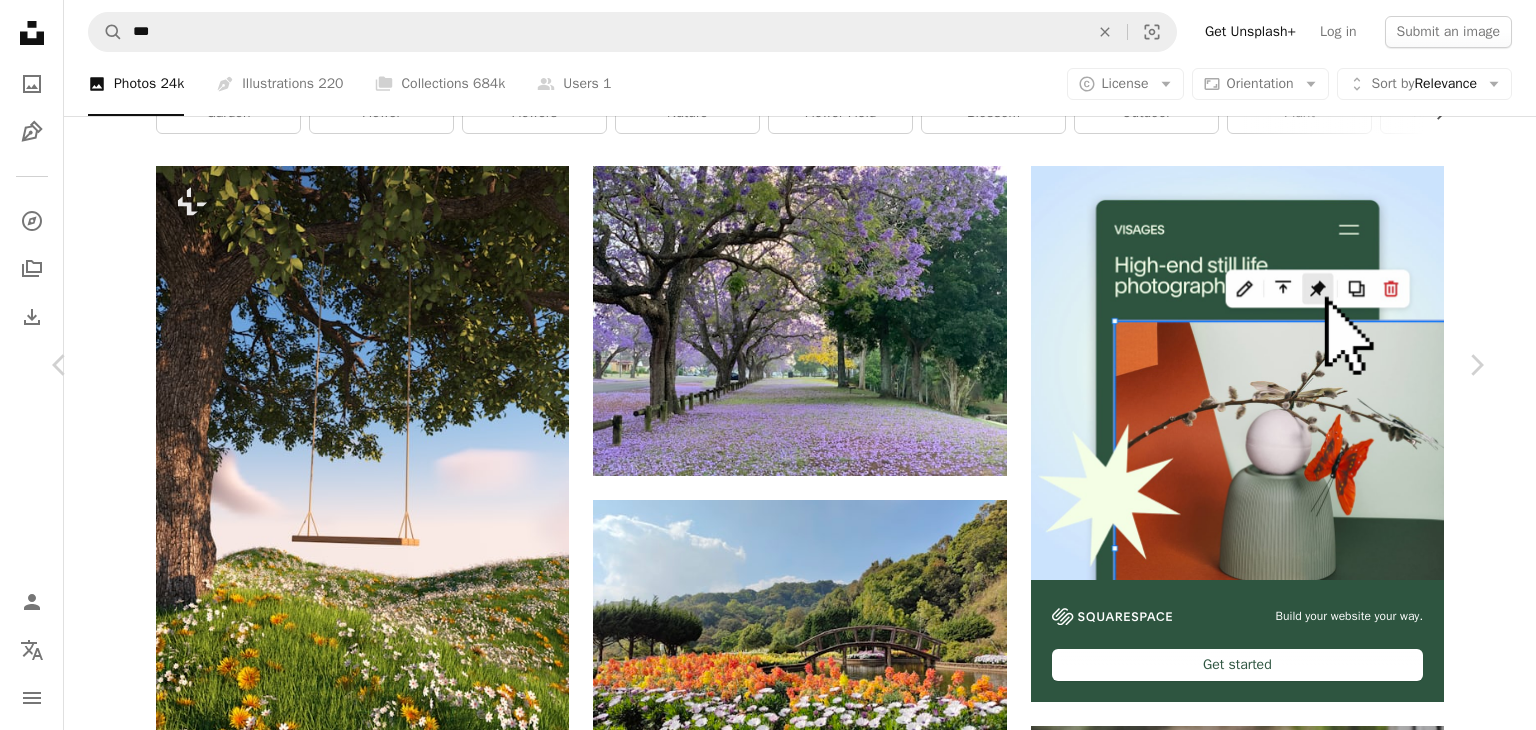 click on "An X shape" at bounding box center (20, 20) 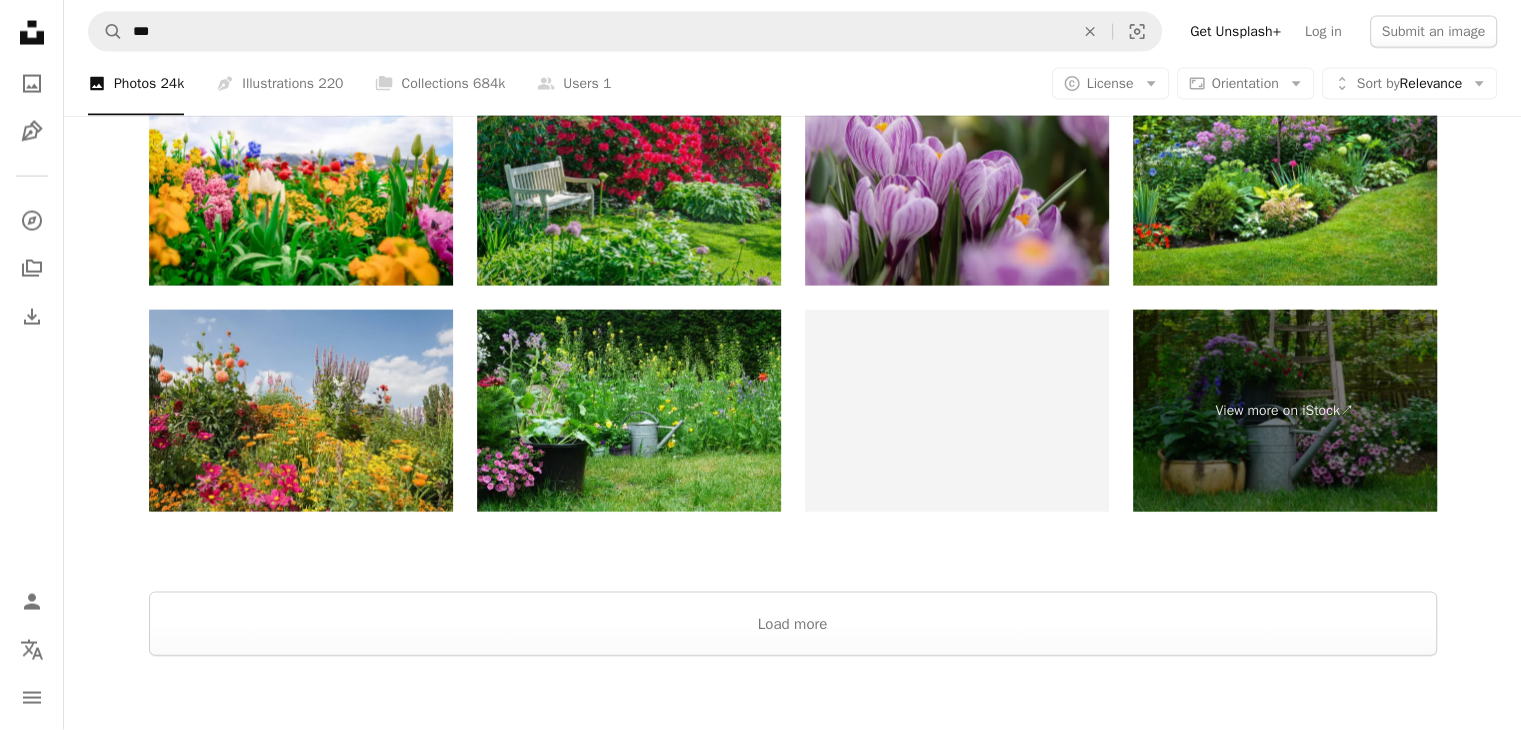 scroll, scrollTop: 3974, scrollLeft: 0, axis: vertical 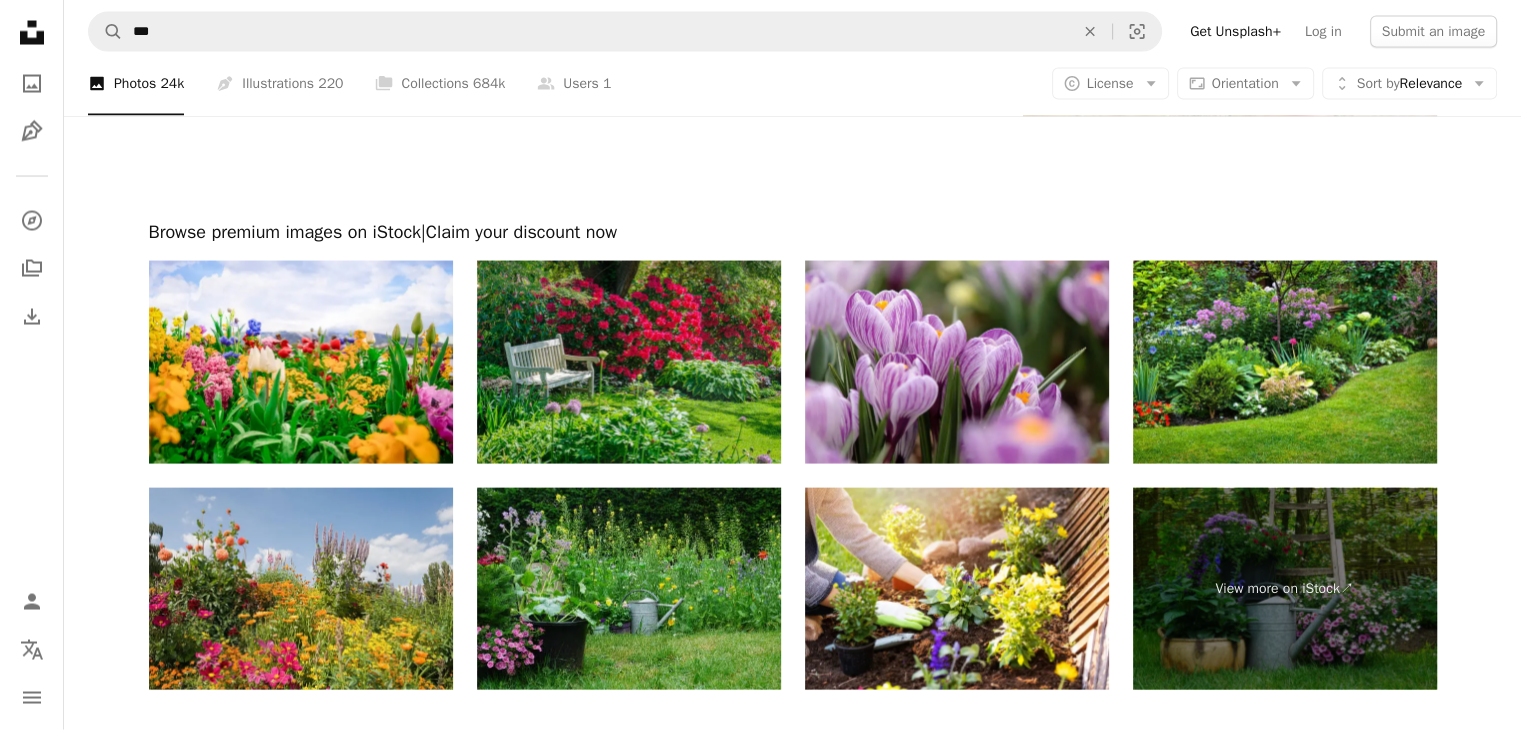 click at bounding box center [629, 589] 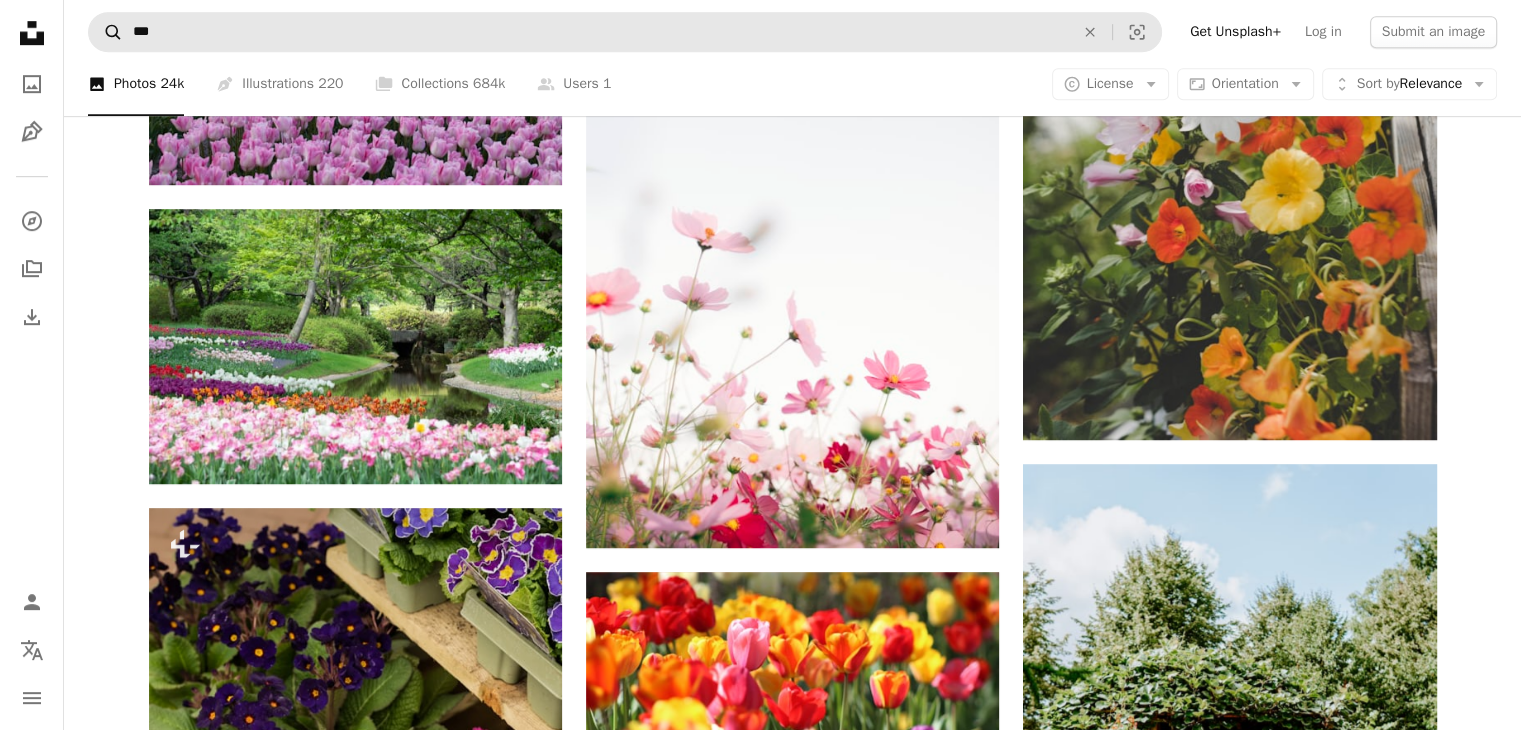 scroll, scrollTop: 1474, scrollLeft: 0, axis: vertical 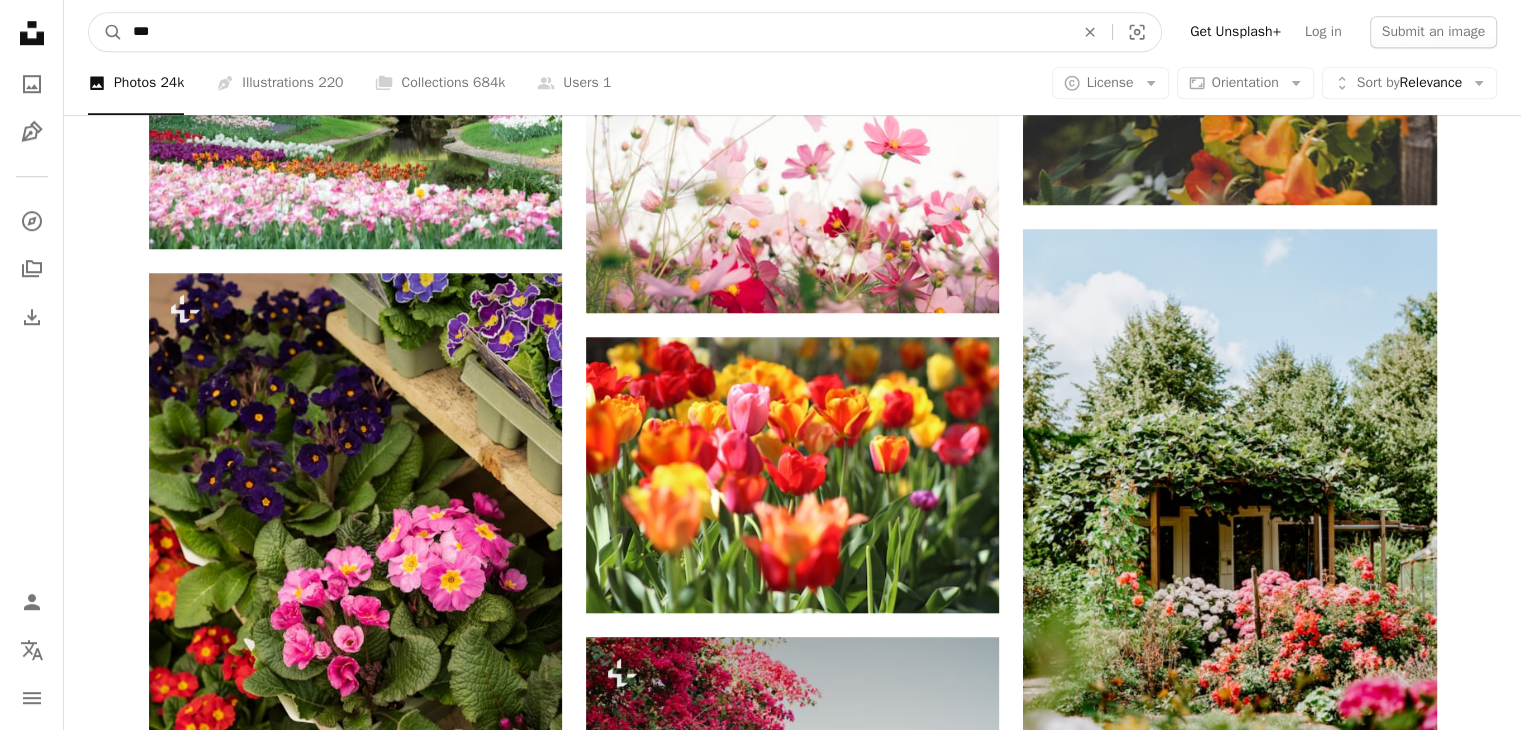 click on "***" at bounding box center [595, 32] 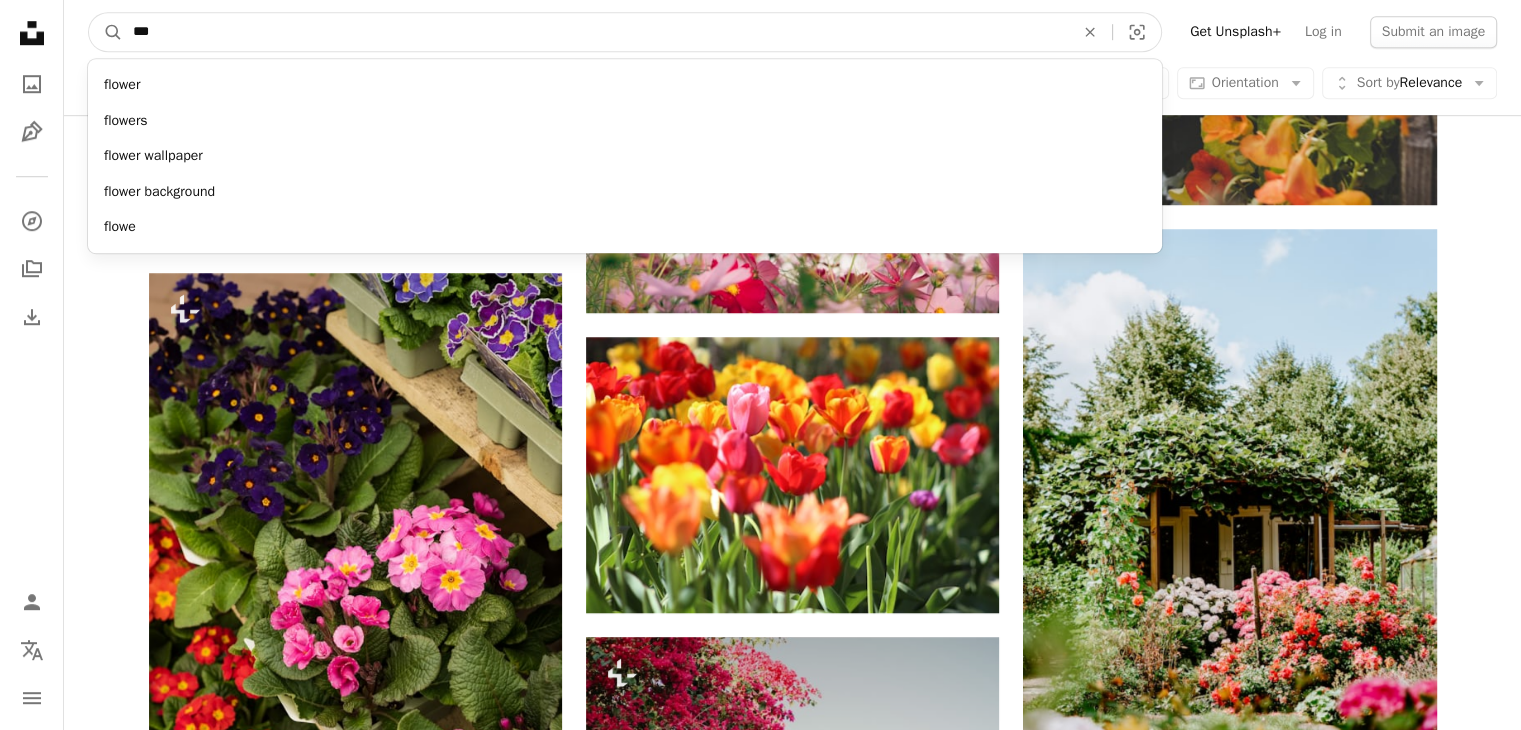 click on "***" at bounding box center [595, 32] 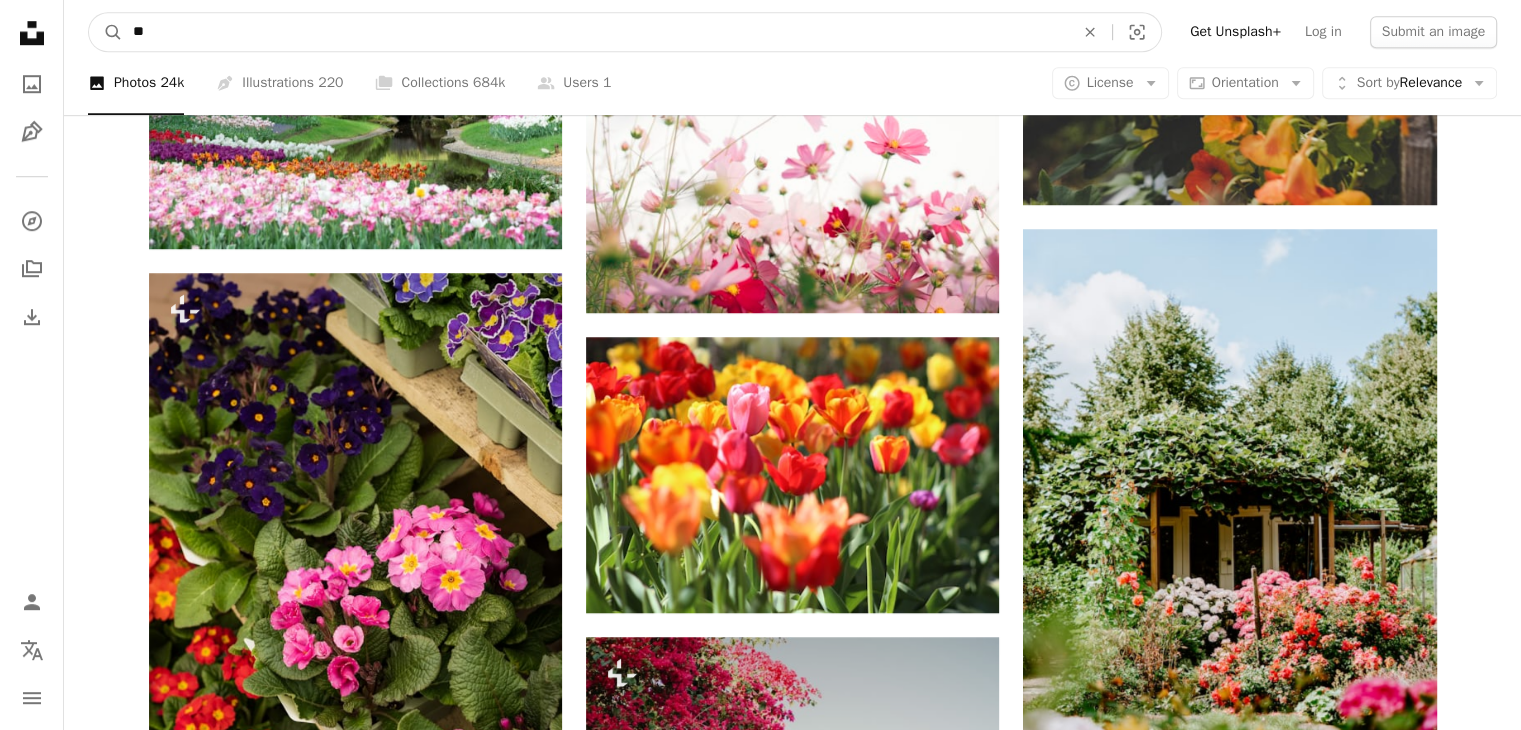 type on "*" 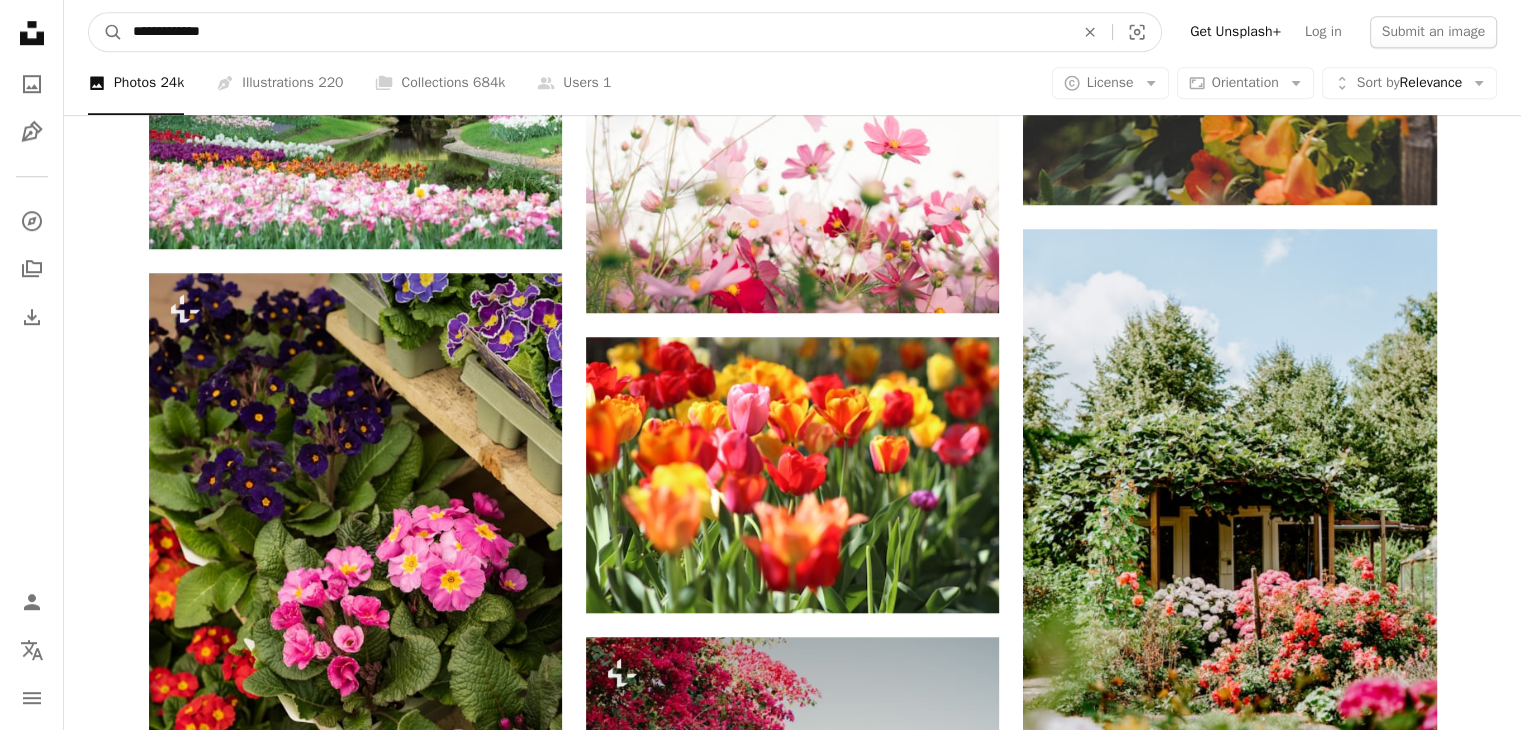 type on "**********" 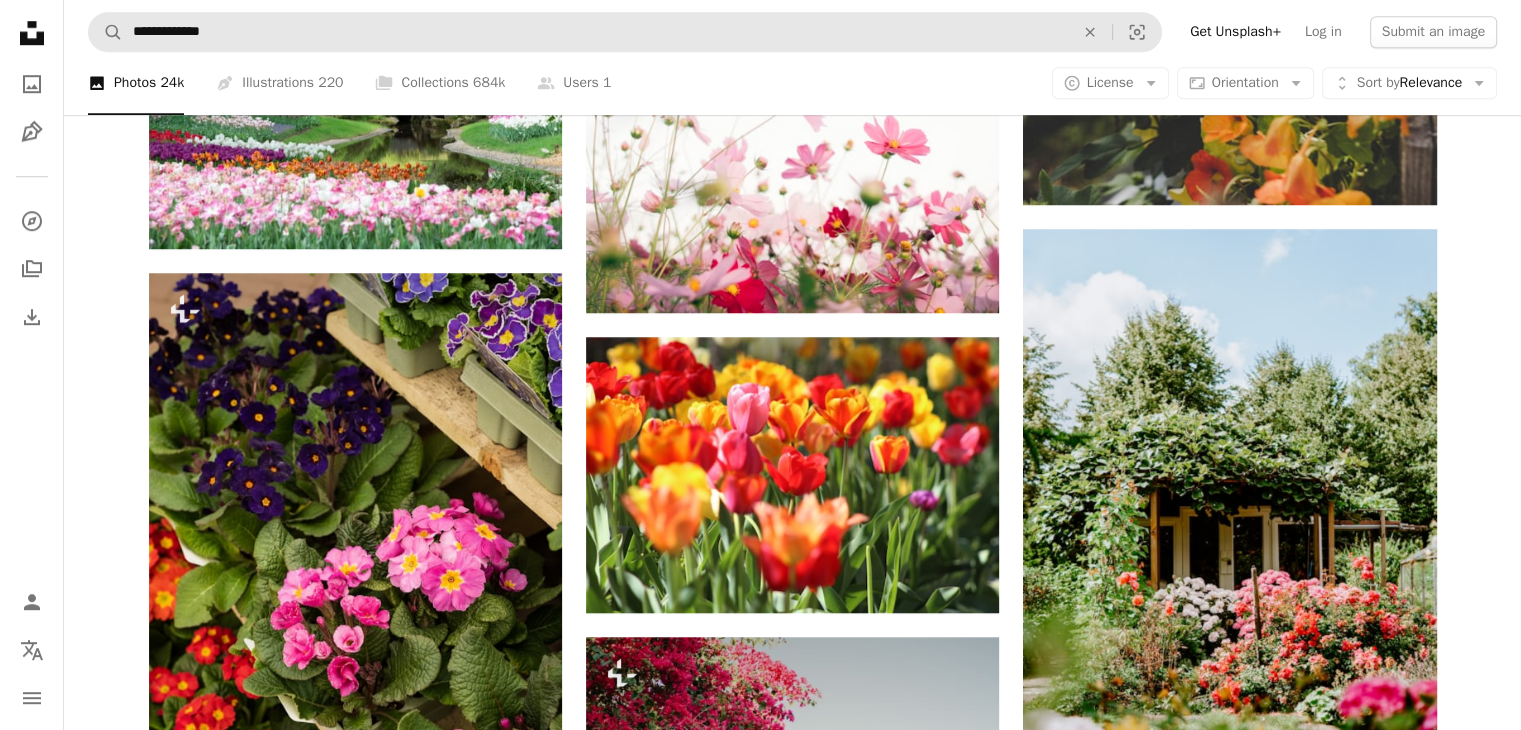 scroll, scrollTop: 0, scrollLeft: 0, axis: both 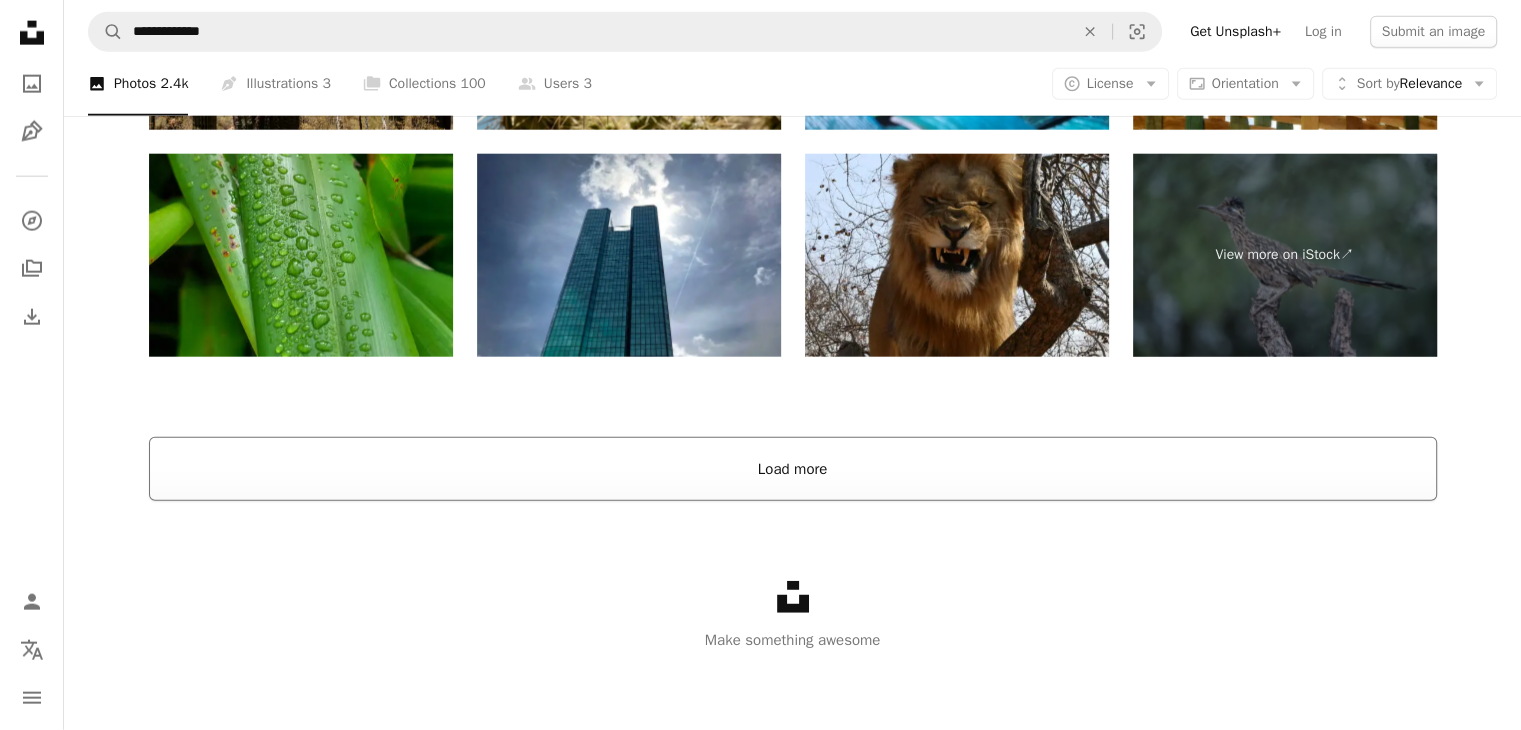 click on "Load more" at bounding box center (793, 469) 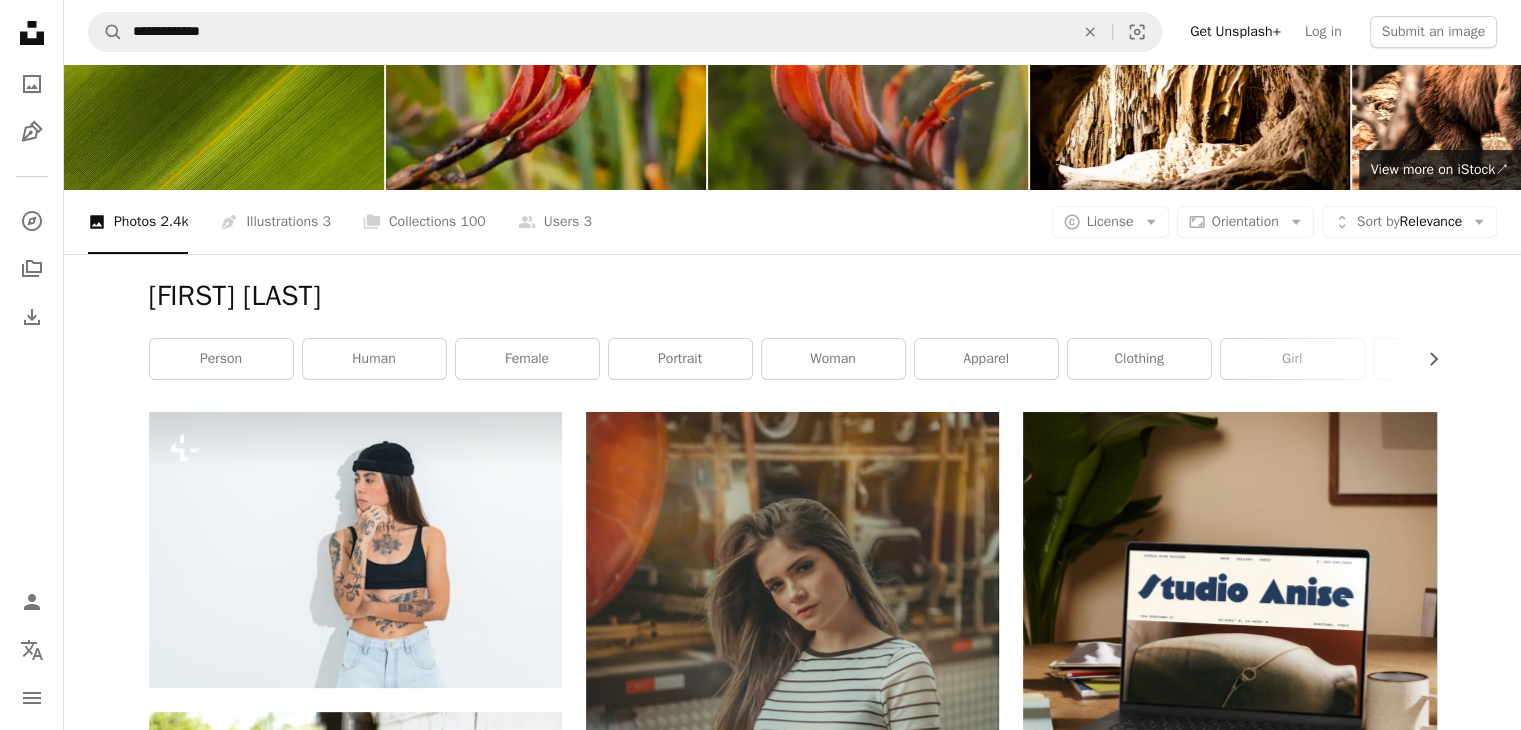 scroll, scrollTop: 0, scrollLeft: 0, axis: both 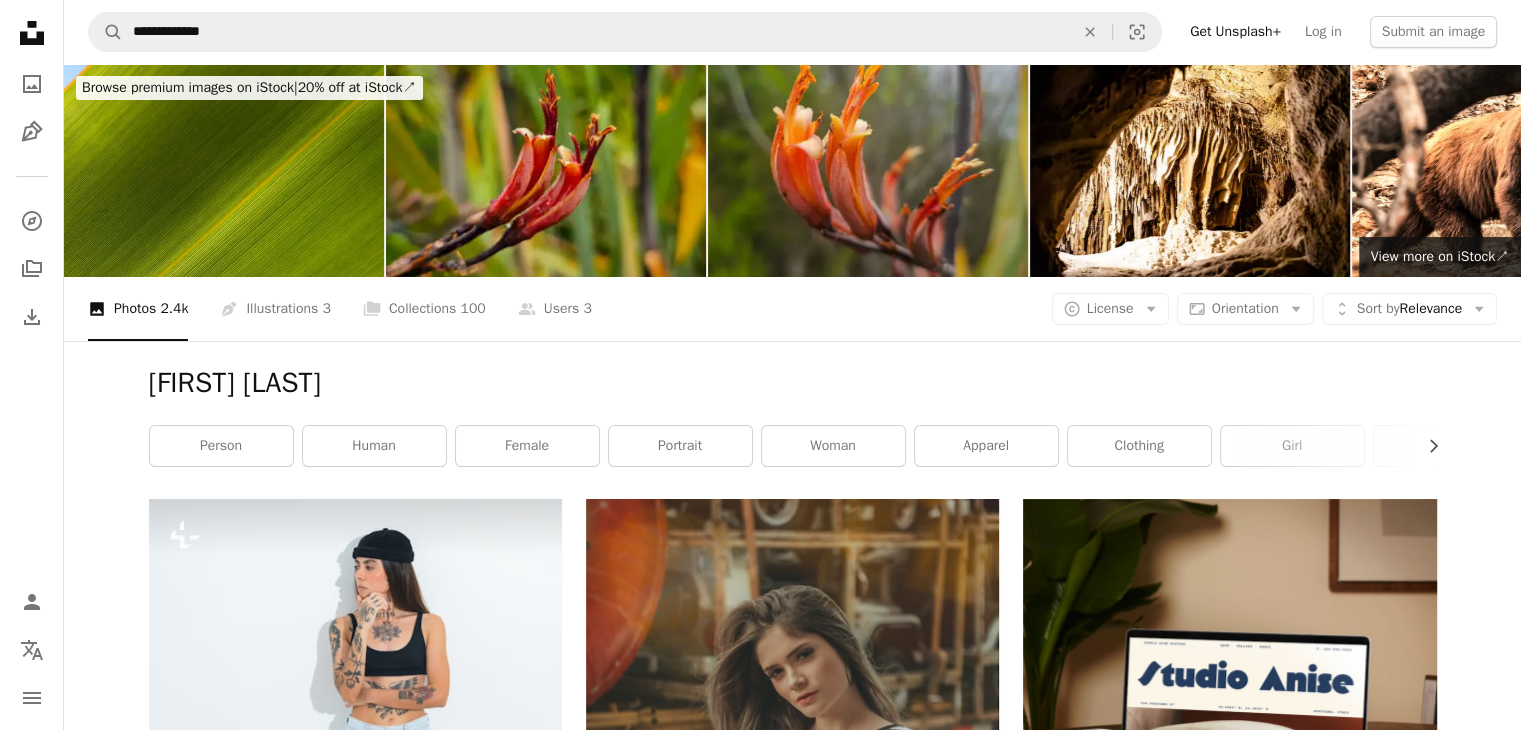 click 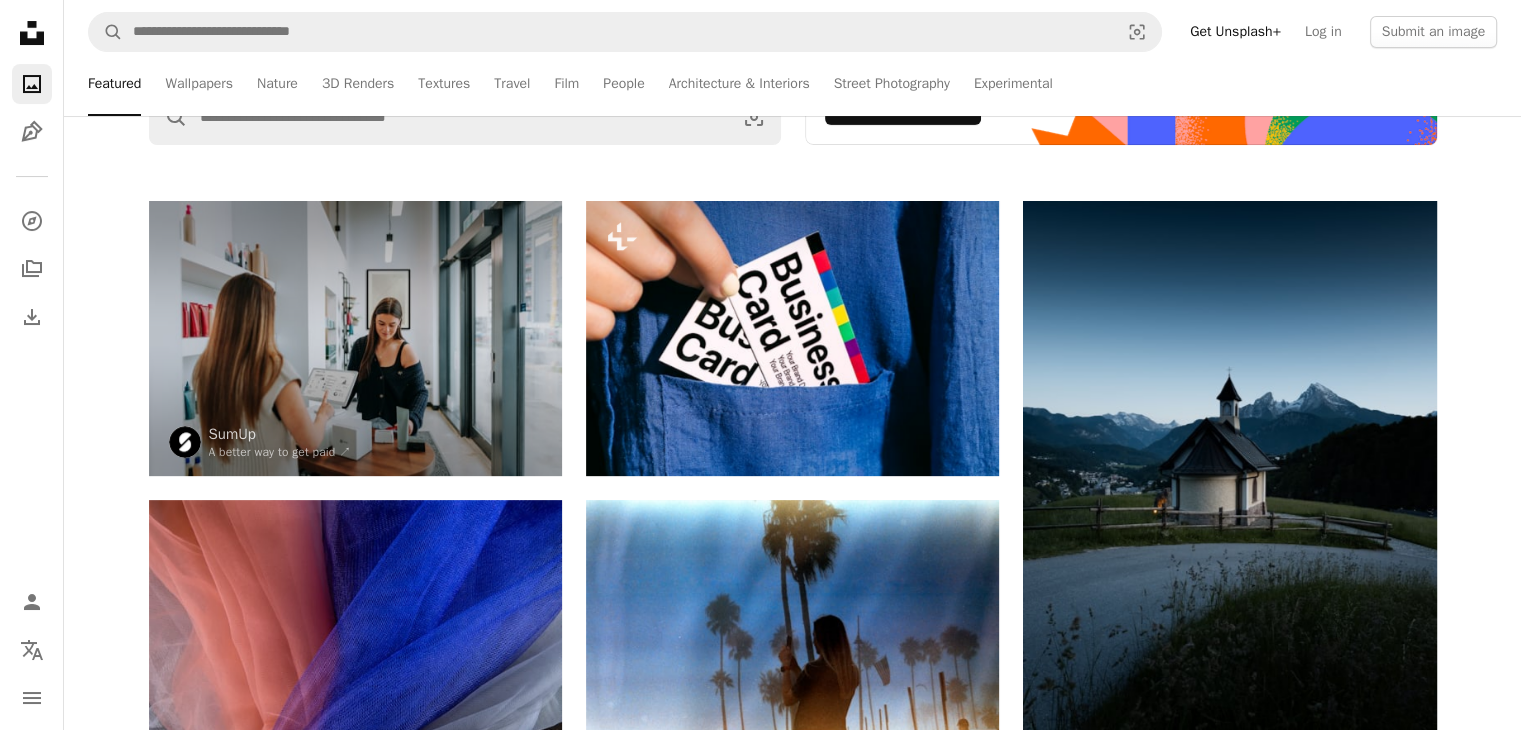 scroll, scrollTop: 0, scrollLeft: 0, axis: both 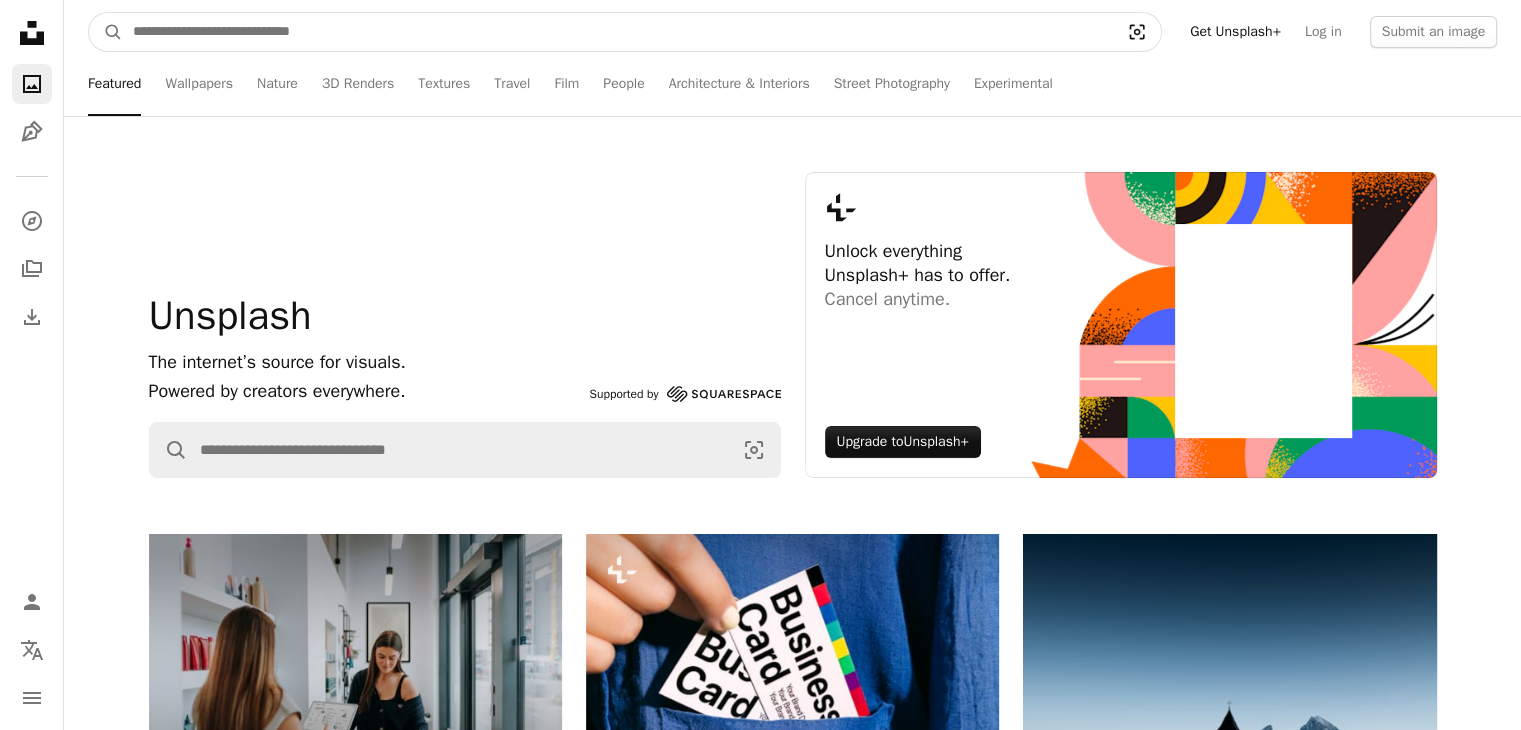 click on "Visual search" 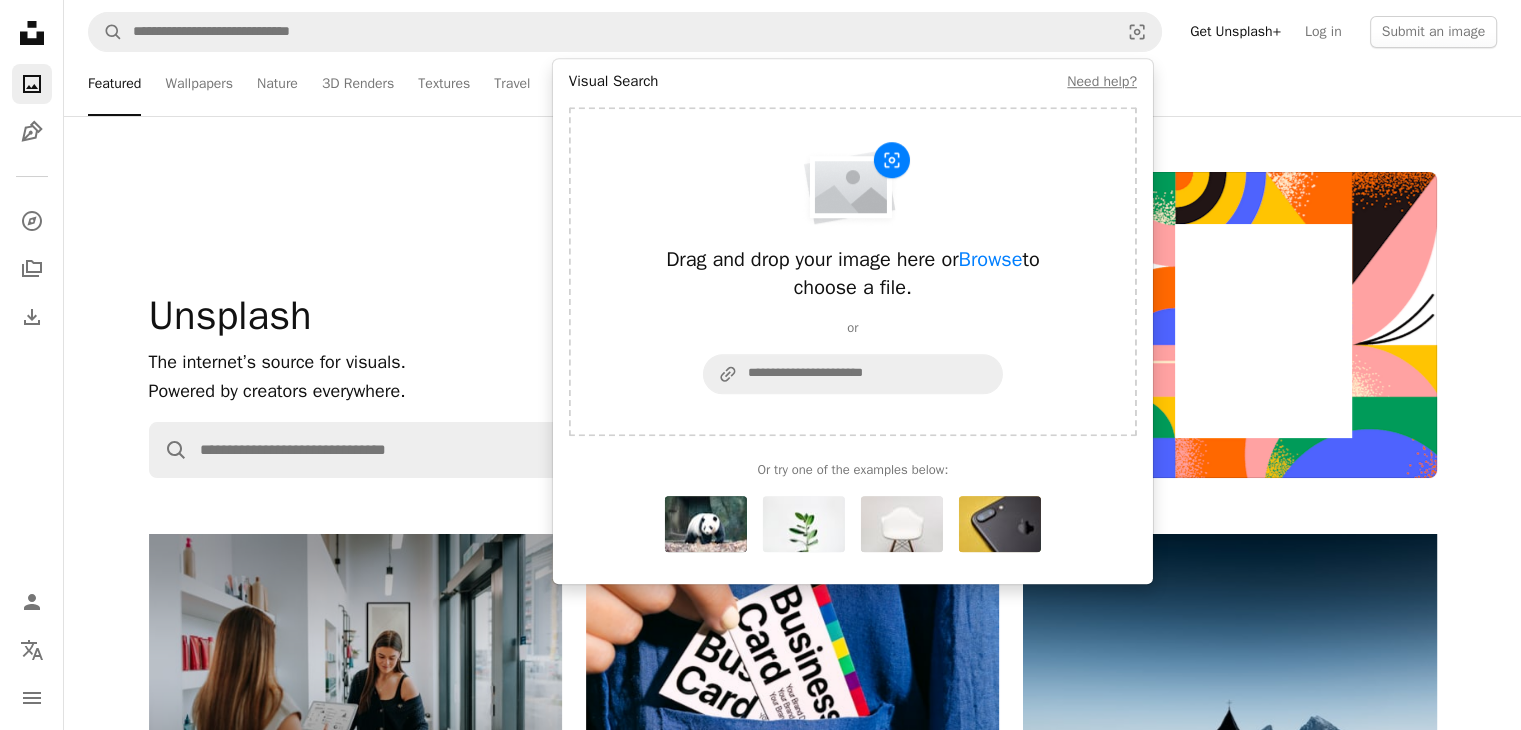 click on "Featured Wallpapers Nature 3D Renders Textures Travel Film People Architecture & Interiors Street Photography Experimental" at bounding box center [831, 84] 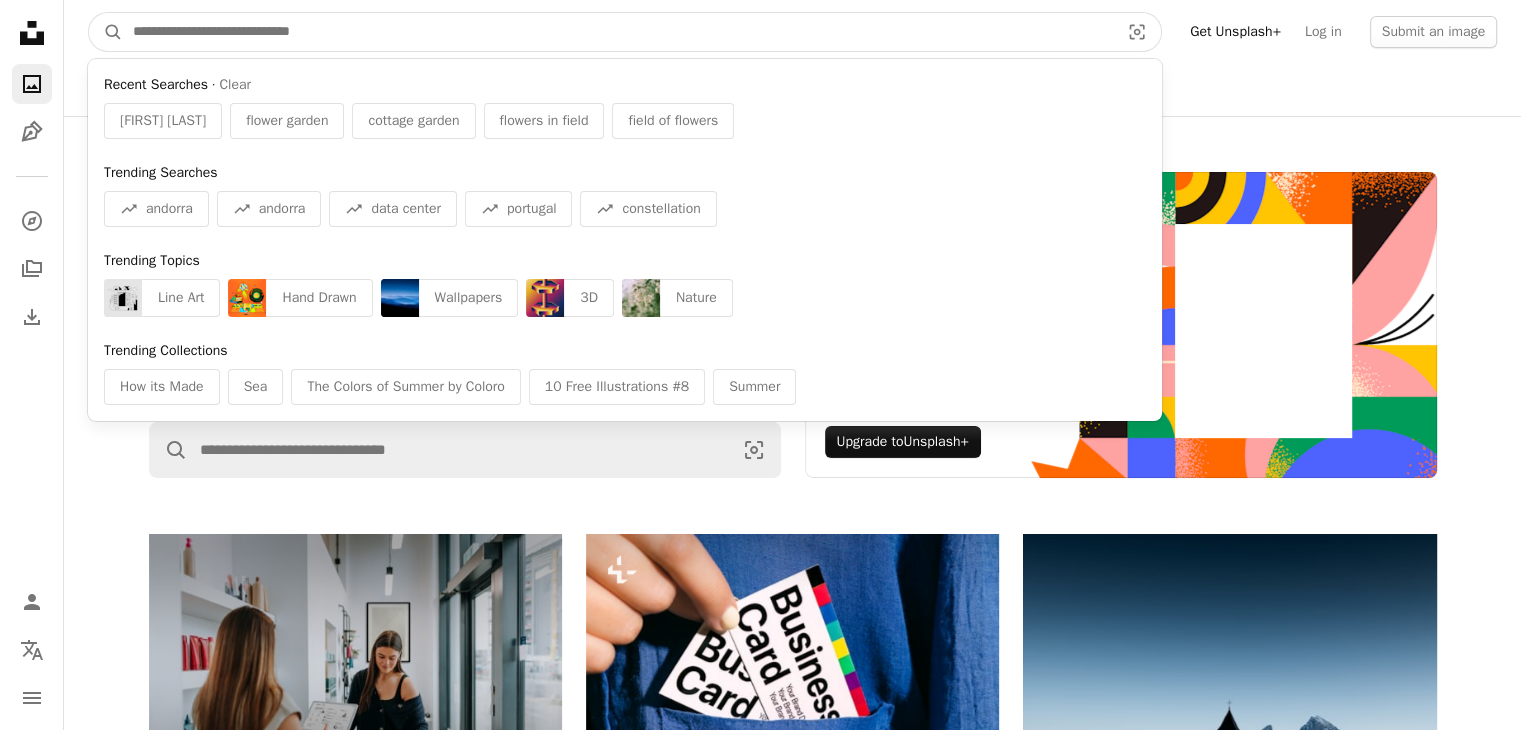 click at bounding box center [618, 32] 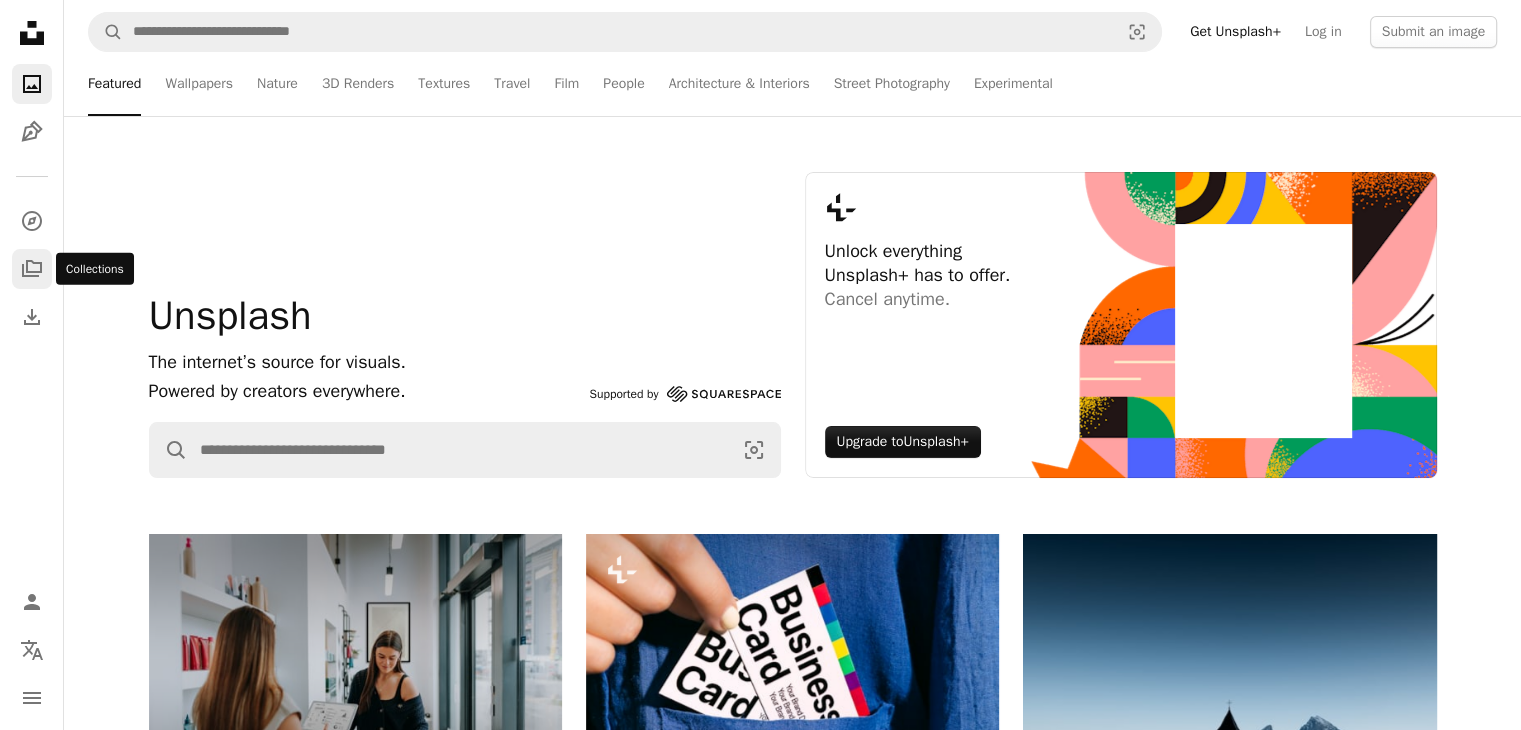 click on "A stack of folders" 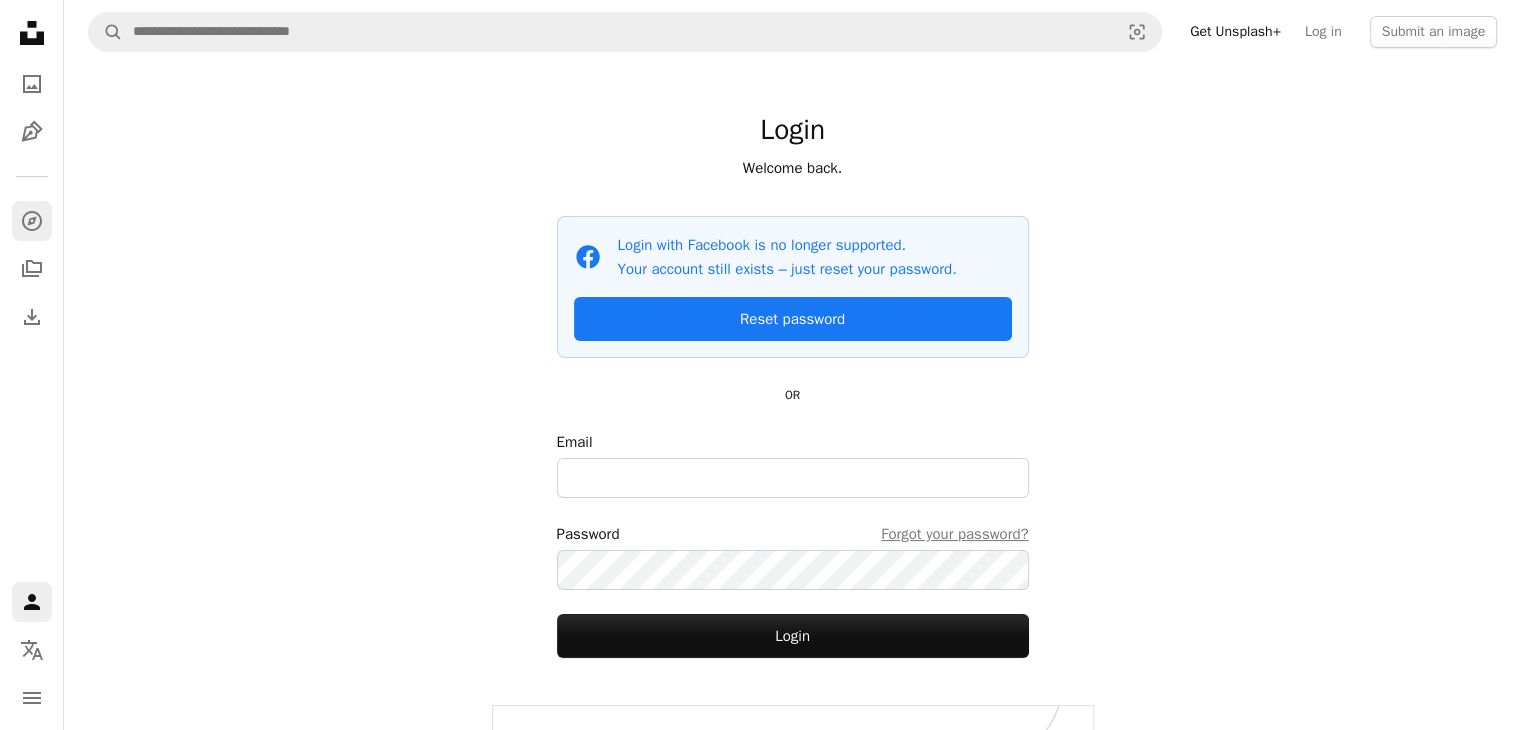 click on "A compass" 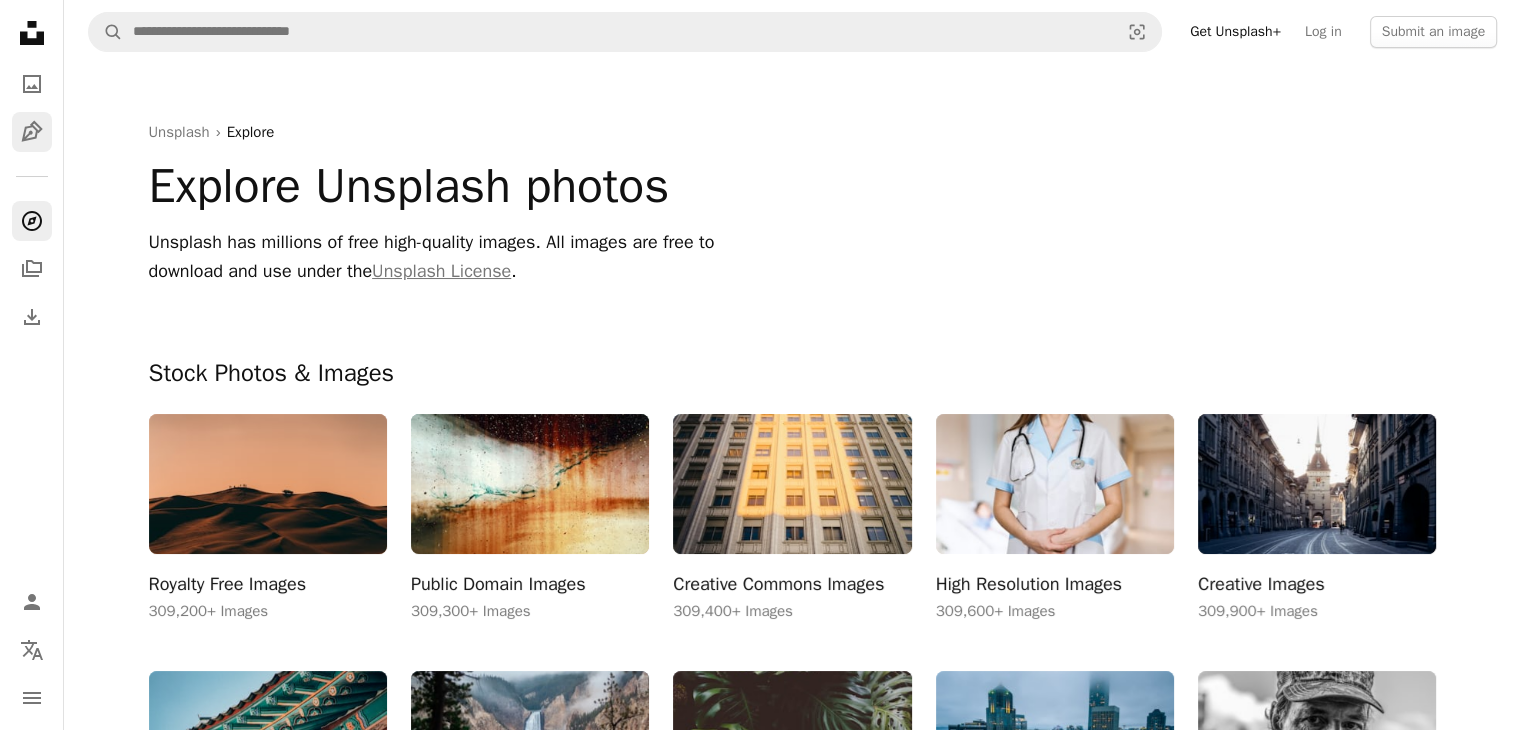 click on "Pen Tool" 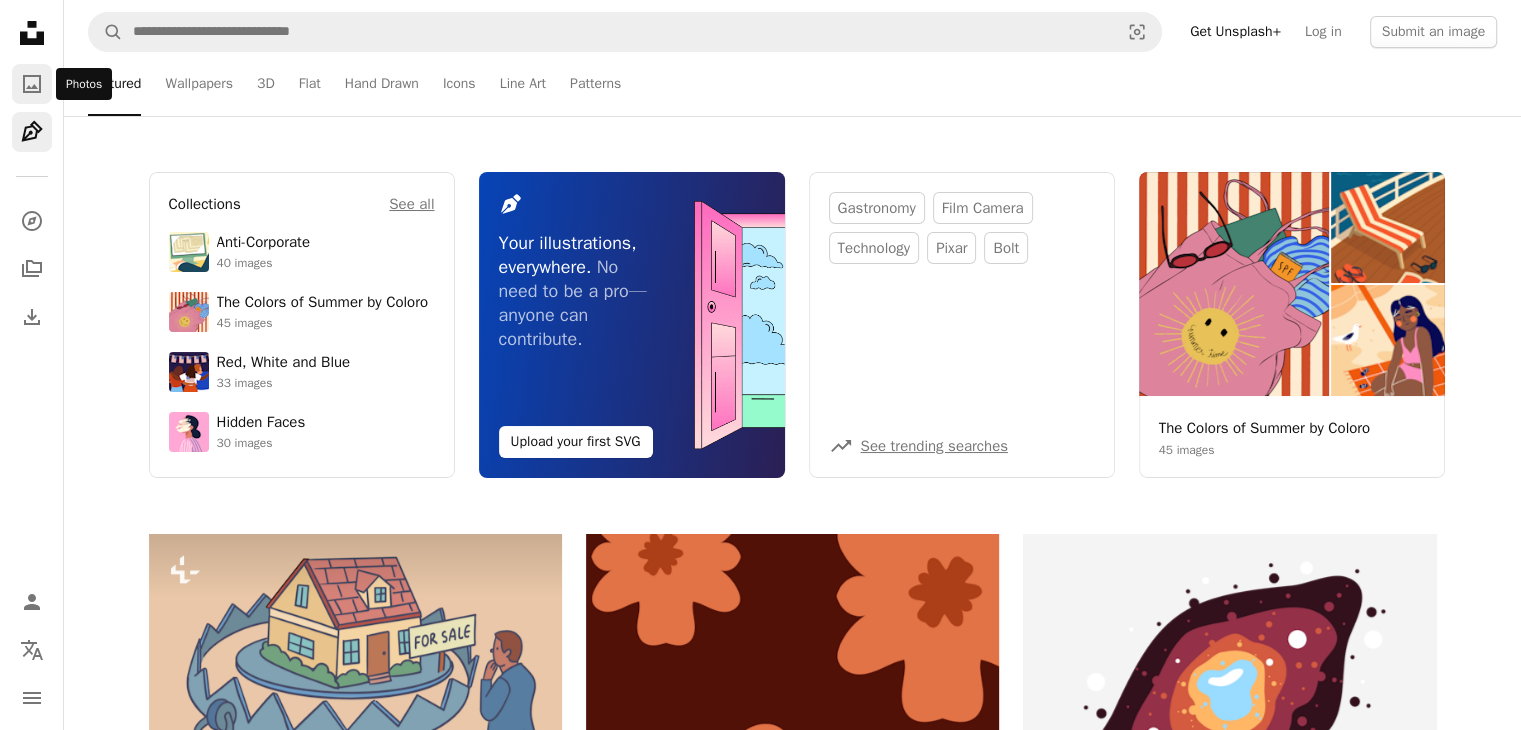 click 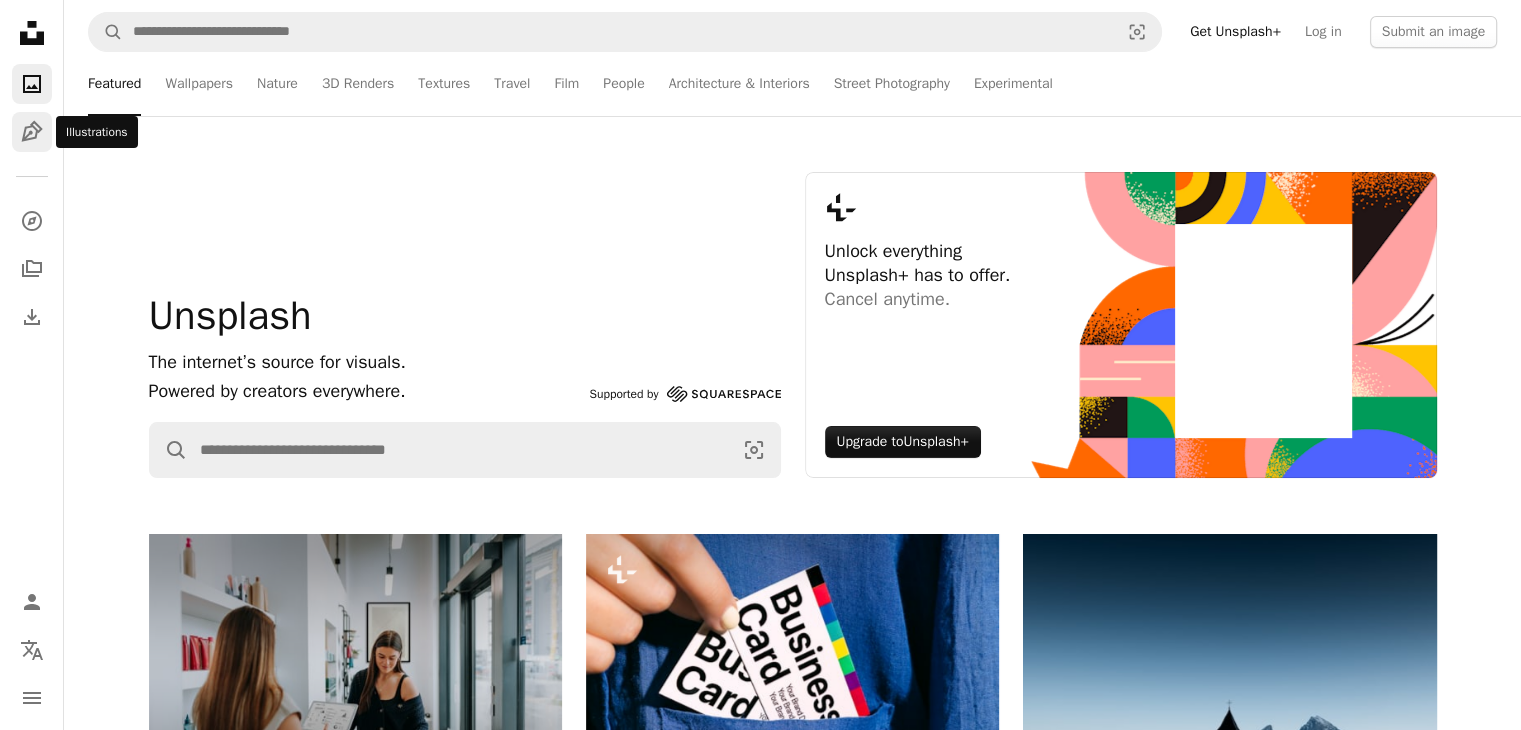 click on "Pen Tool" 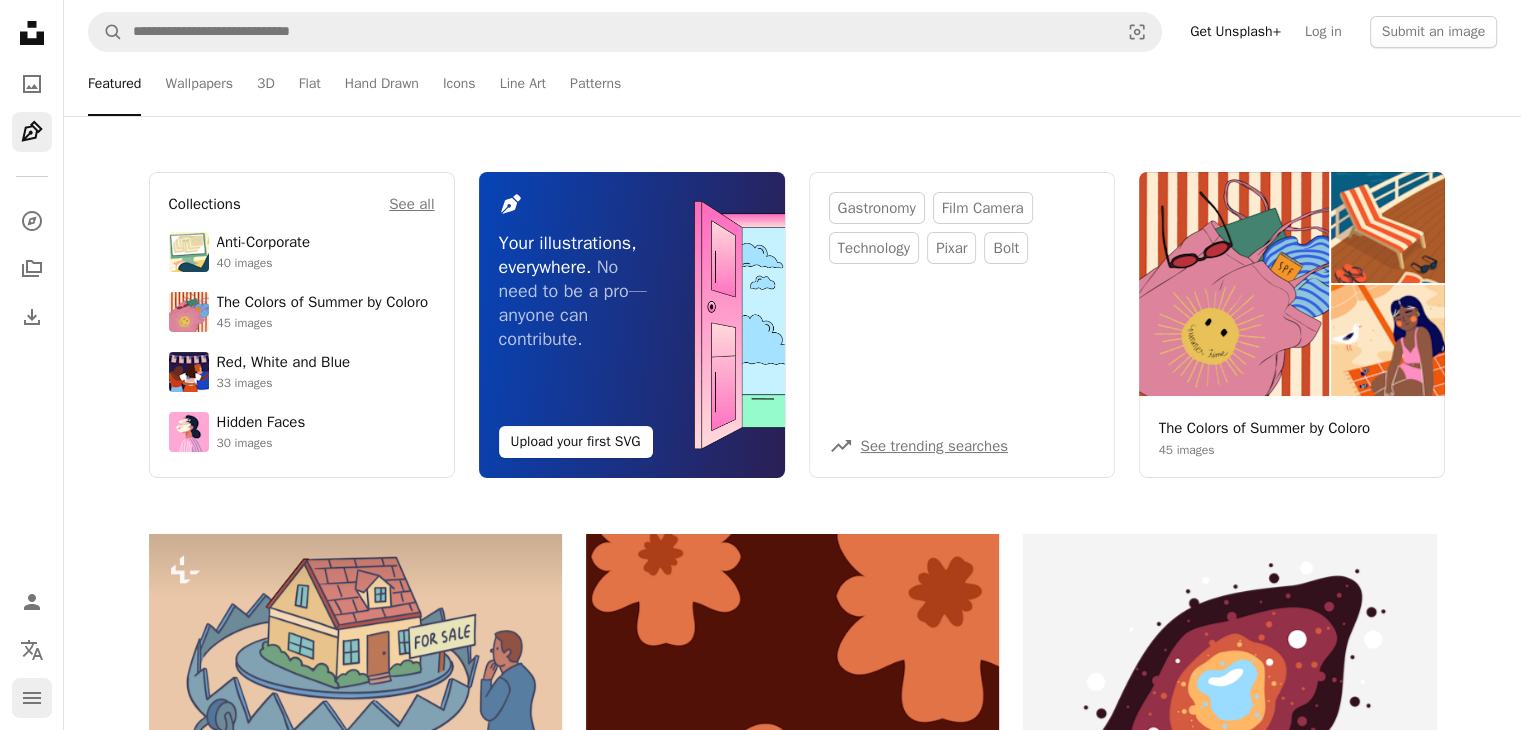 click 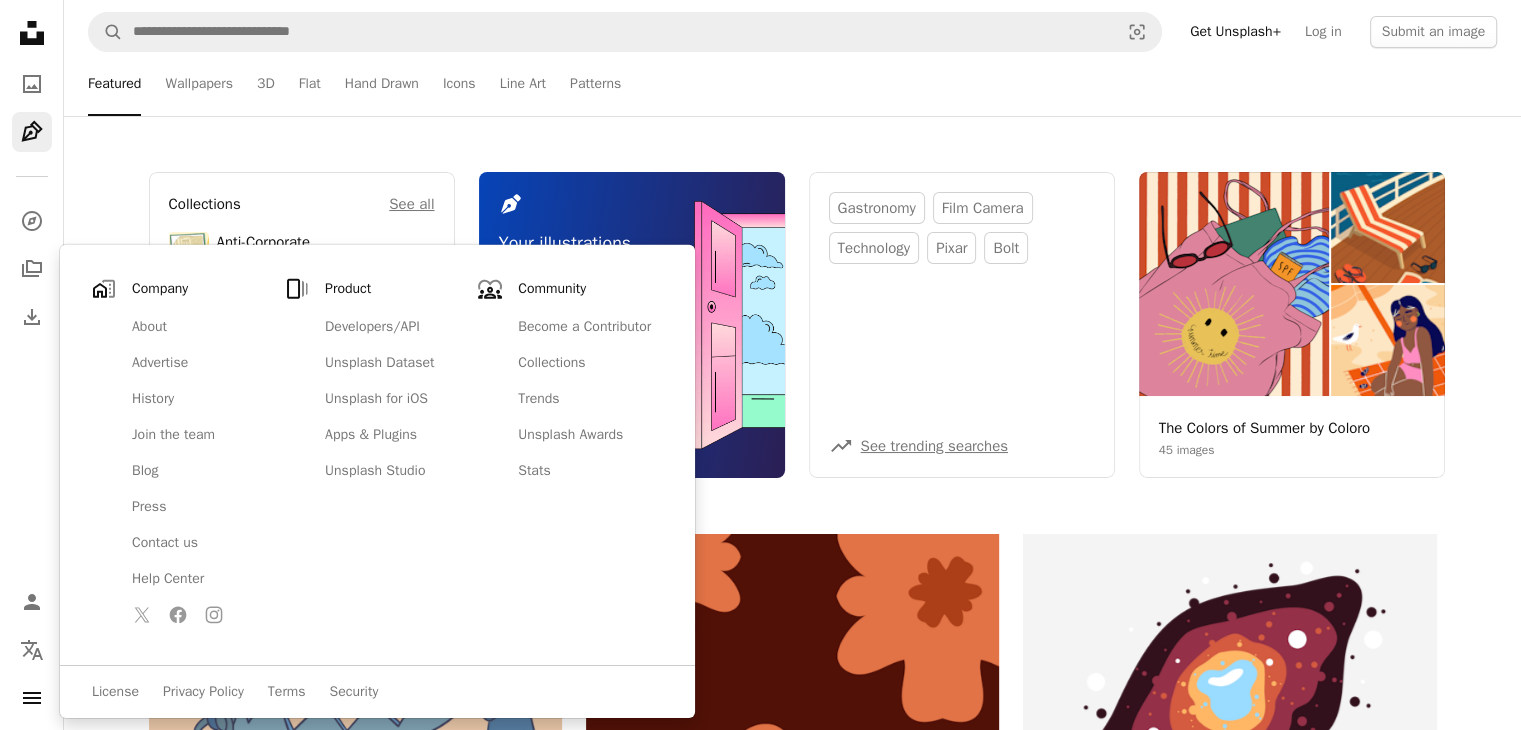 click on "Featured Wallpapers 3D Flat Hand Drawn Icons Line Art Patterns" at bounding box center [831, 84] 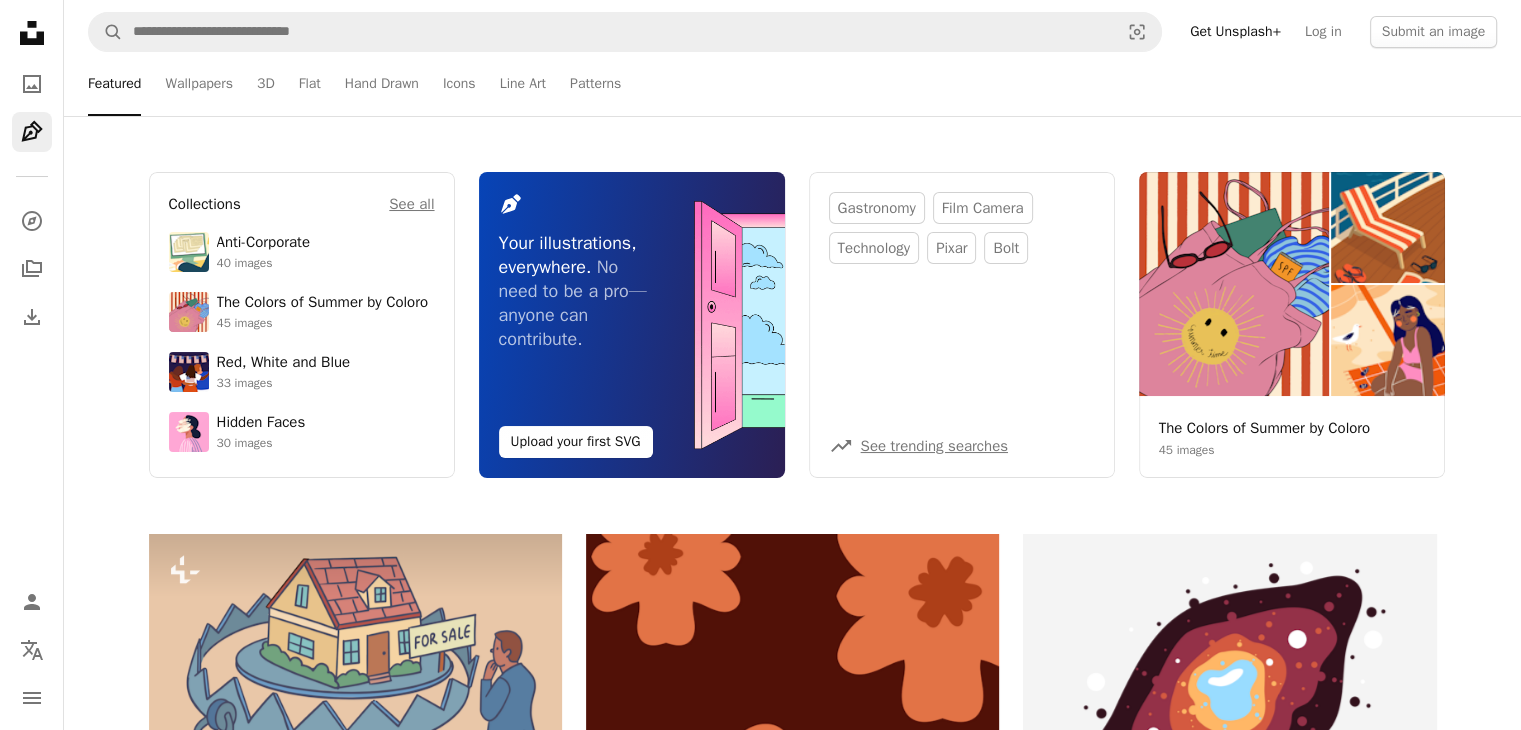 click on "Unsplash logo Unsplash Home" 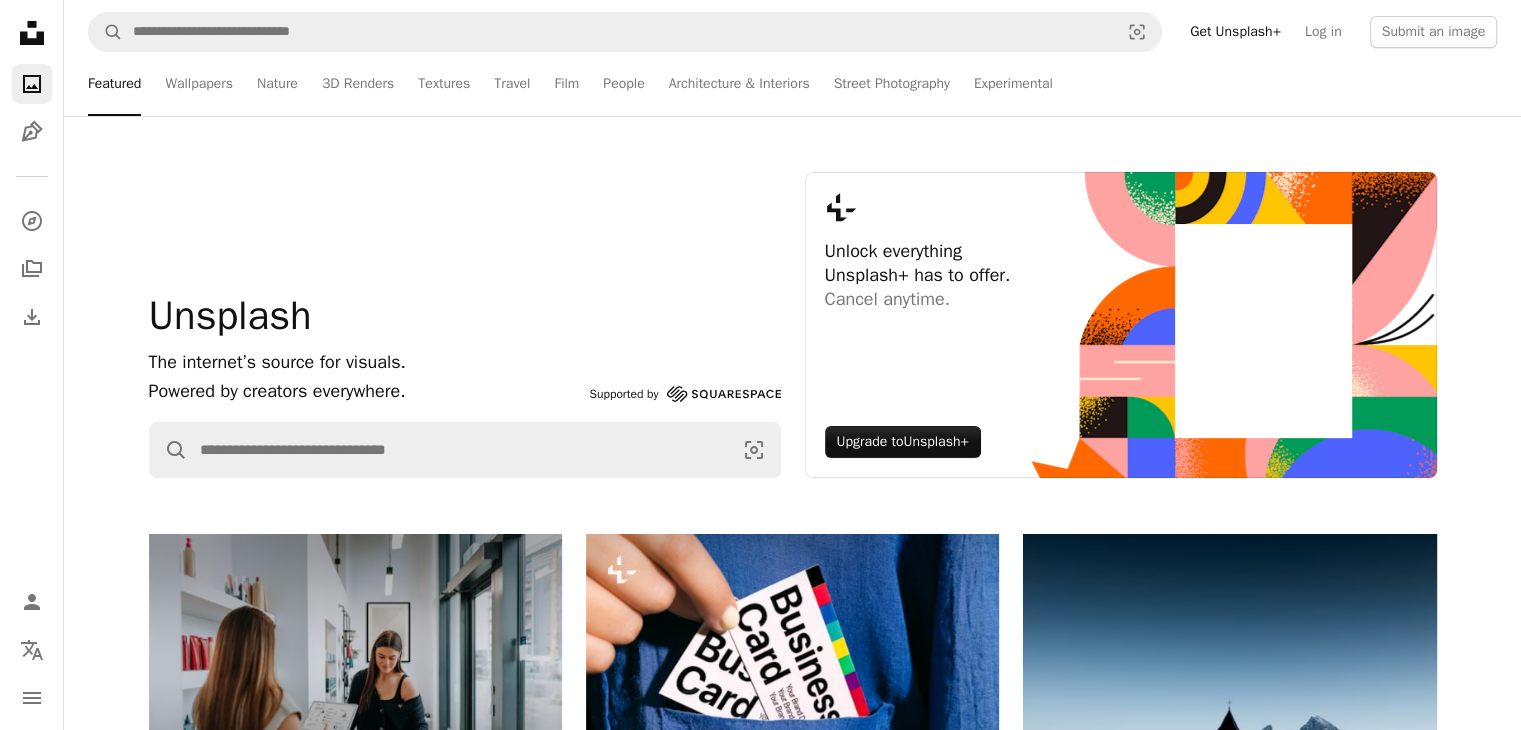 scroll, scrollTop: 638, scrollLeft: 0, axis: vertical 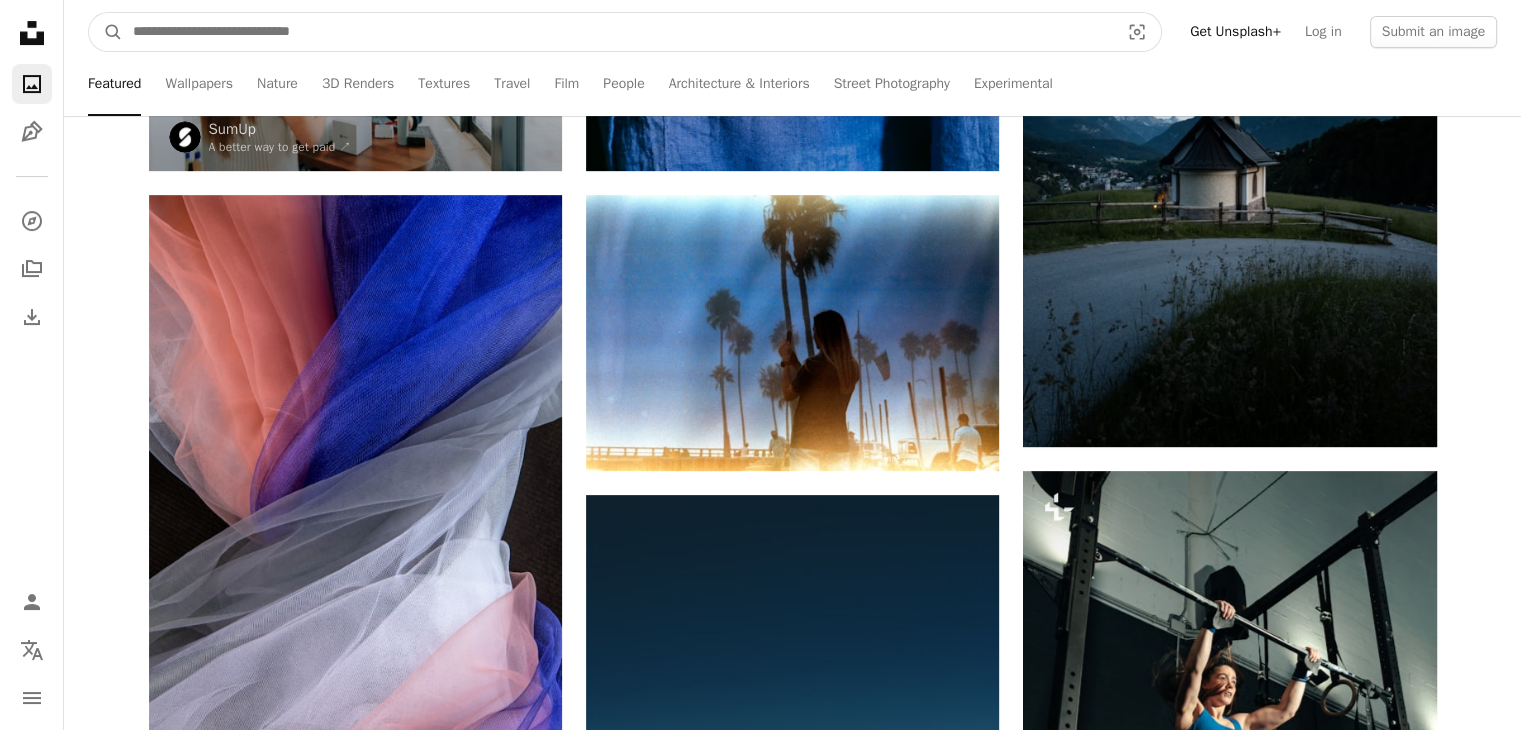 click at bounding box center (618, 32) 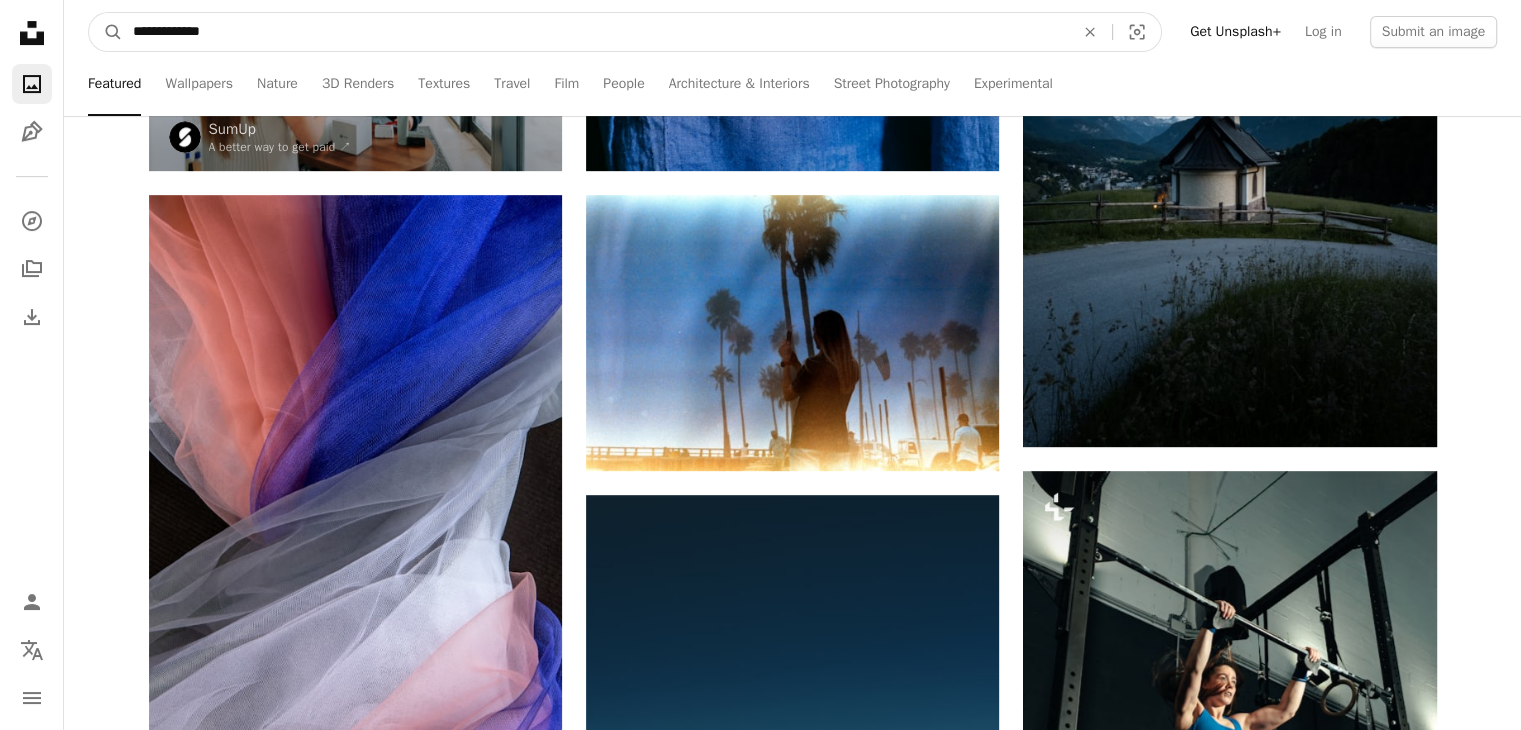 type on "**********" 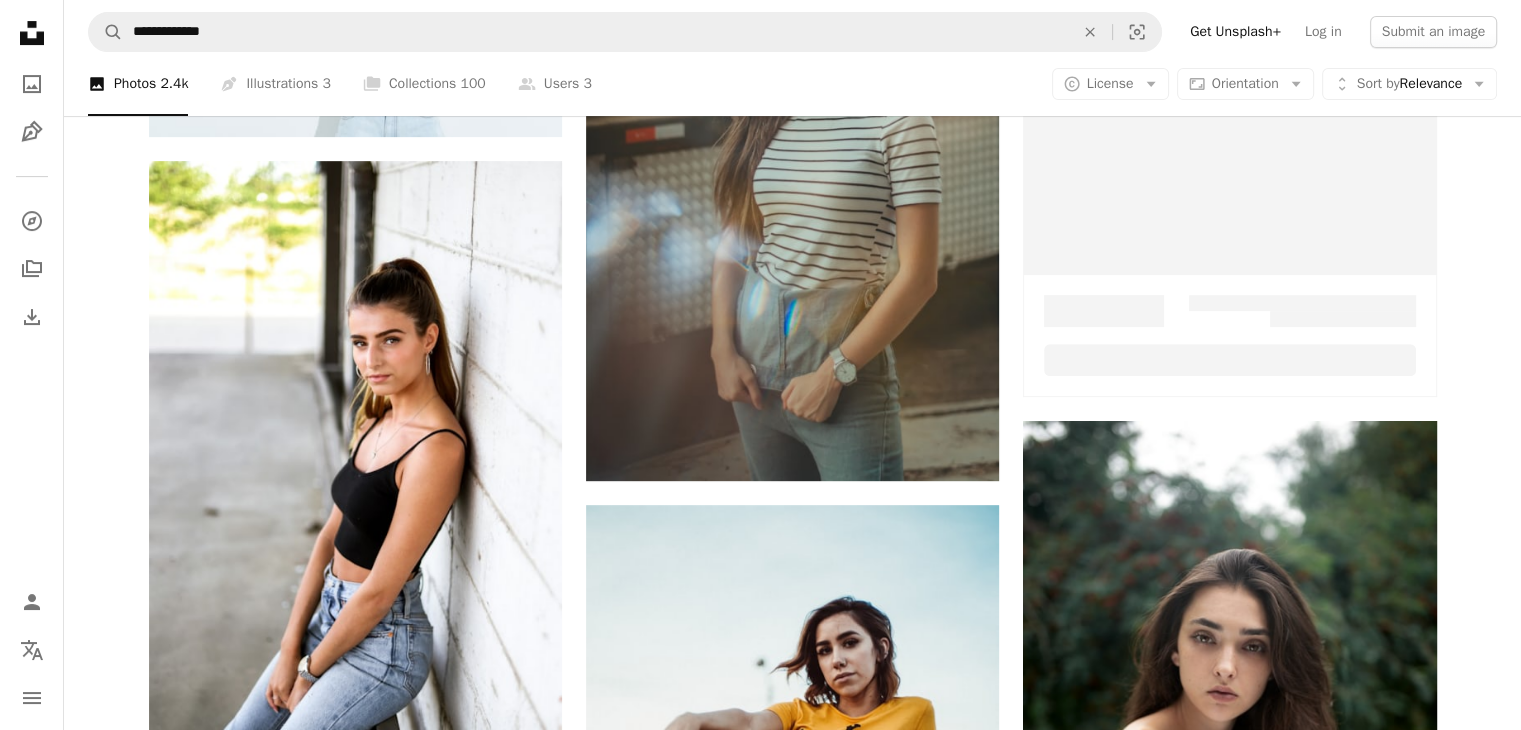 scroll, scrollTop: 0, scrollLeft: 0, axis: both 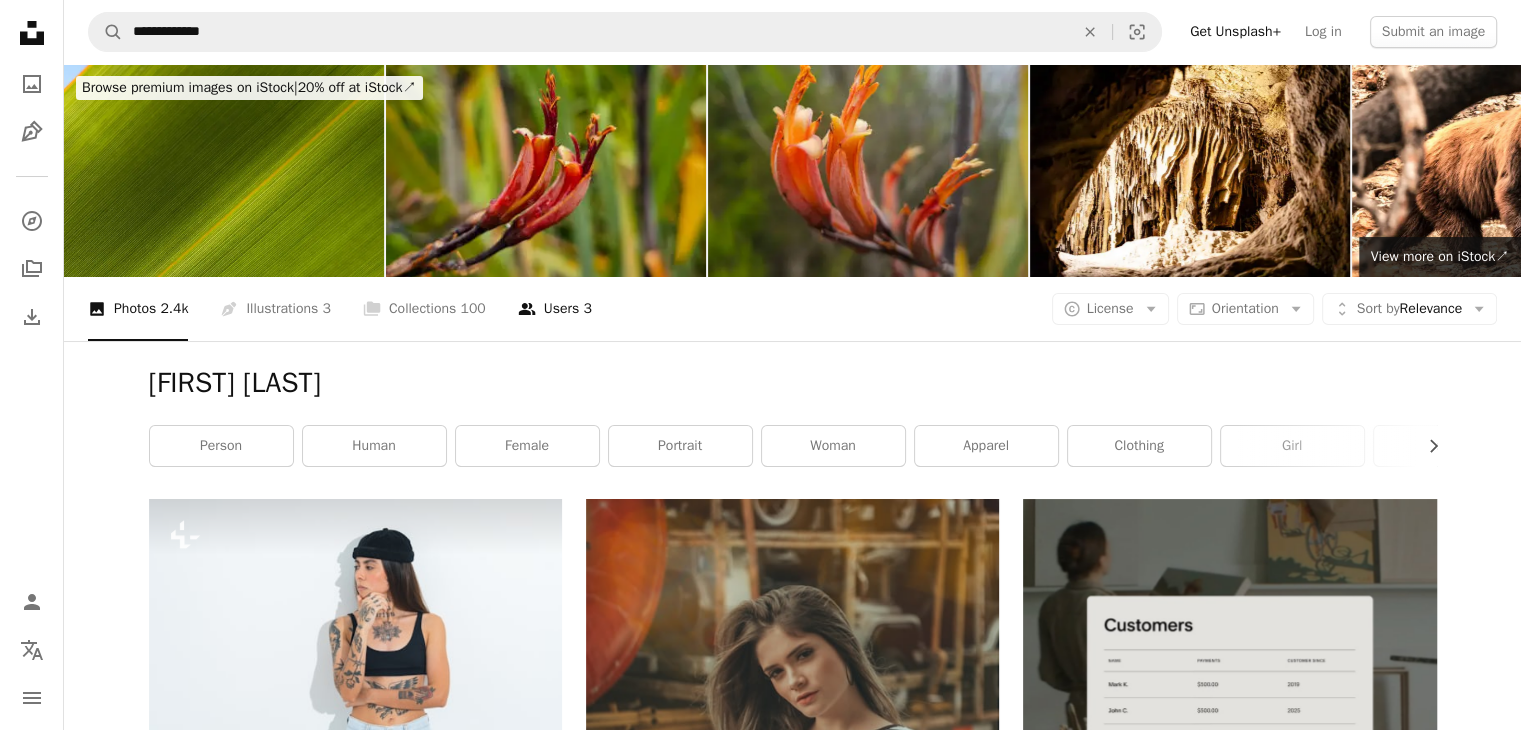 click on "A group of people Users   3" at bounding box center (555, 309) 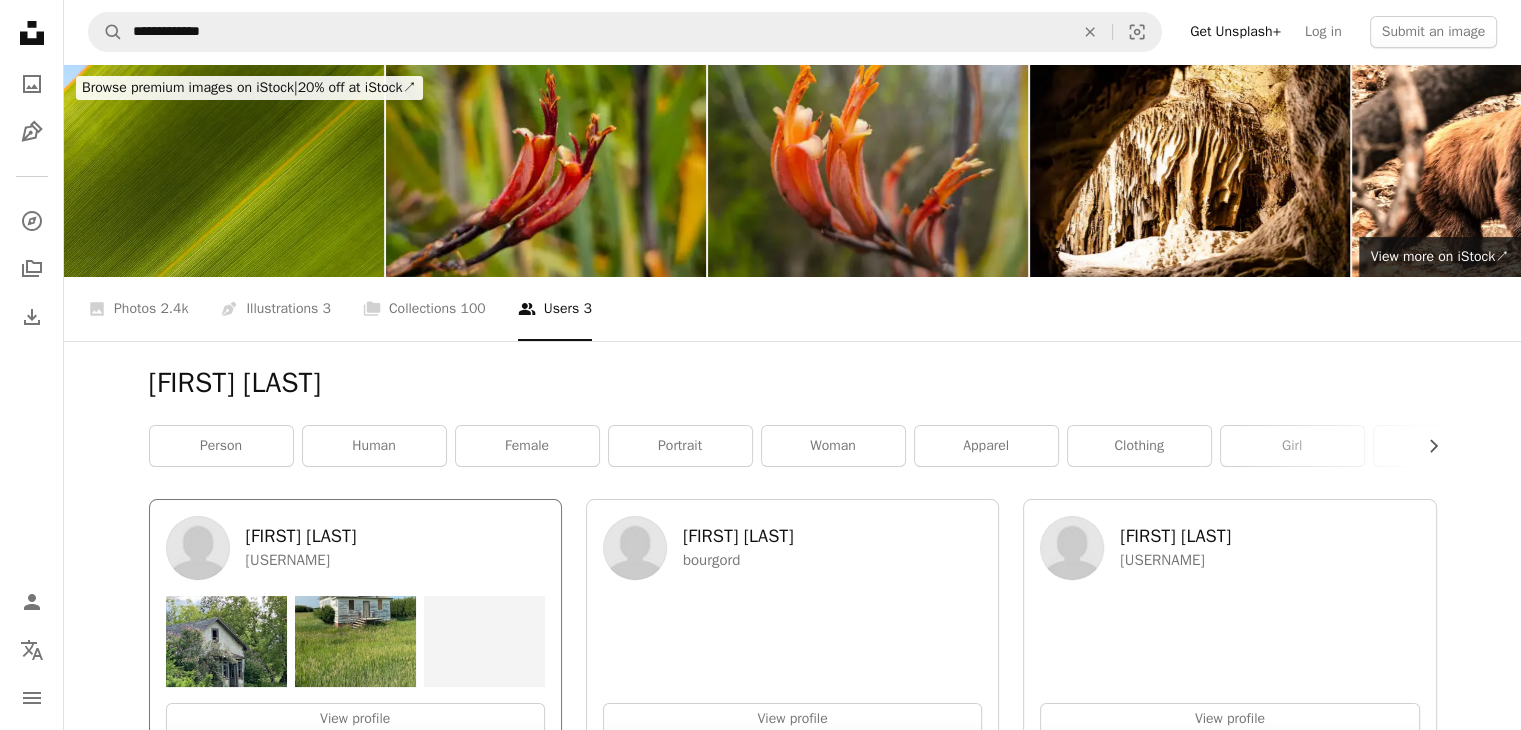 click on "[FIRST] [LAST] [USERNAME] View profile" at bounding box center (355, 625) 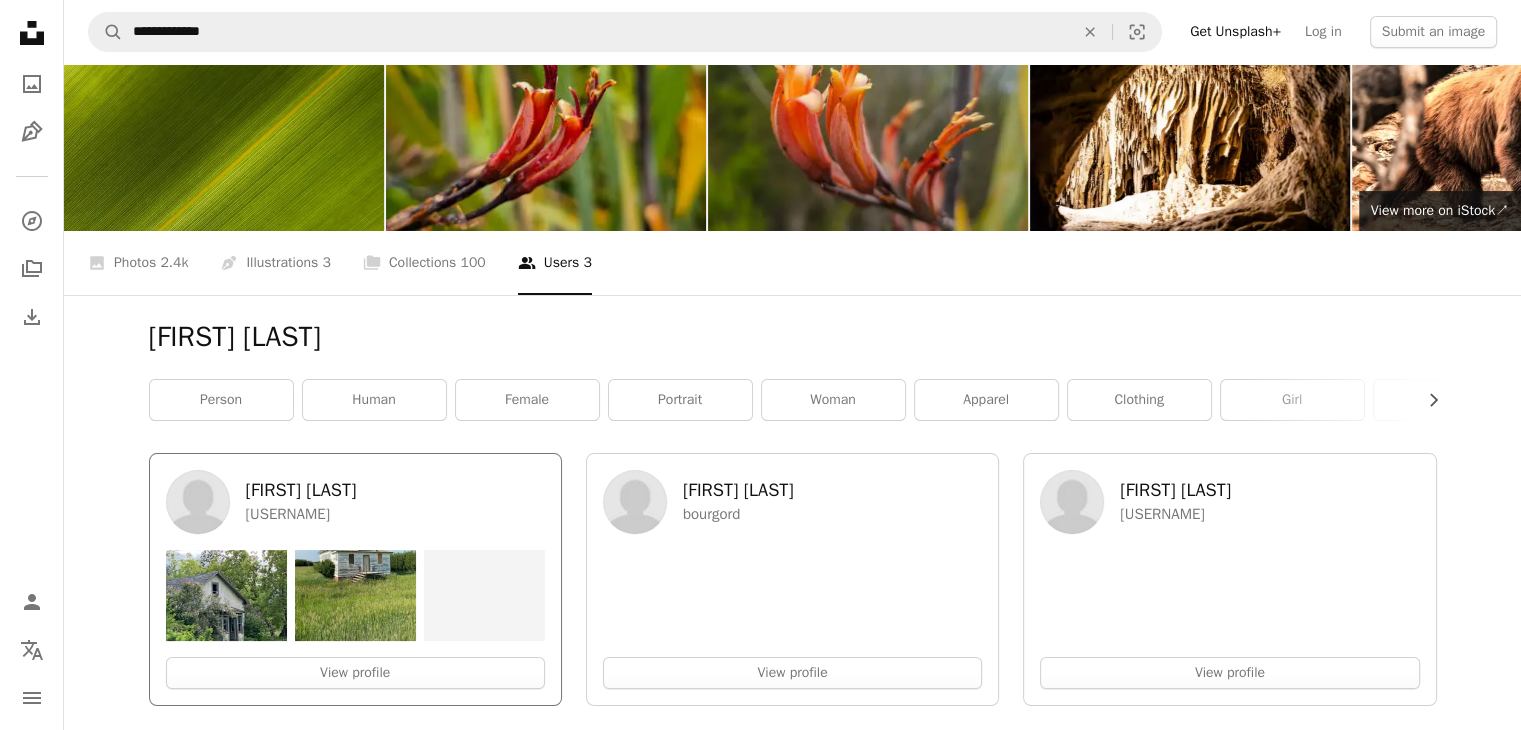 scroll, scrollTop: 47, scrollLeft: 0, axis: vertical 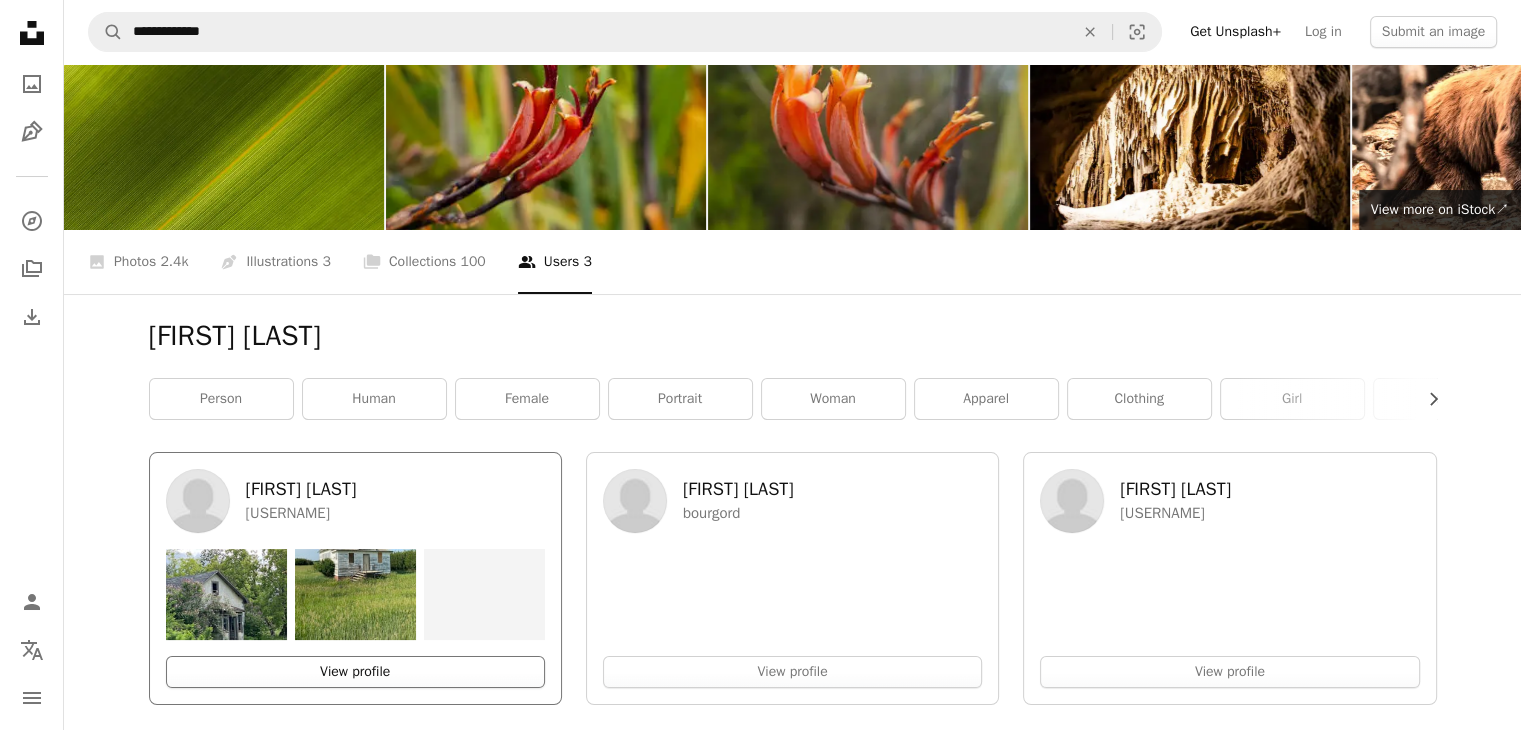 click on "View profile" at bounding box center [355, 672] 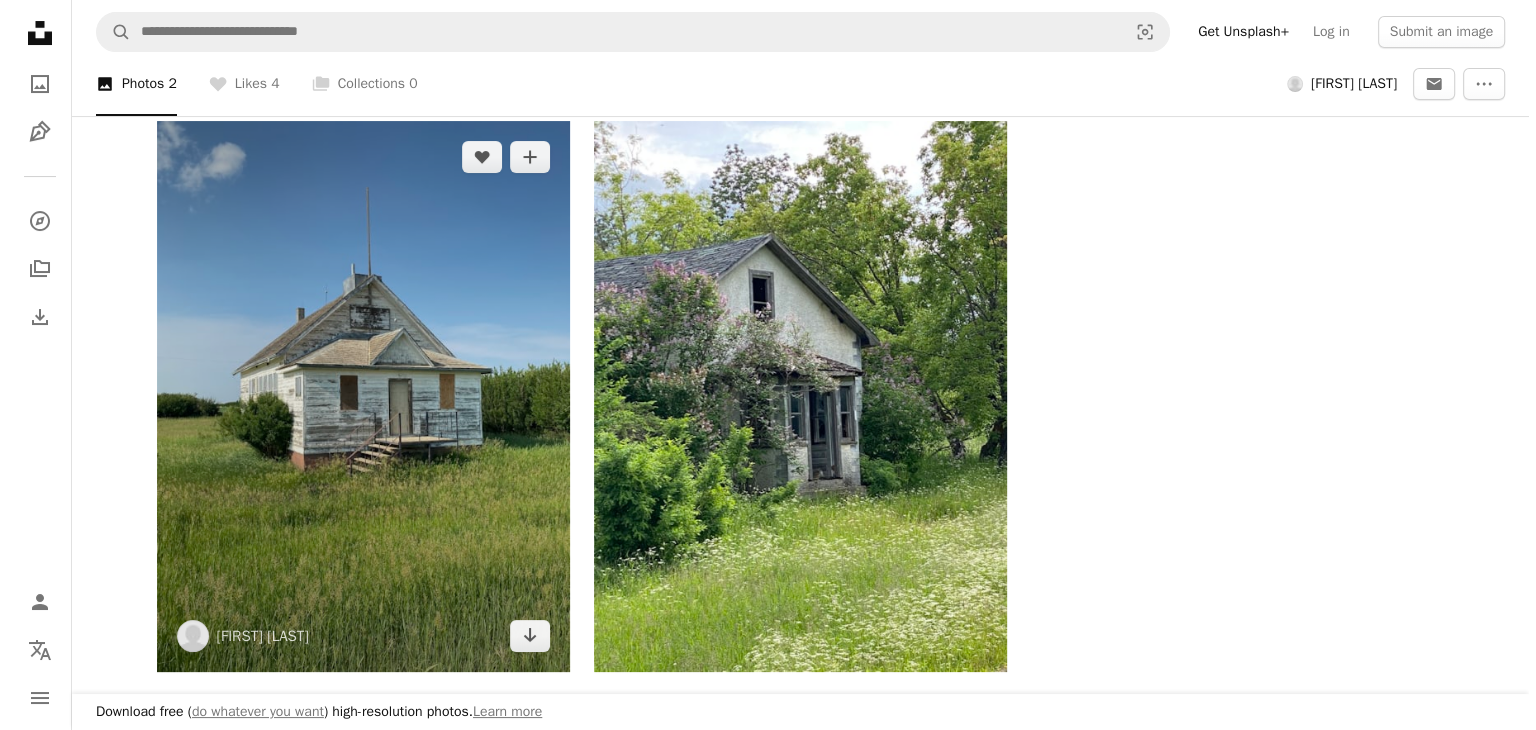 scroll, scrollTop: 352, scrollLeft: 0, axis: vertical 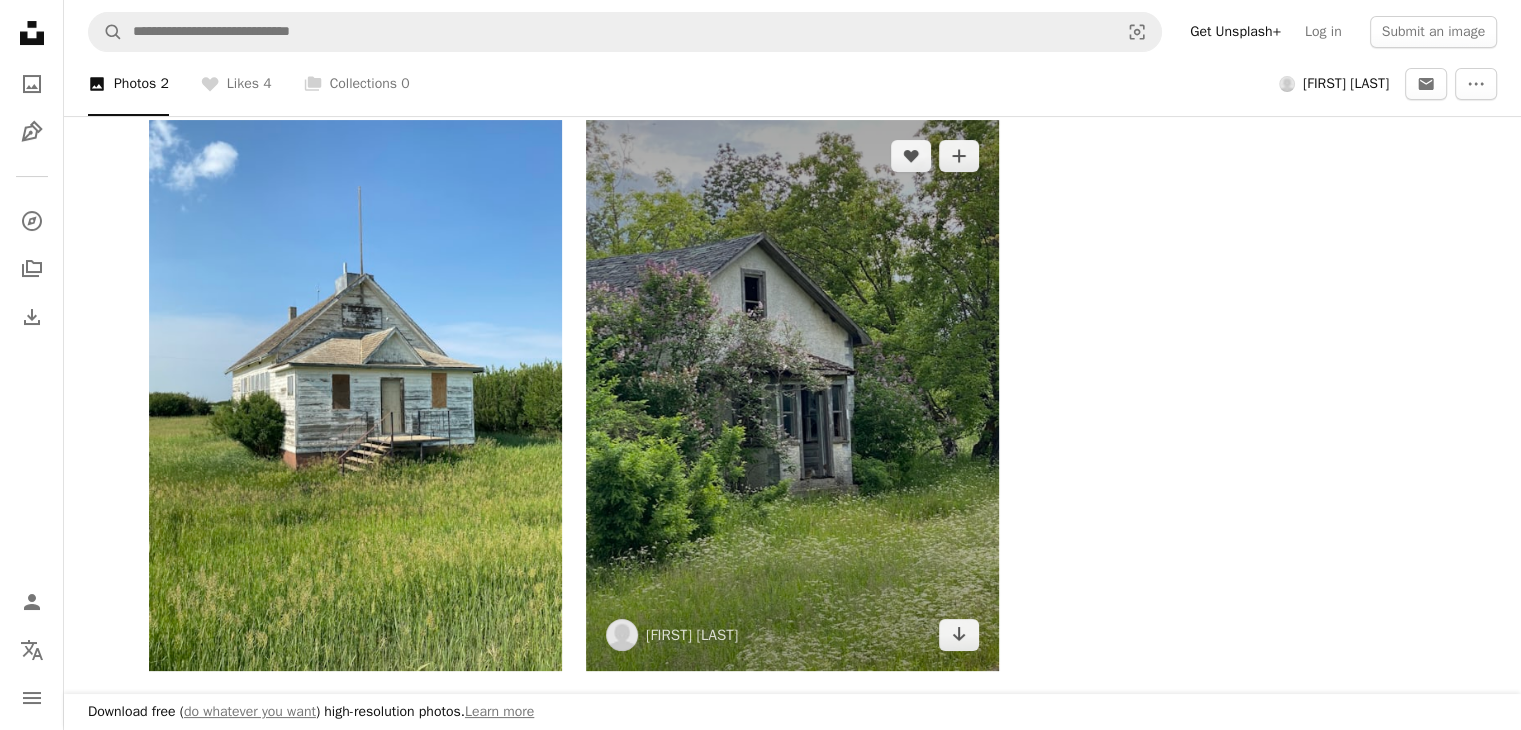 click at bounding box center (792, 395) 